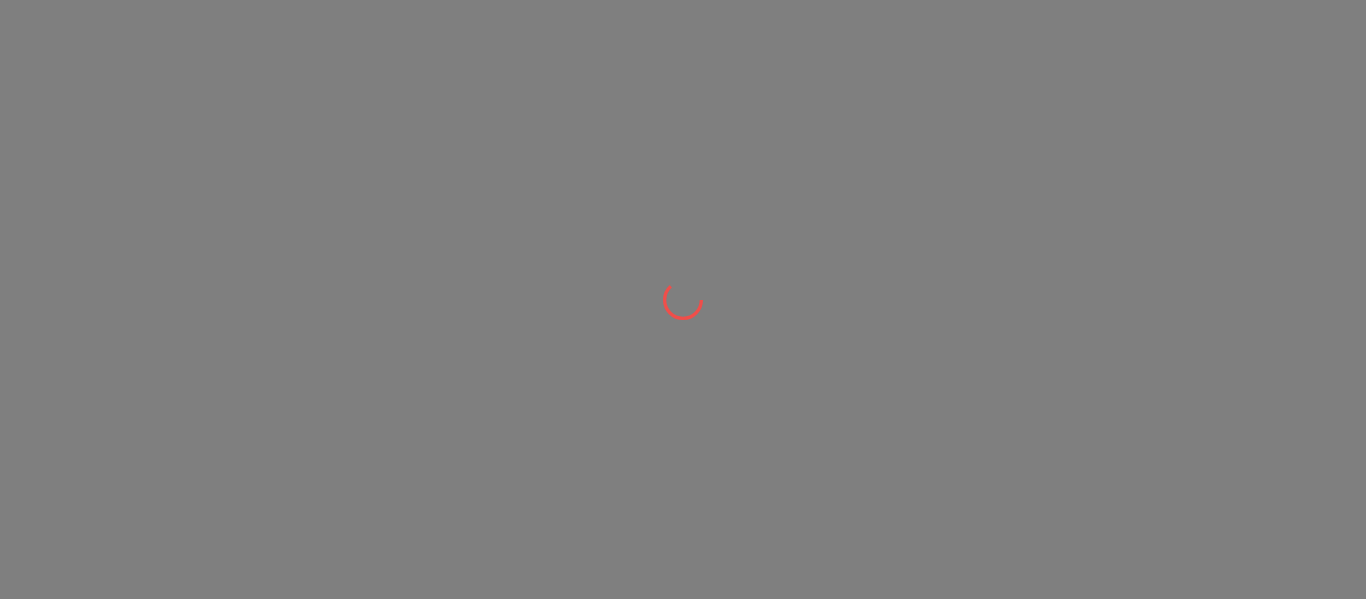 scroll, scrollTop: 0, scrollLeft: 0, axis: both 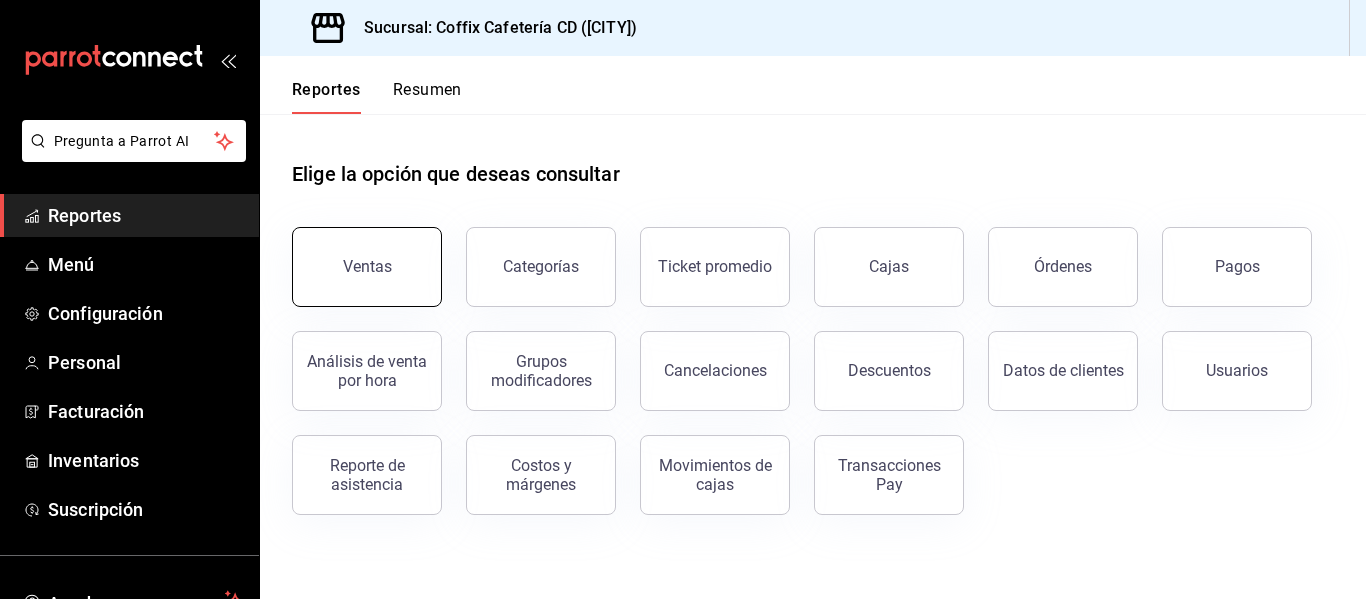 click on "Ventas" at bounding box center [367, 267] 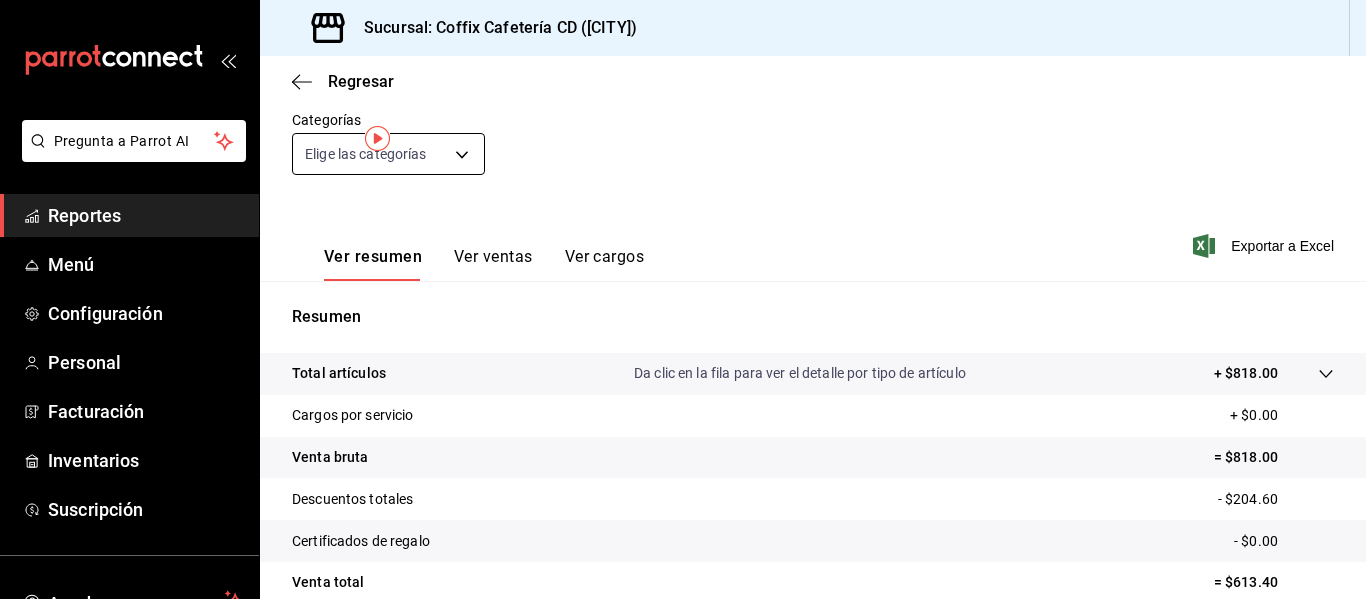 scroll, scrollTop: 0, scrollLeft: 0, axis: both 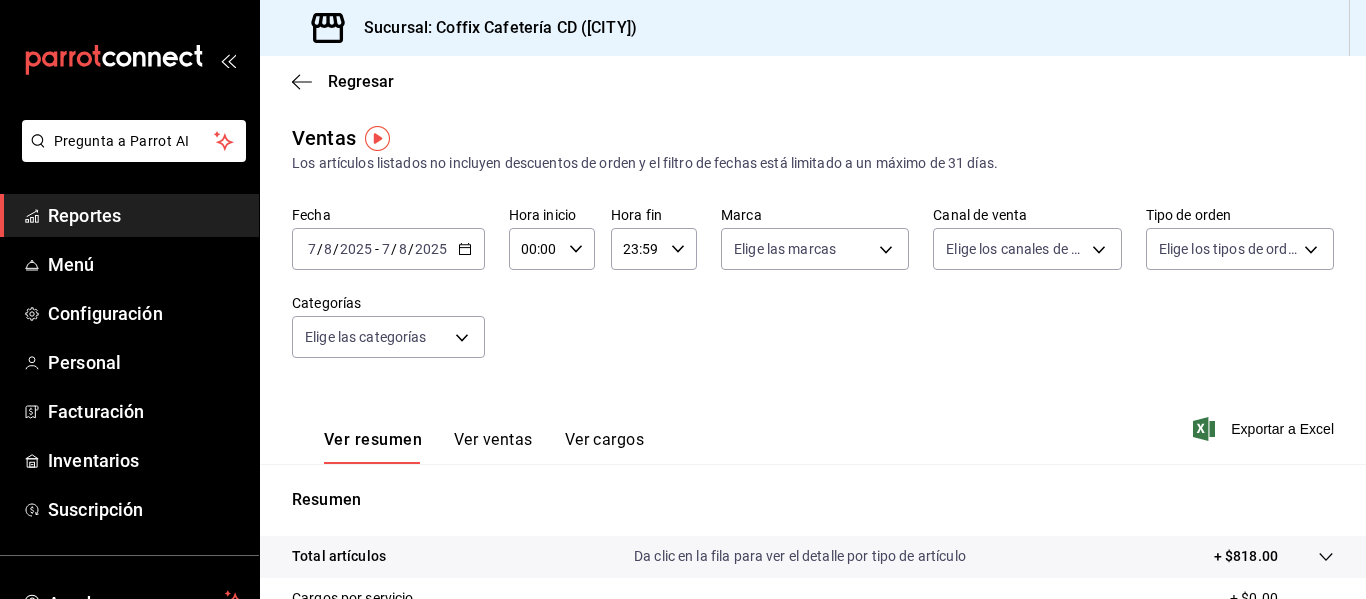 click on "Reportes" at bounding box center [145, 215] 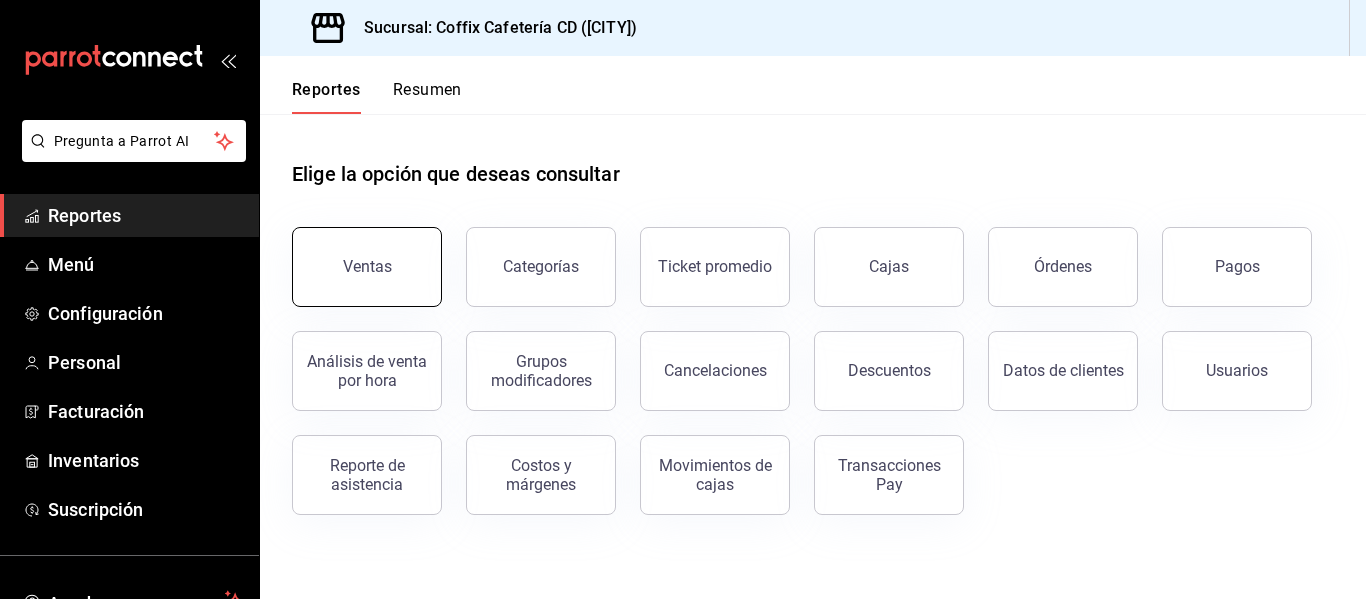 click on "Ventas" at bounding box center (367, 267) 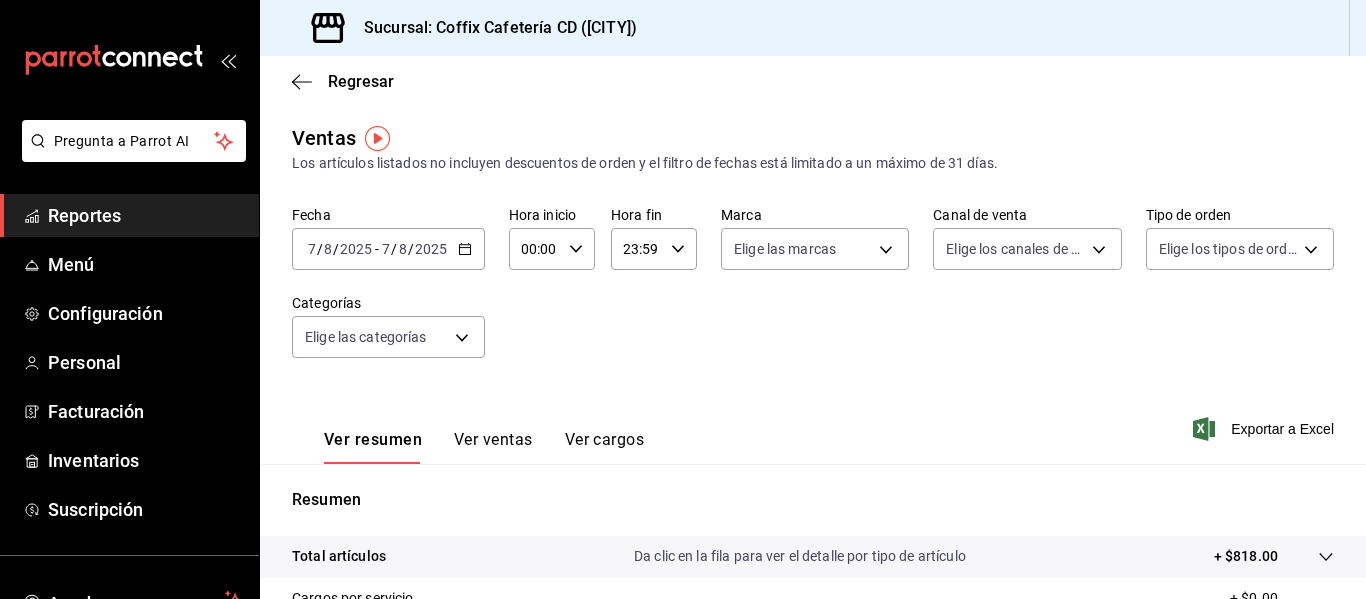 click on "2025-08-07 7 / 8 / 2025 - 2025-08-07 7 / 8 / 2025" at bounding box center [388, 249] 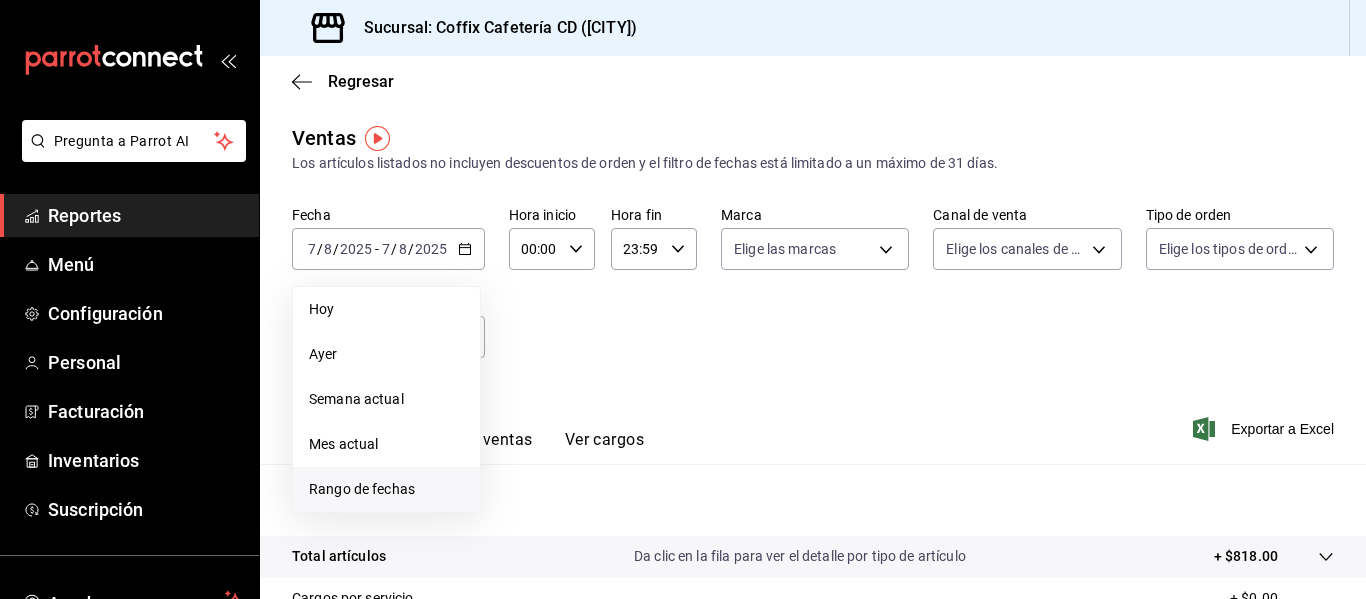 click on "Rango de fechas" at bounding box center (386, 489) 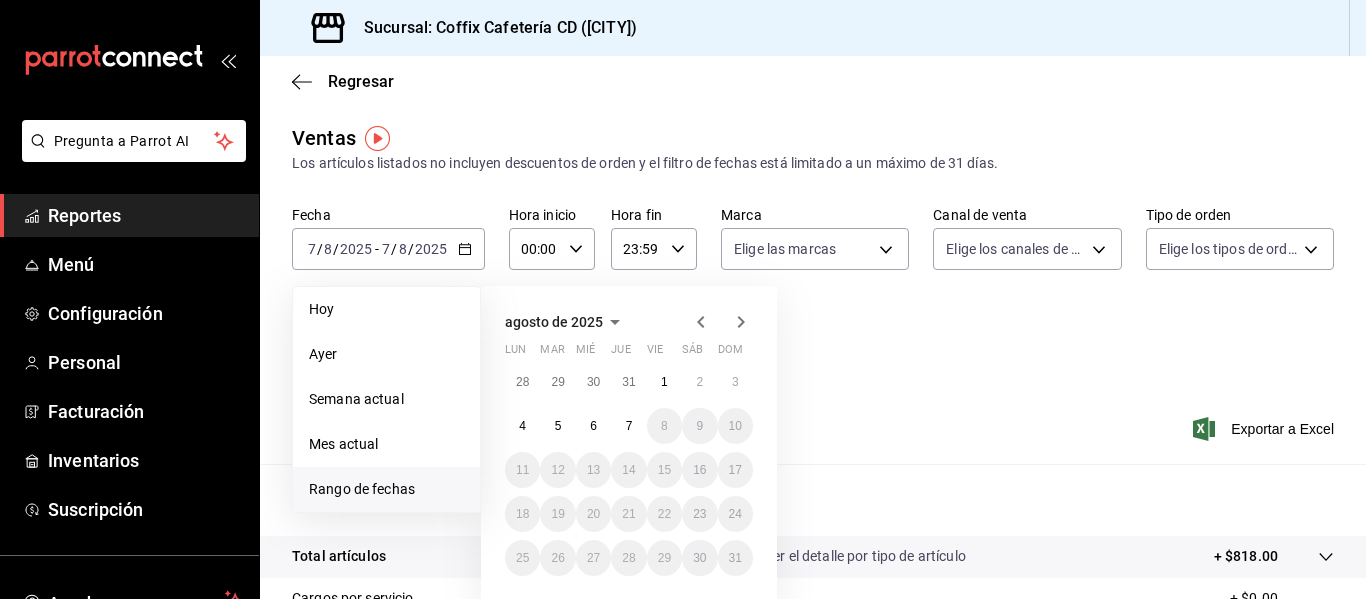 click 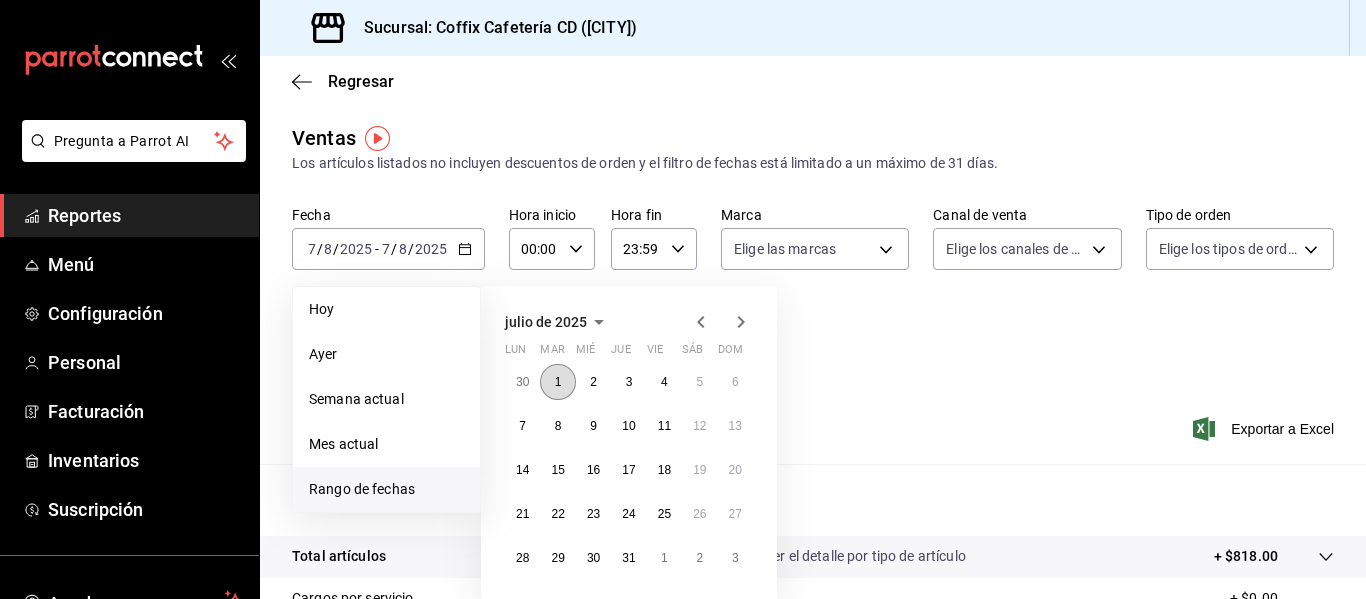 click on "1" at bounding box center [558, 382] 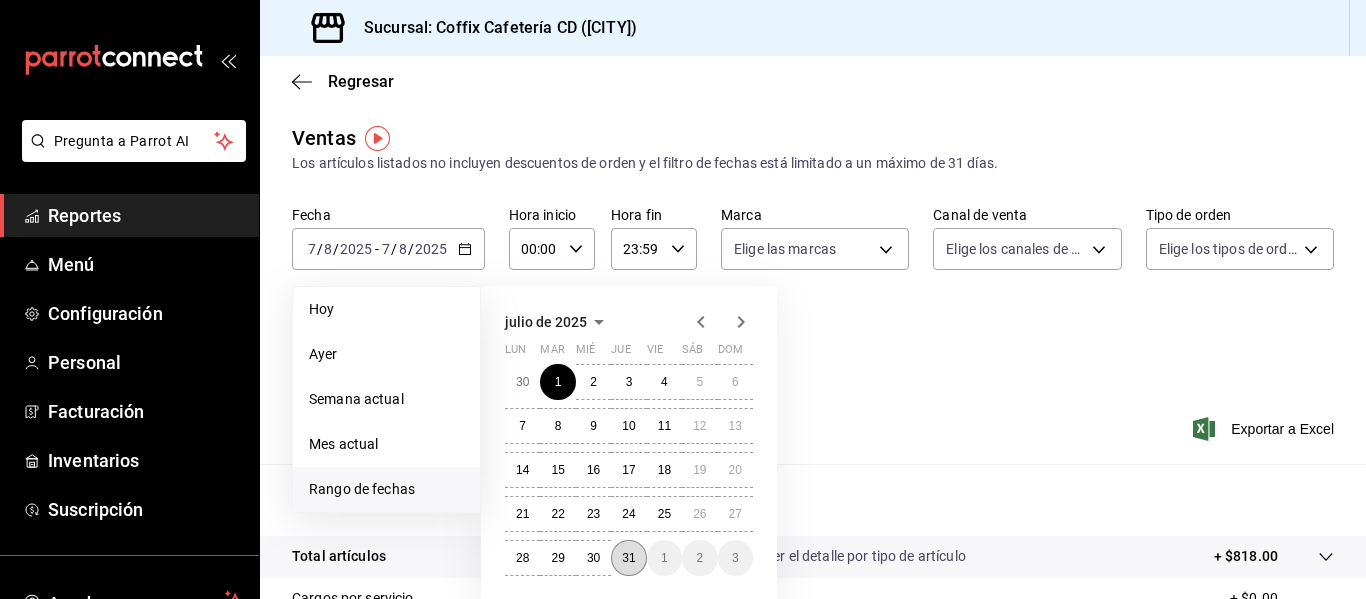 click on "31" at bounding box center [628, 558] 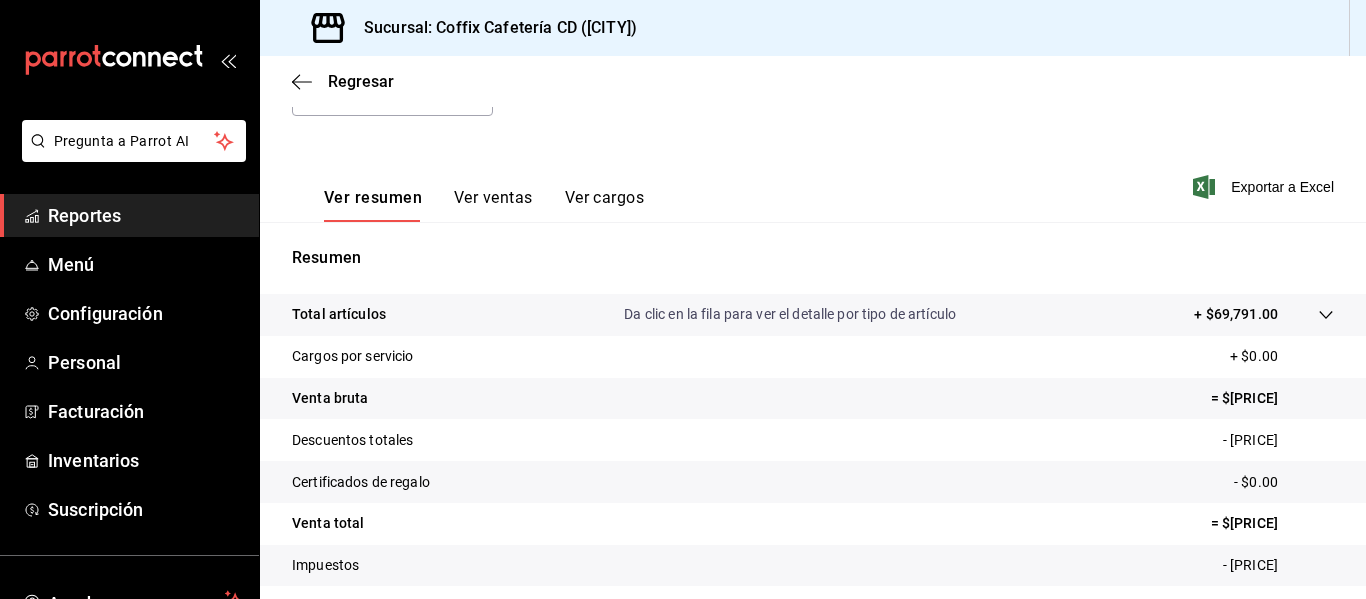 click on "Ver ventas" at bounding box center (493, 205) 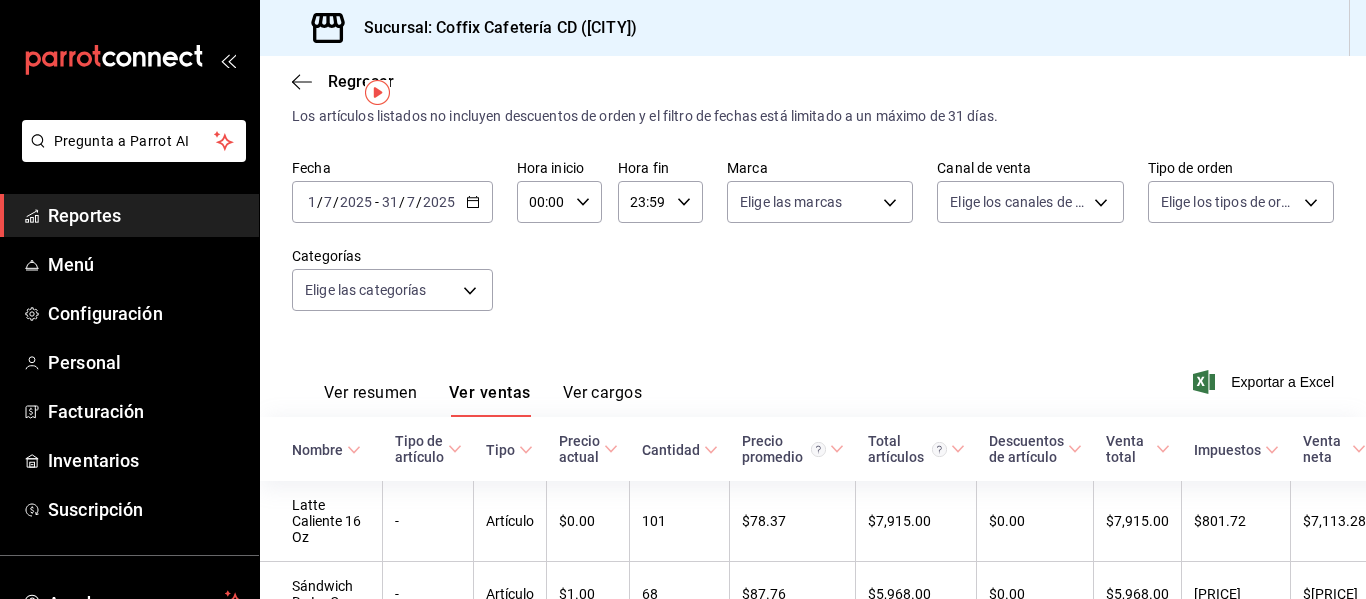scroll, scrollTop: 46, scrollLeft: 0, axis: vertical 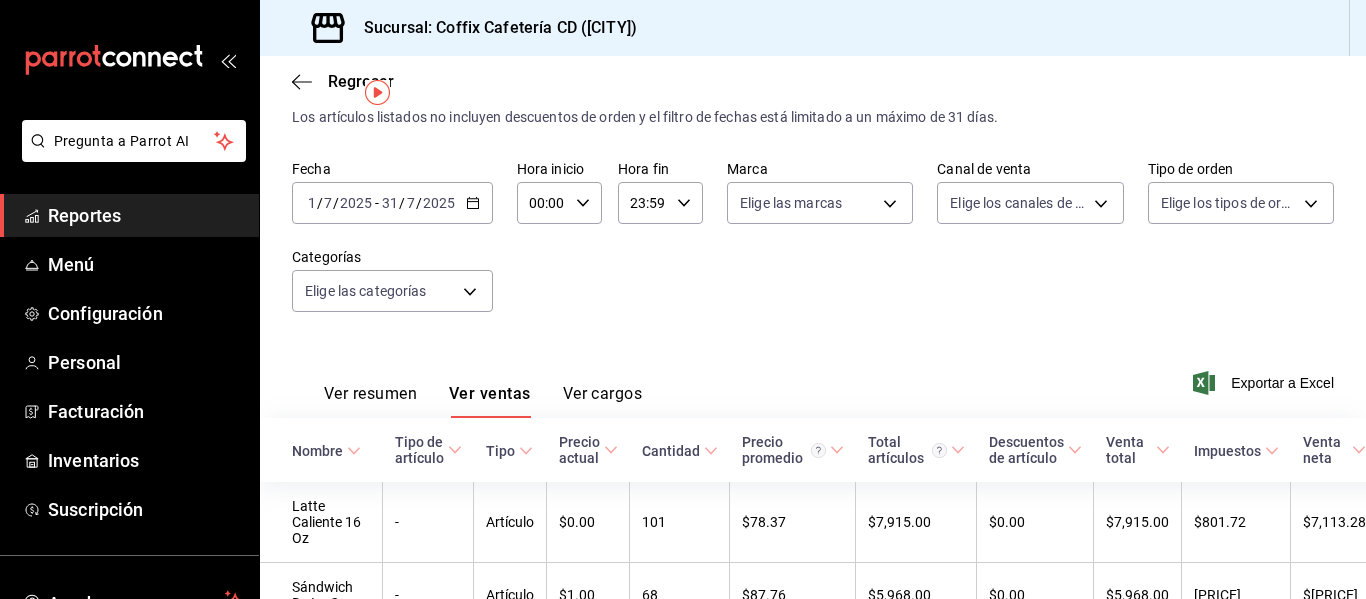click on "Ver cargos" at bounding box center (603, 401) 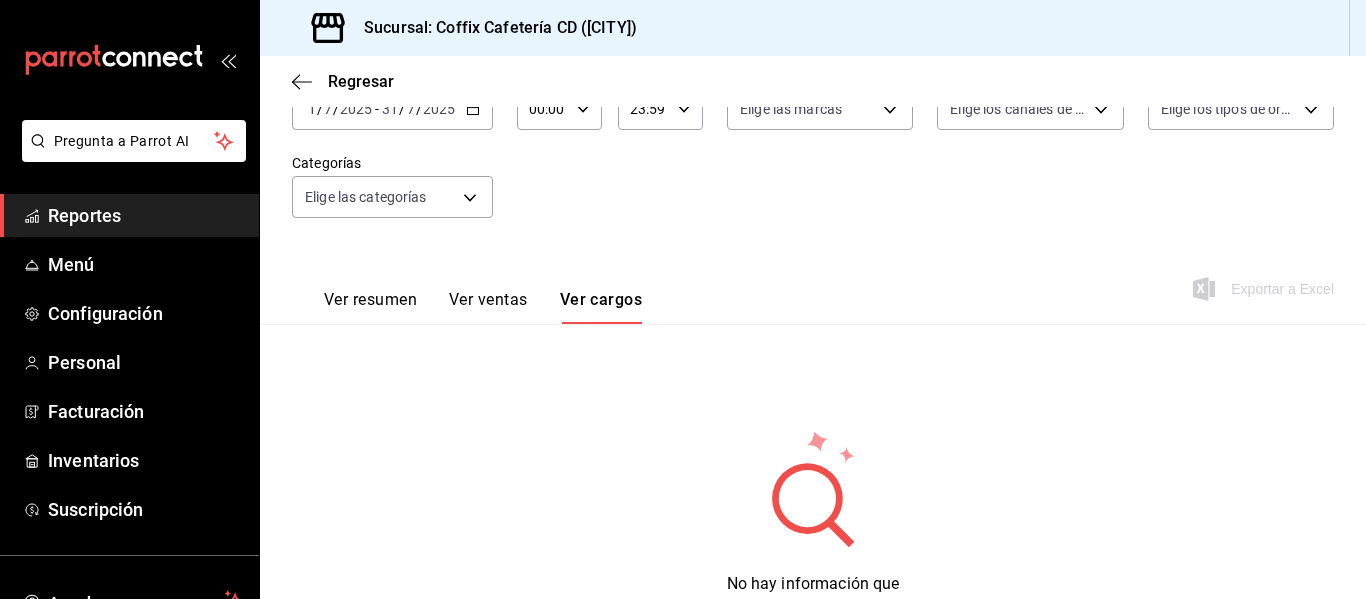scroll, scrollTop: 141, scrollLeft: 0, axis: vertical 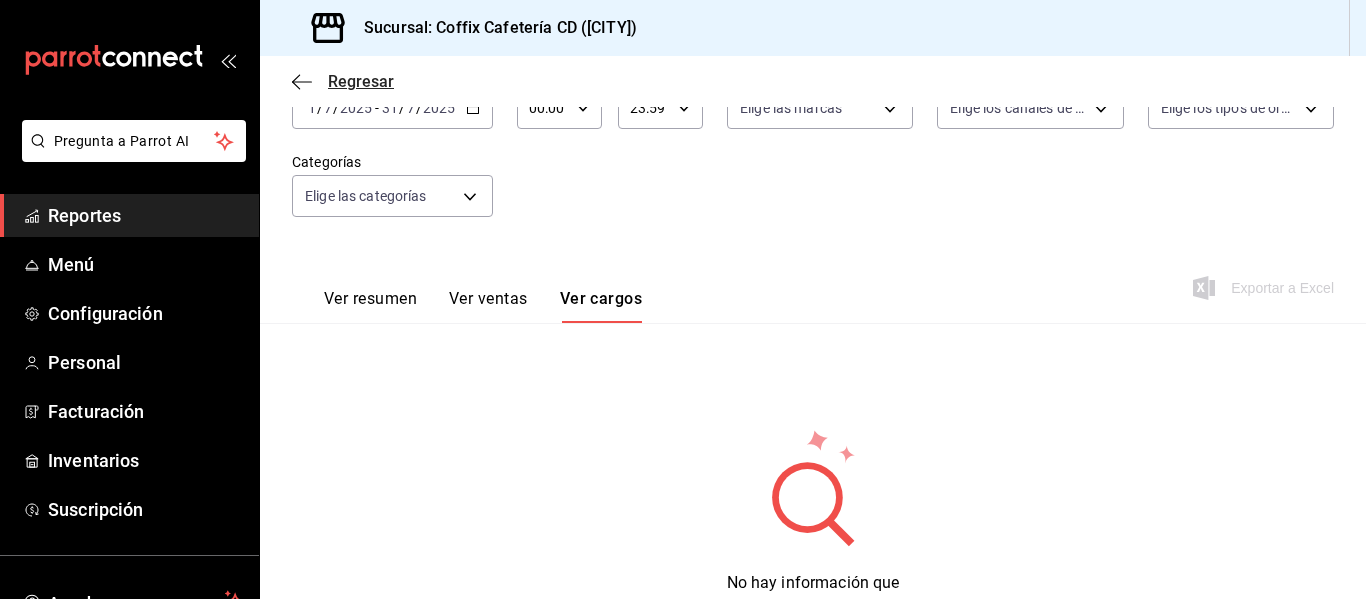 click on "Regresar" at bounding box center [361, 81] 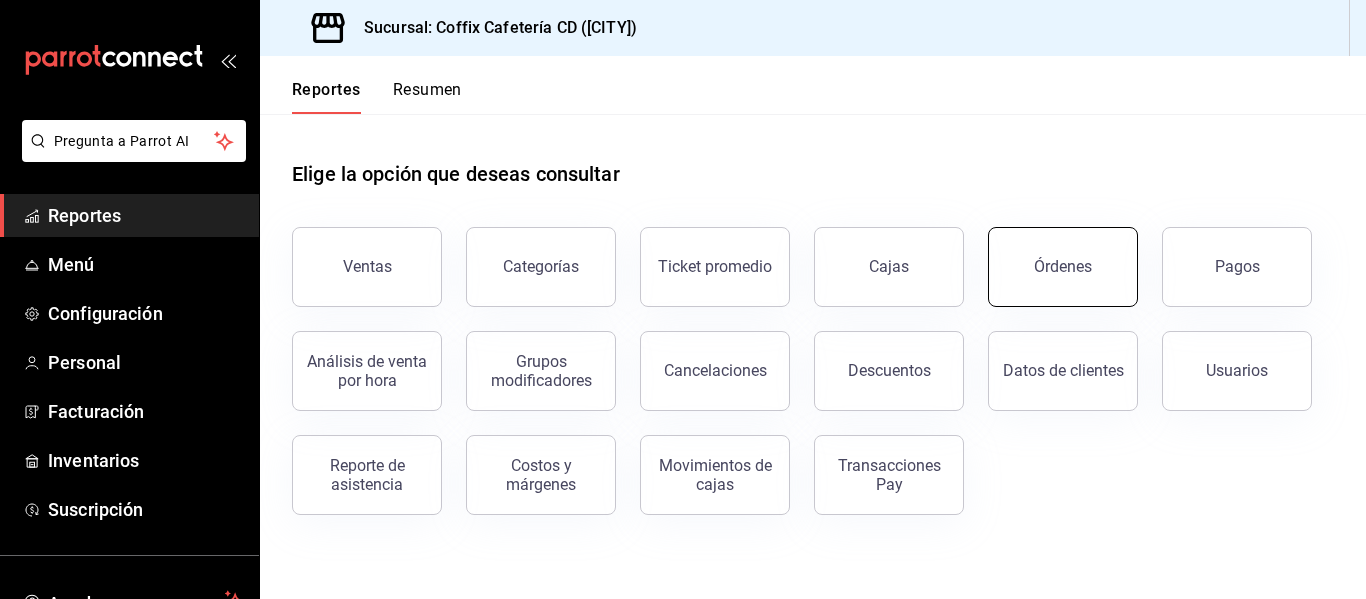 click on "Órdenes" at bounding box center (1063, 267) 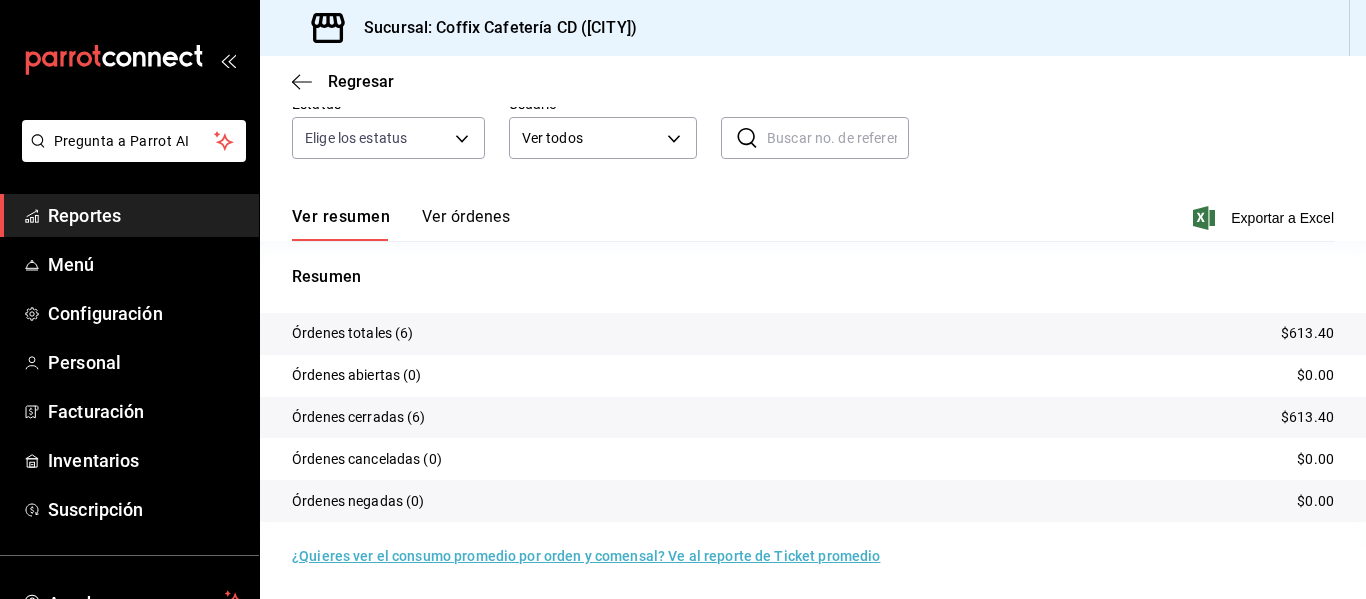 scroll, scrollTop: 0, scrollLeft: 0, axis: both 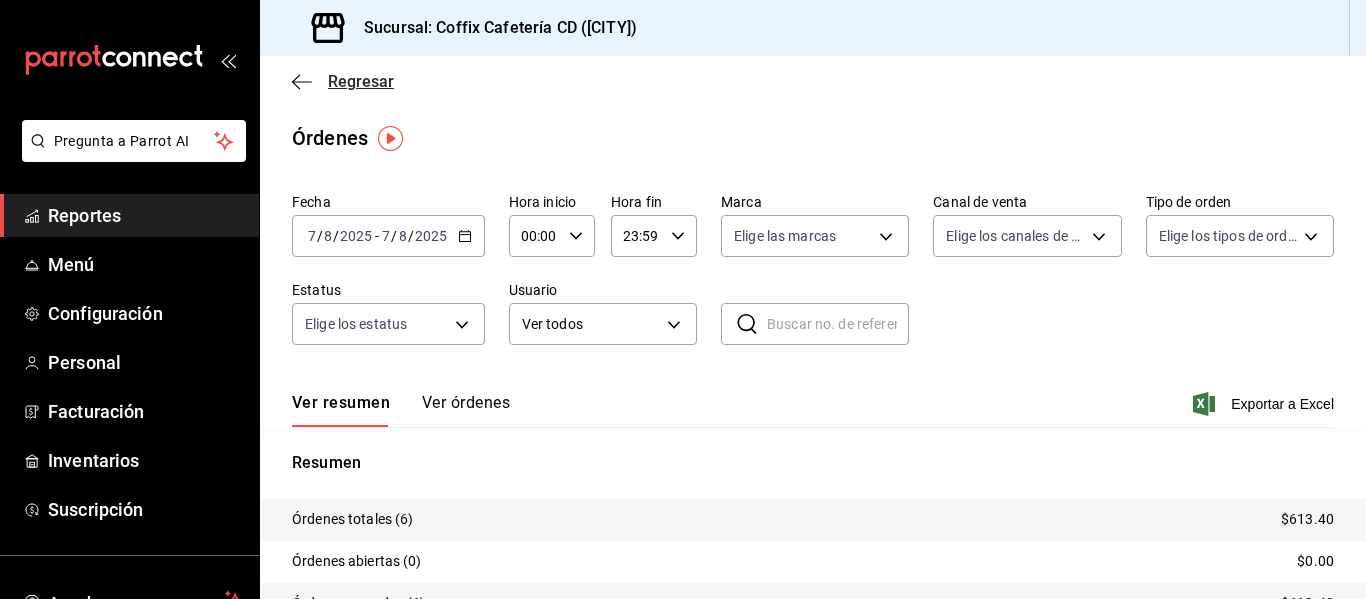 click on "Regresar" at bounding box center [361, 81] 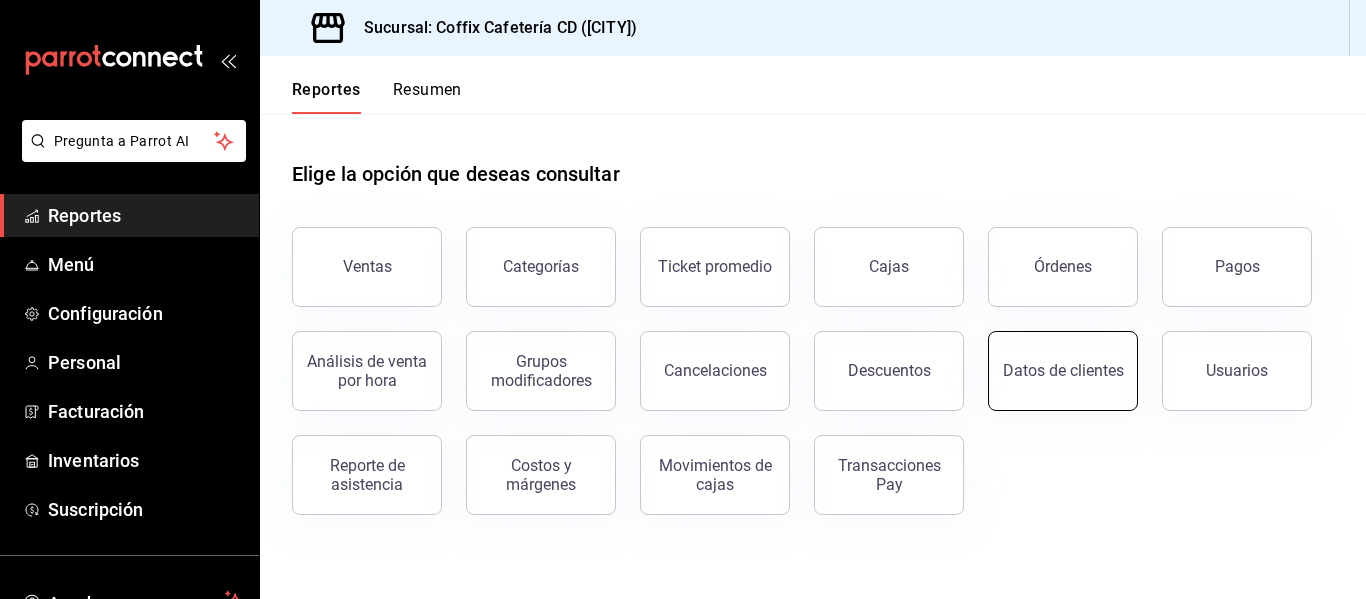 click on "Datos de clientes" at bounding box center [1063, 371] 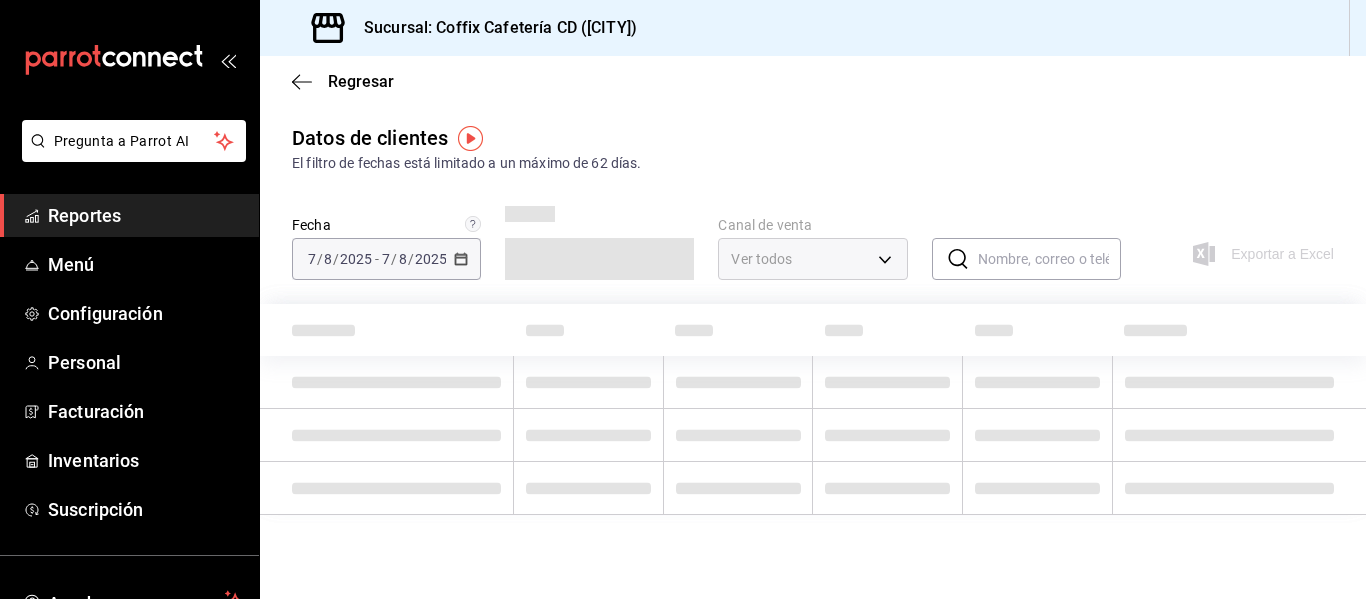 type on "PARROT,DIDI_FOOD,ONLINE" 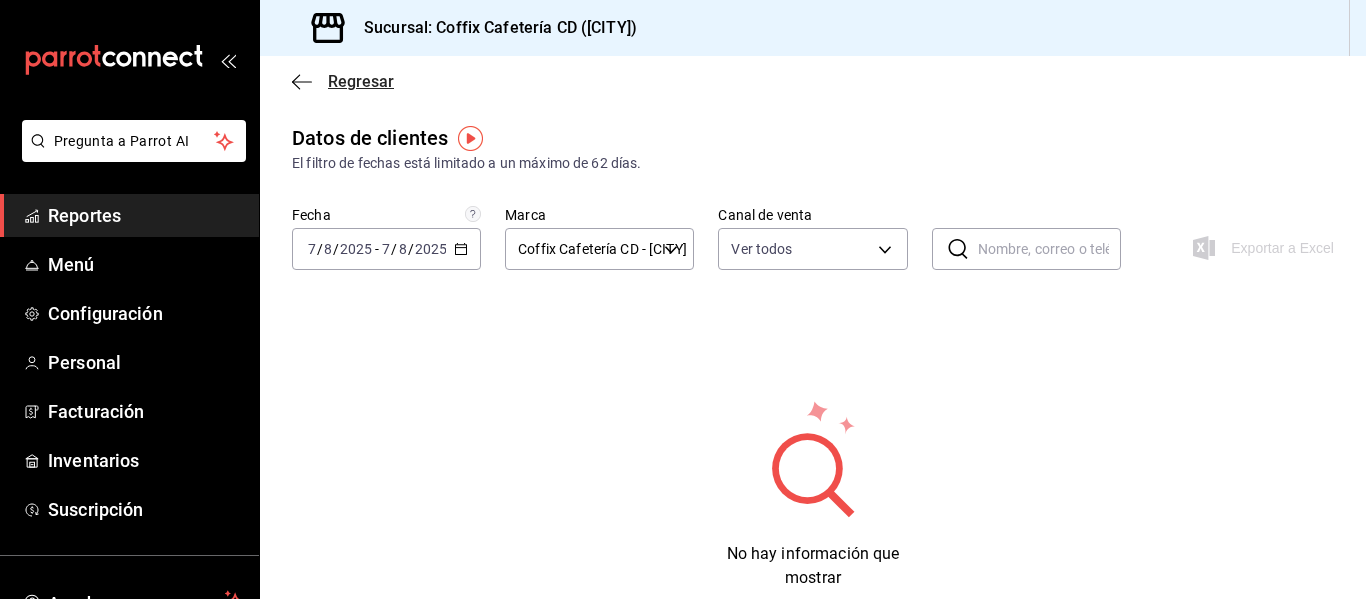 click on "Regresar" at bounding box center (343, 81) 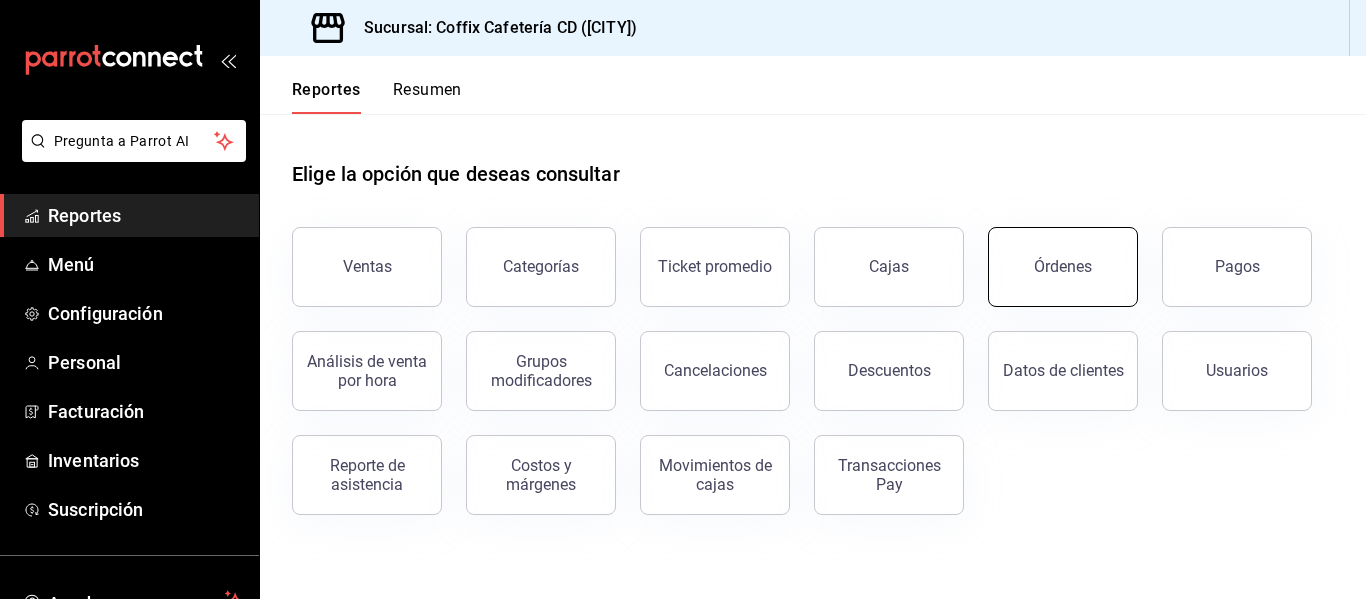 click on "Órdenes" at bounding box center (1063, 267) 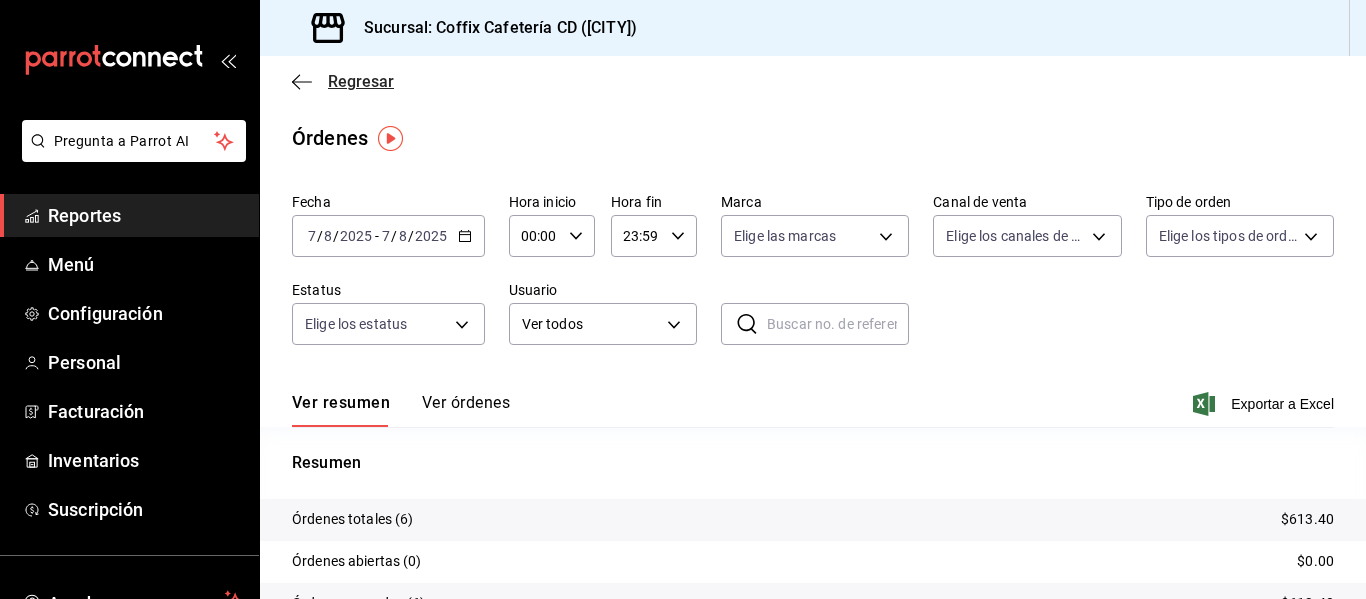 click on "Regresar" at bounding box center [361, 81] 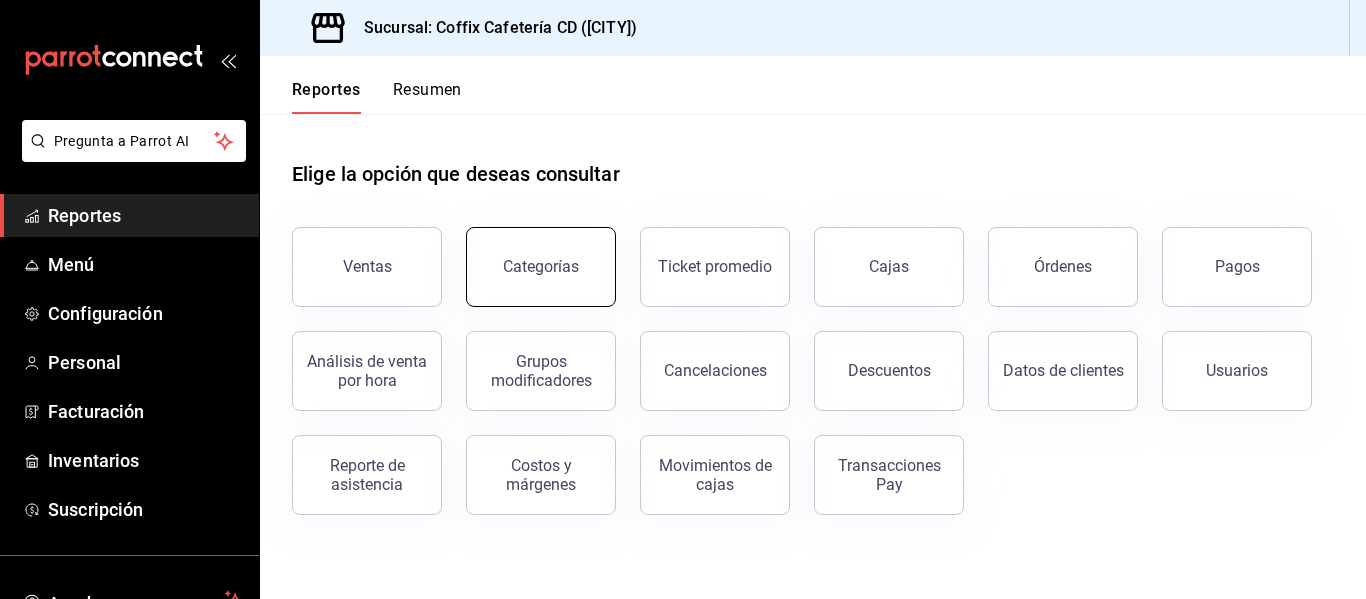 click on "Categorías" at bounding box center (541, 267) 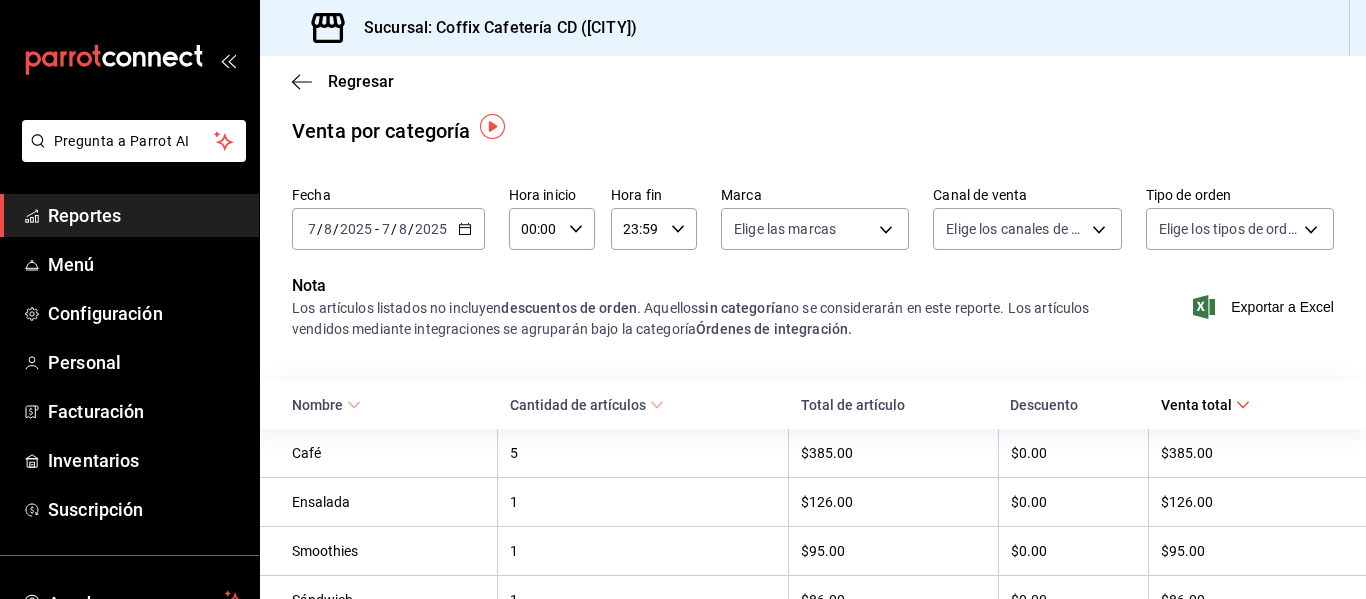 scroll, scrollTop: 6, scrollLeft: 0, axis: vertical 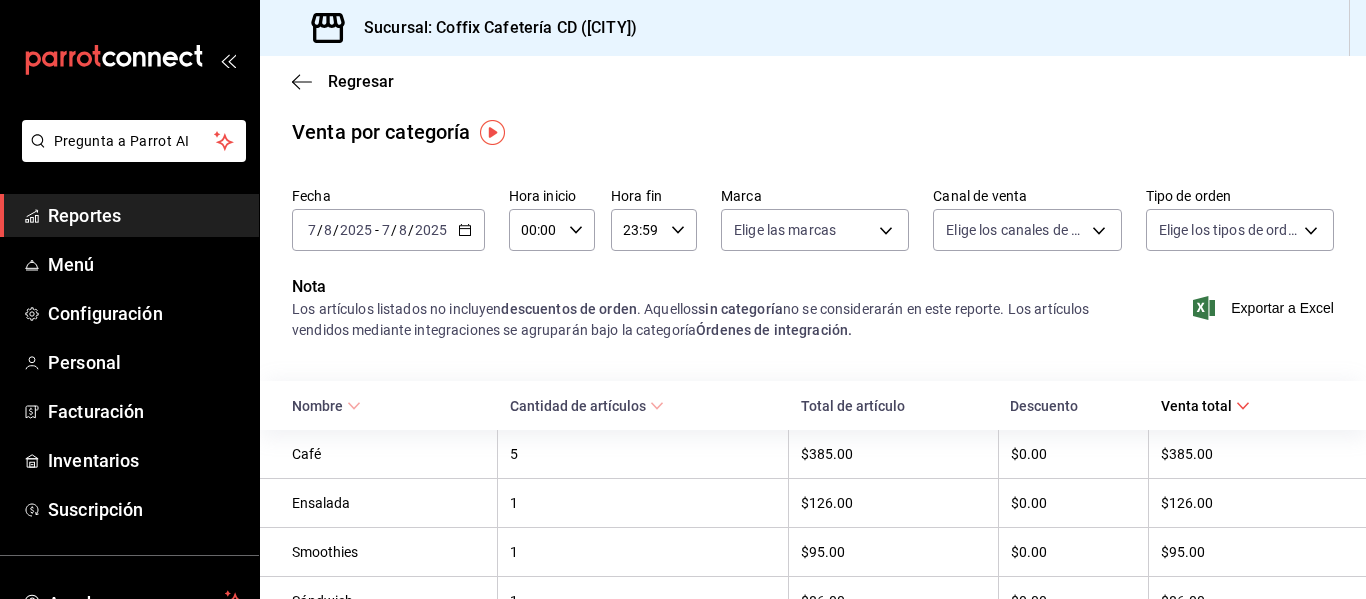 click on "2025-08-07 7 / 8 / 2025 - 2025-08-07 7 / 8 / 2025" at bounding box center (388, 230) 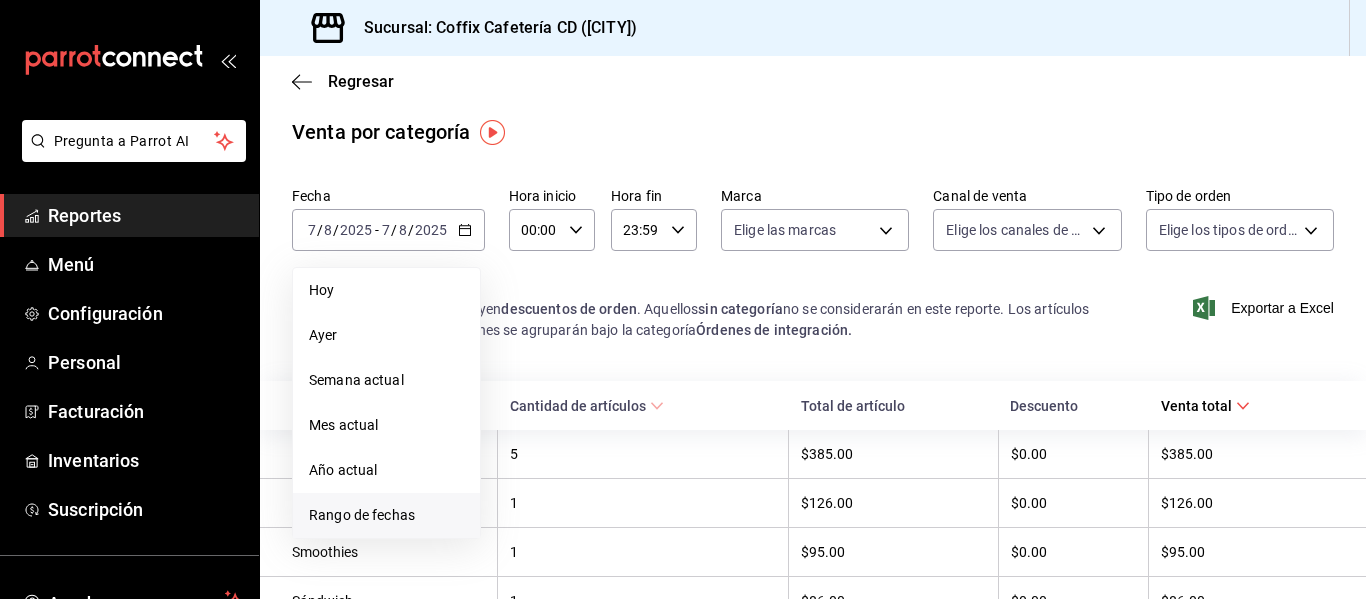click on "Rango de fechas" at bounding box center (386, 515) 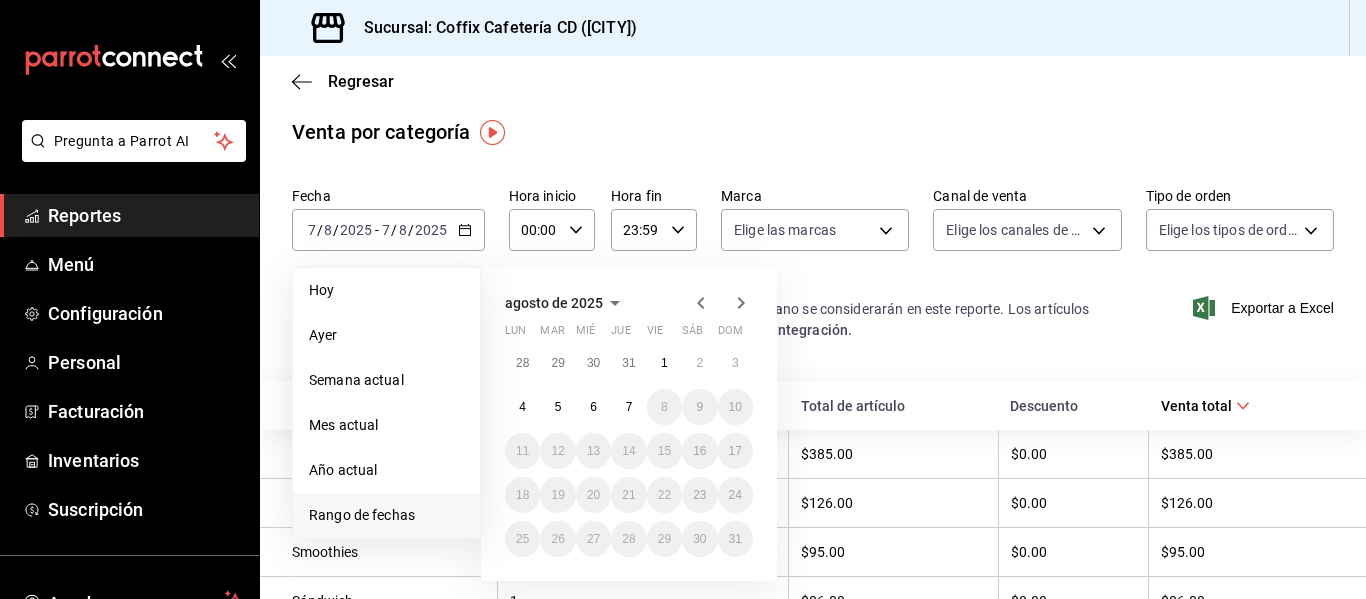 click 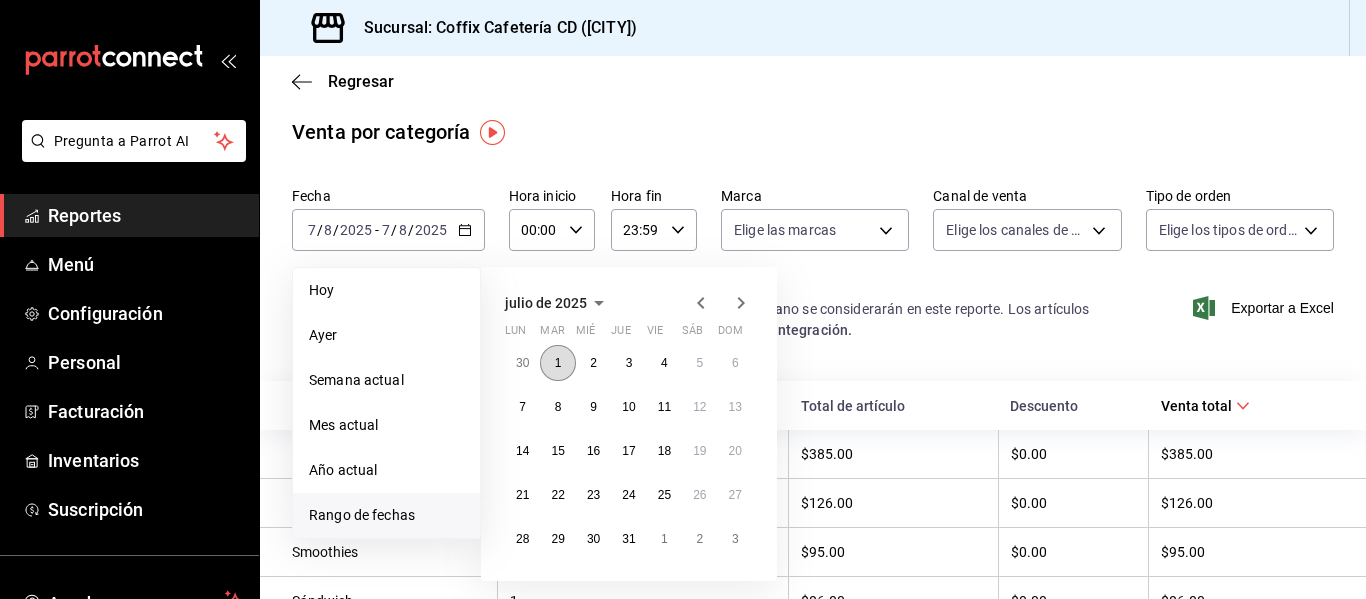 click on "1" at bounding box center (557, 363) 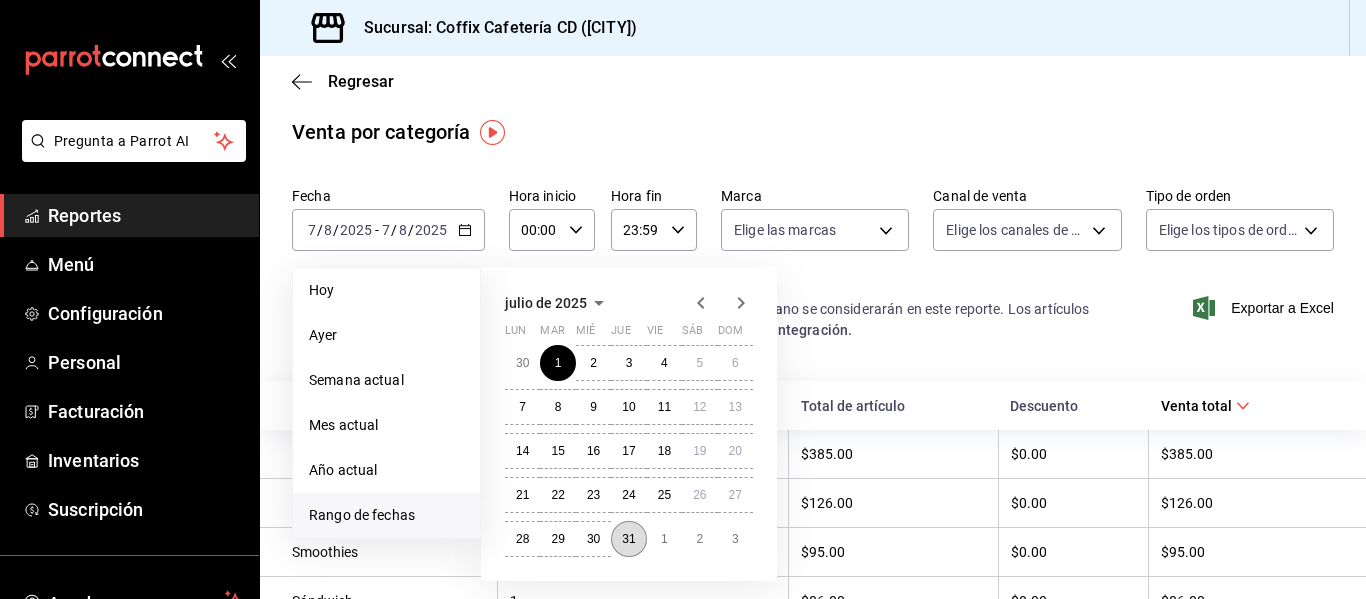 click on "31" at bounding box center [628, 539] 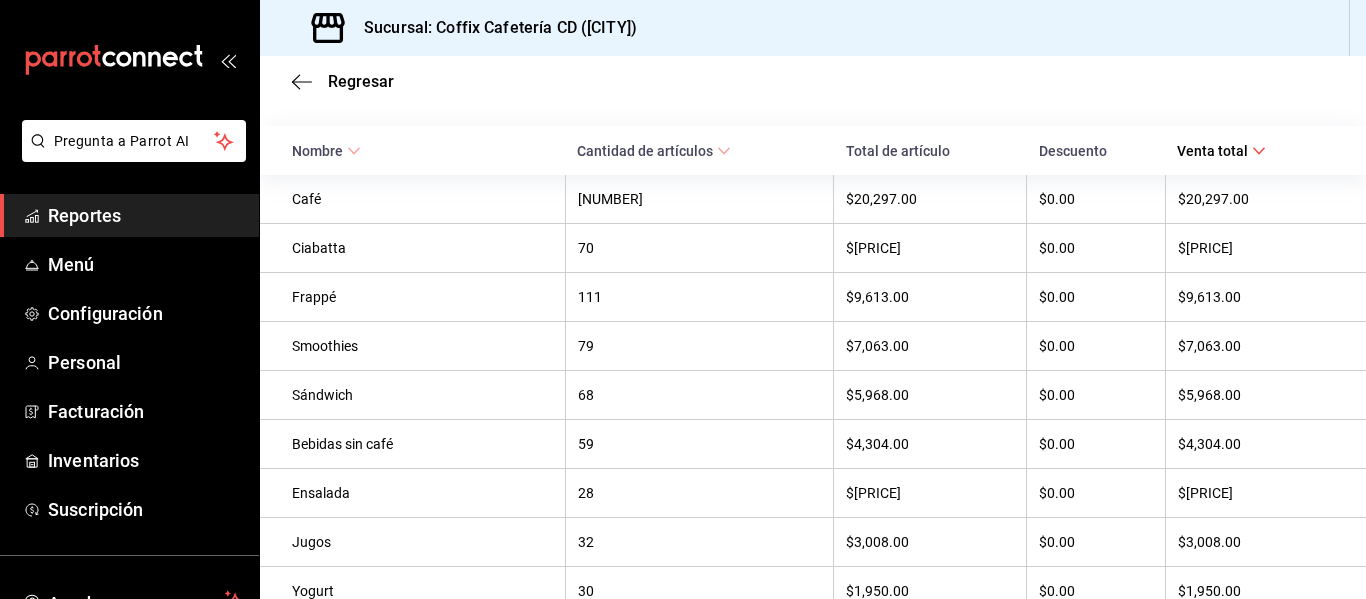 scroll, scrollTop: 262, scrollLeft: 0, axis: vertical 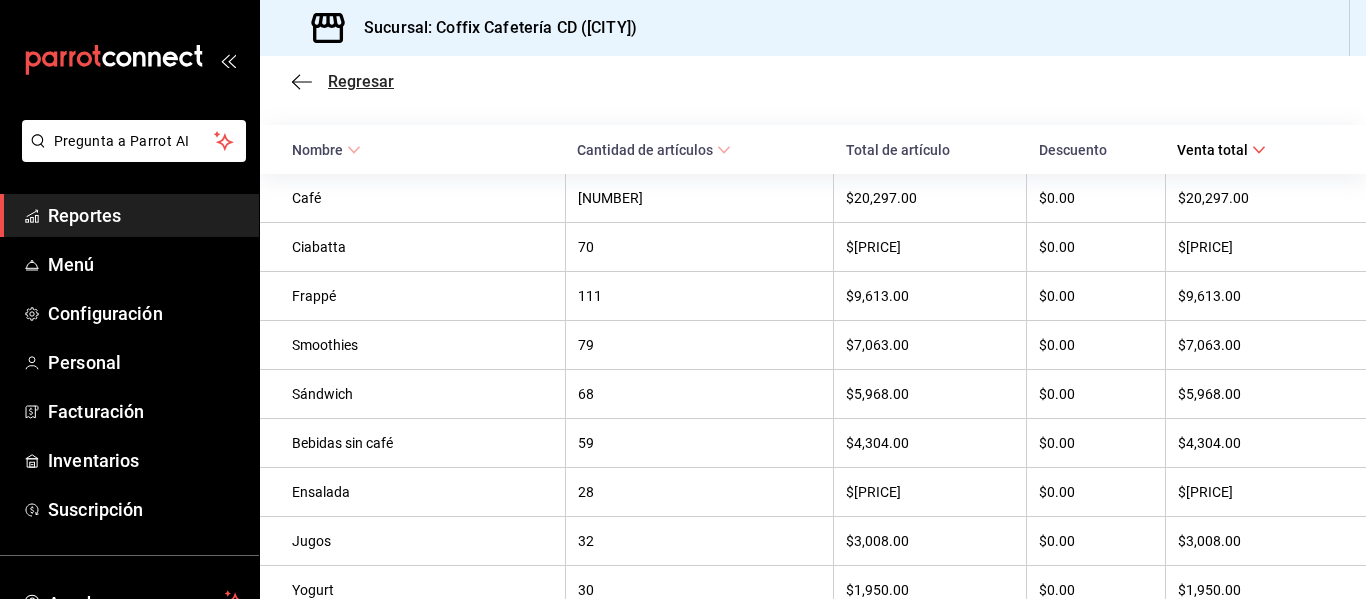 click on "Regresar" at bounding box center [361, 81] 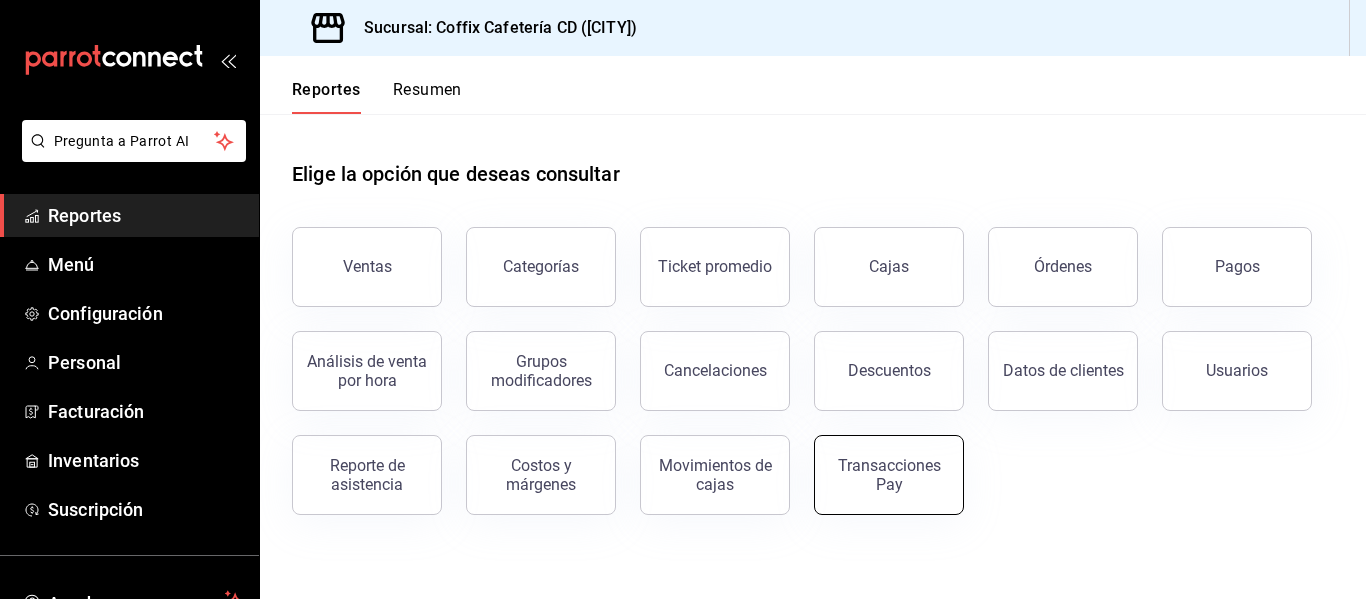 click on "Transacciones Pay" at bounding box center (889, 475) 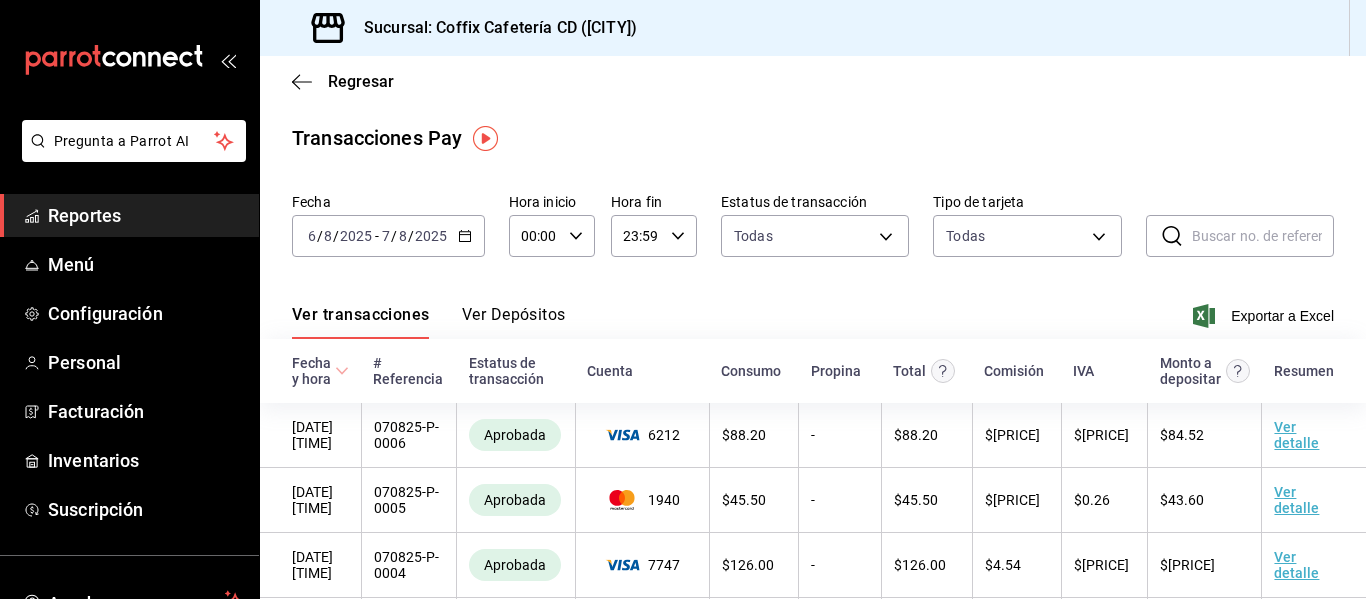 click on "[DATE] [DATE] - [DATE] [DATE]" at bounding box center (388, 236) 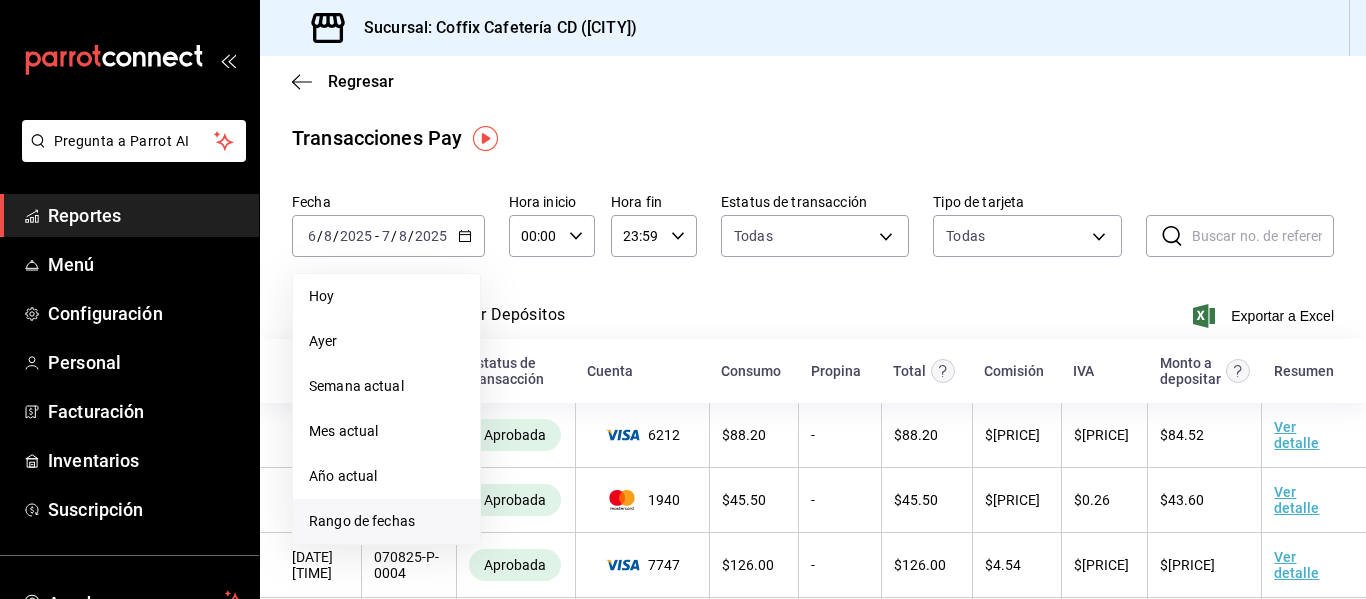 click on "Rango de fechas" at bounding box center [386, 521] 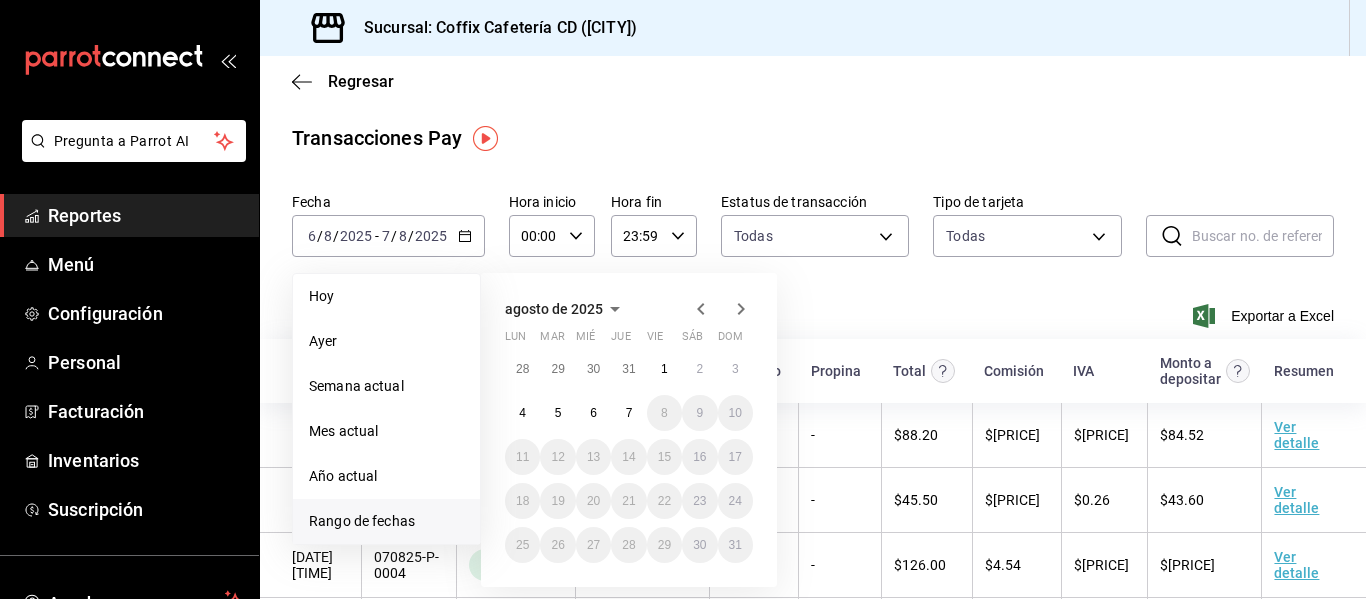 click 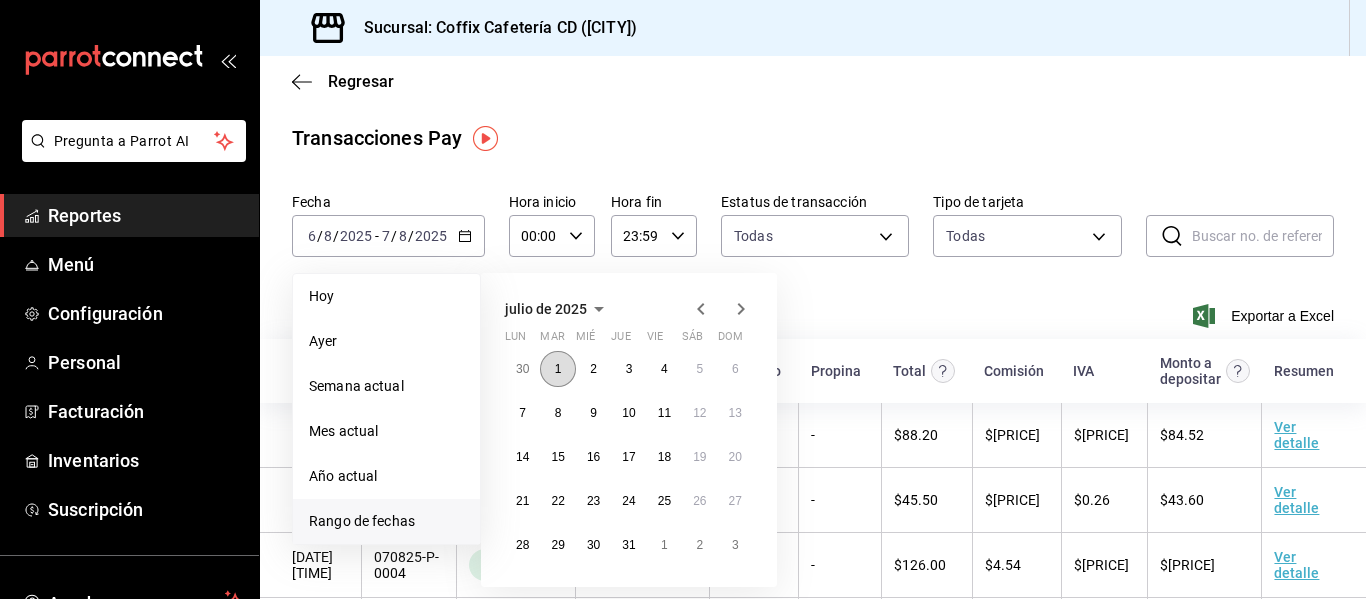click on "1" at bounding box center (557, 369) 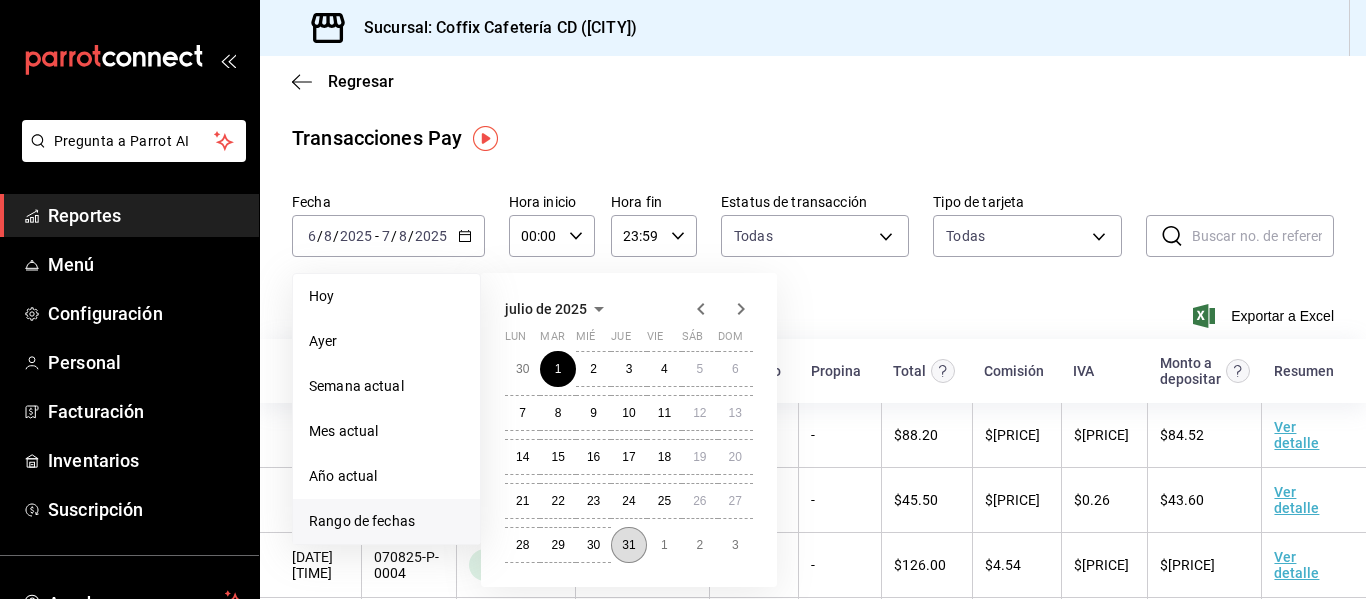 click on "31" at bounding box center (628, 545) 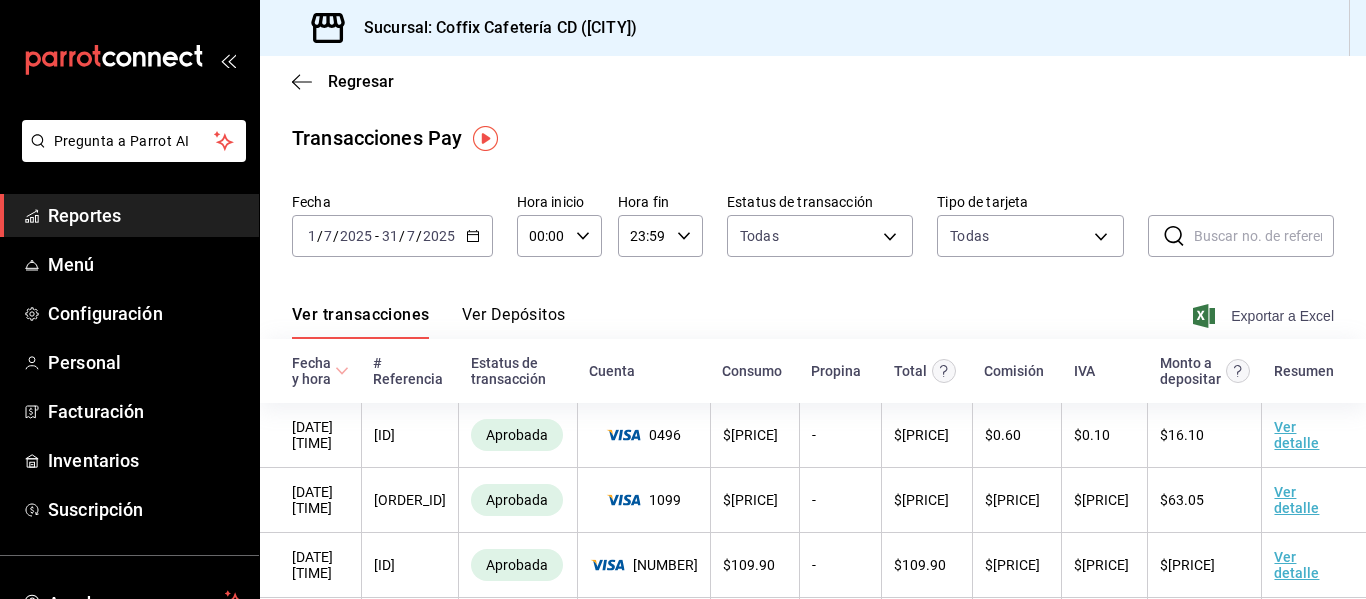 click on "Exportar a Excel" at bounding box center [1265, 316] 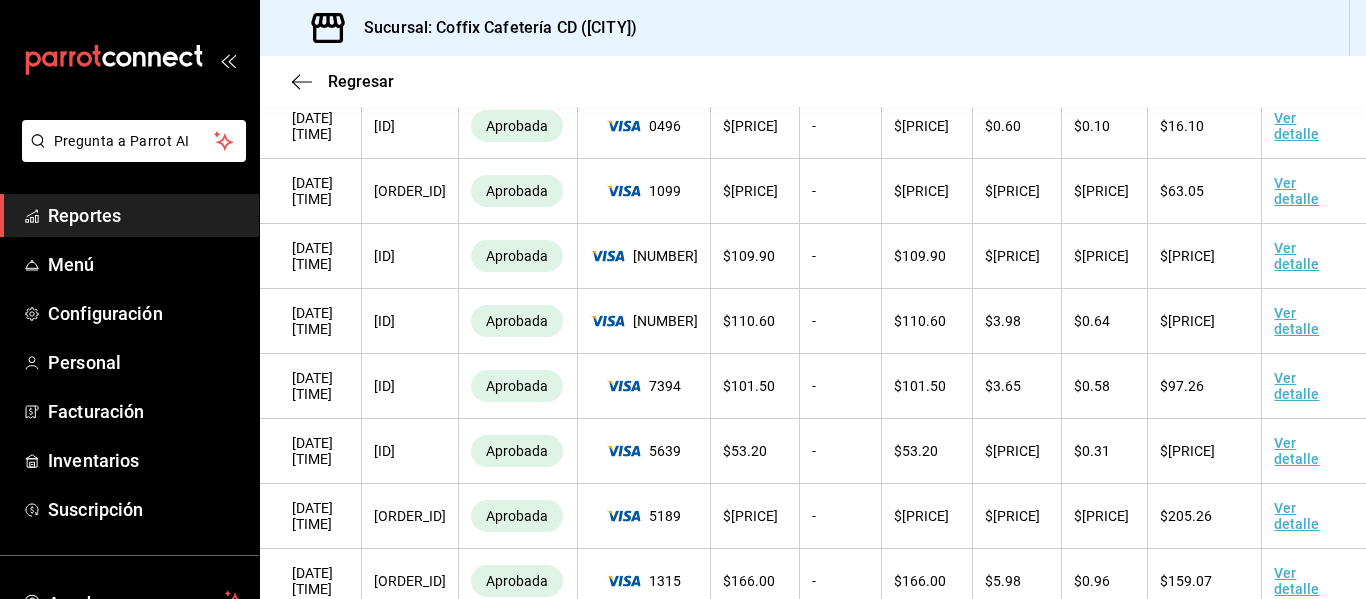 scroll, scrollTop: 0, scrollLeft: 0, axis: both 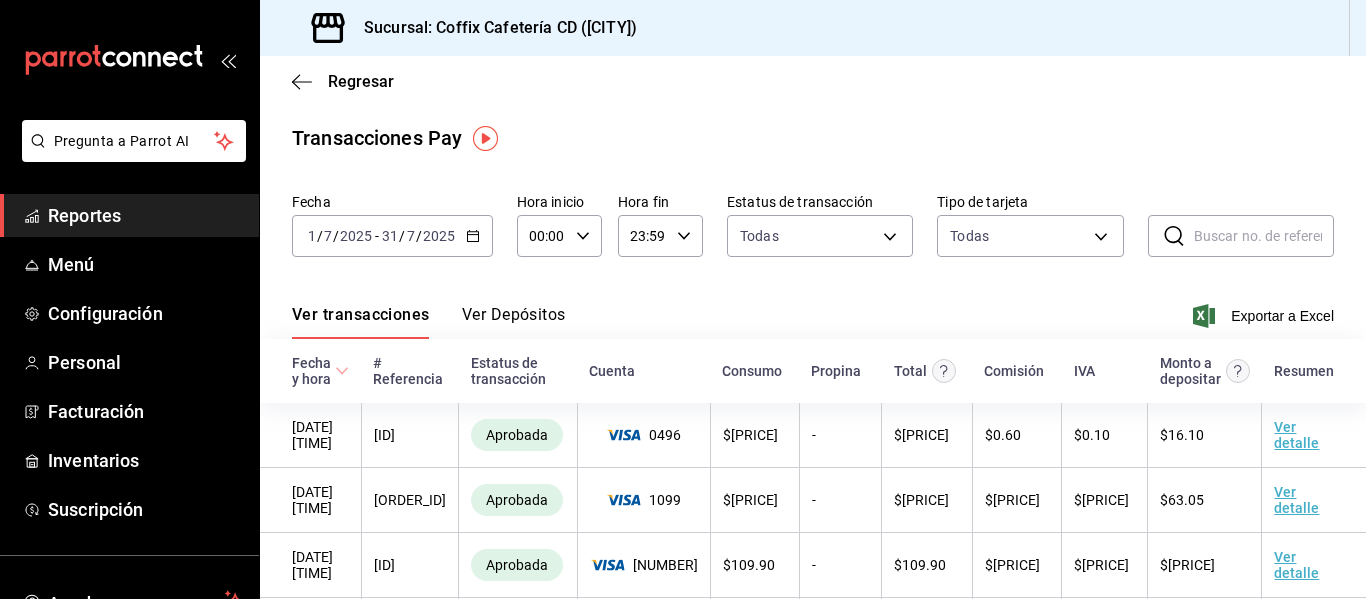 click on "Ver Depósitos" at bounding box center (514, 322) 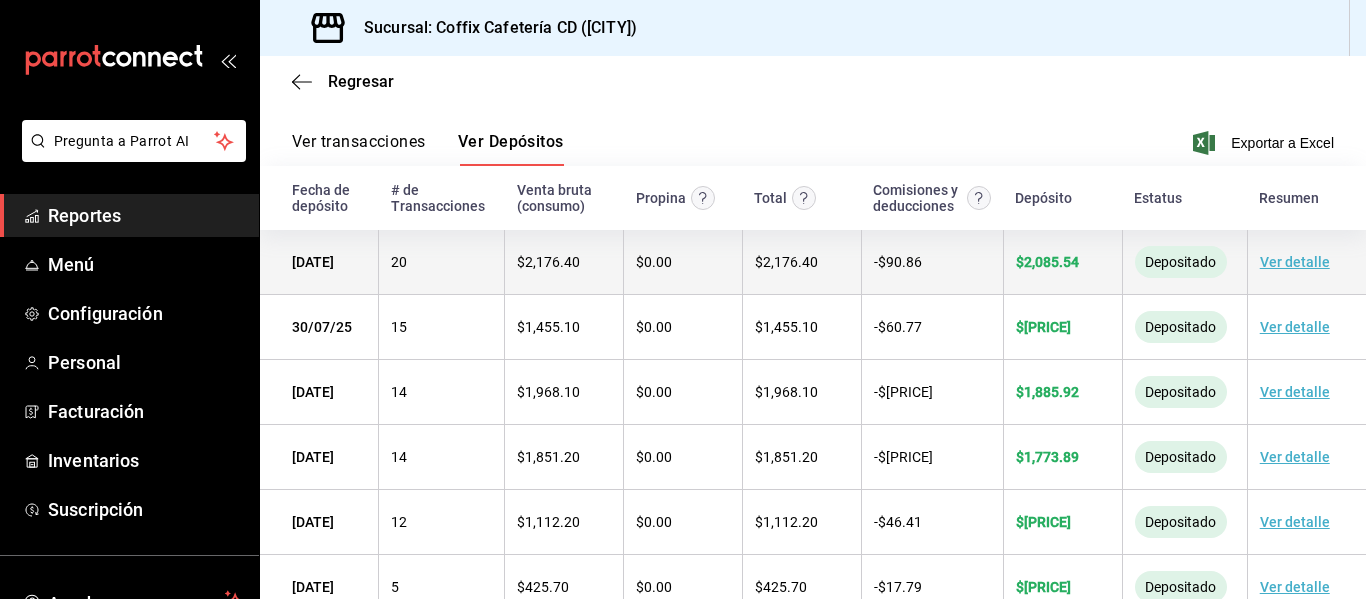 scroll, scrollTop: 457, scrollLeft: 0, axis: vertical 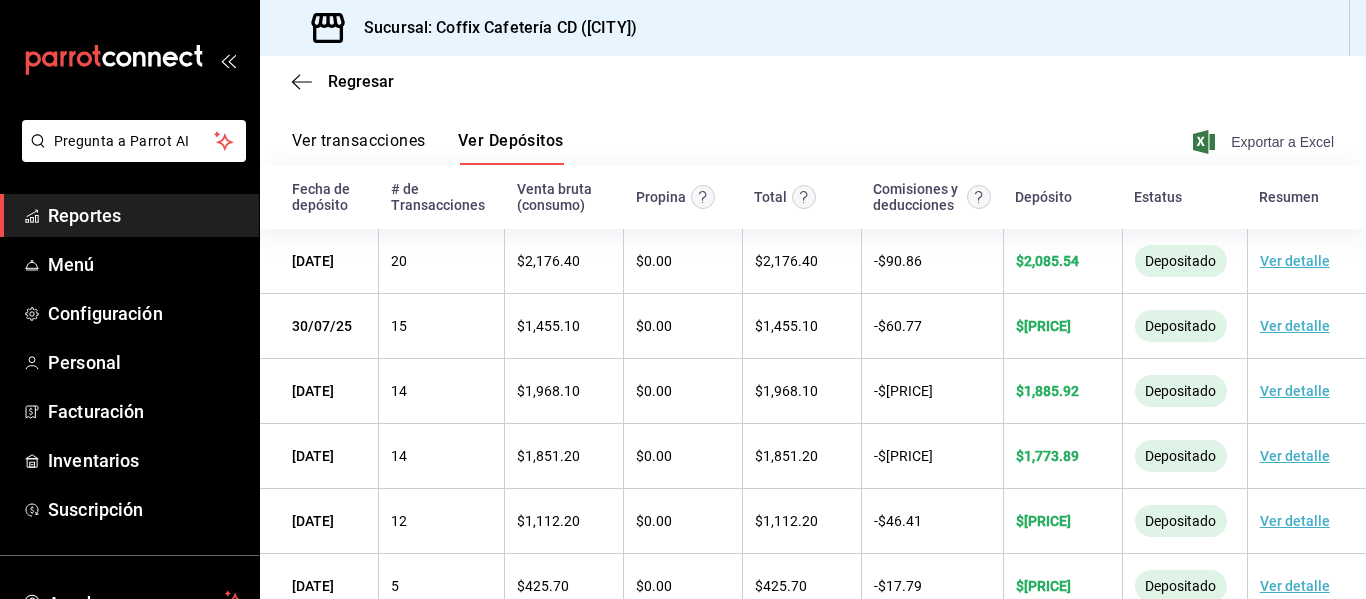 click on "Exportar a Excel" at bounding box center (1265, 142) 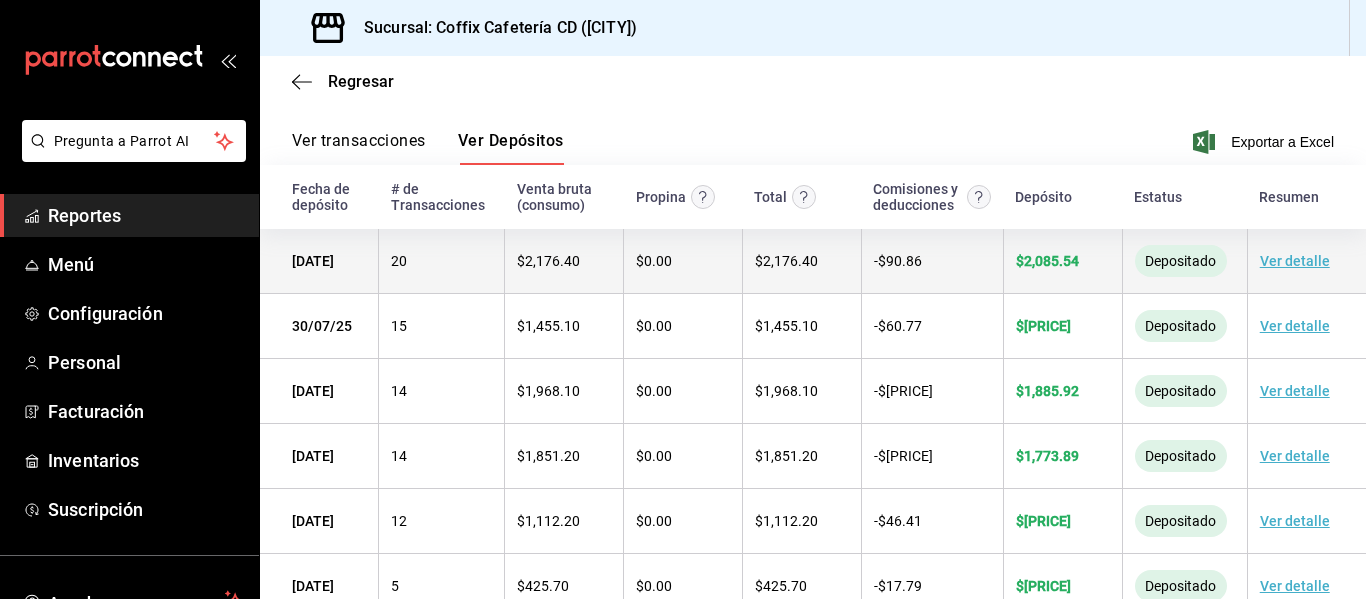 scroll, scrollTop: 0, scrollLeft: 0, axis: both 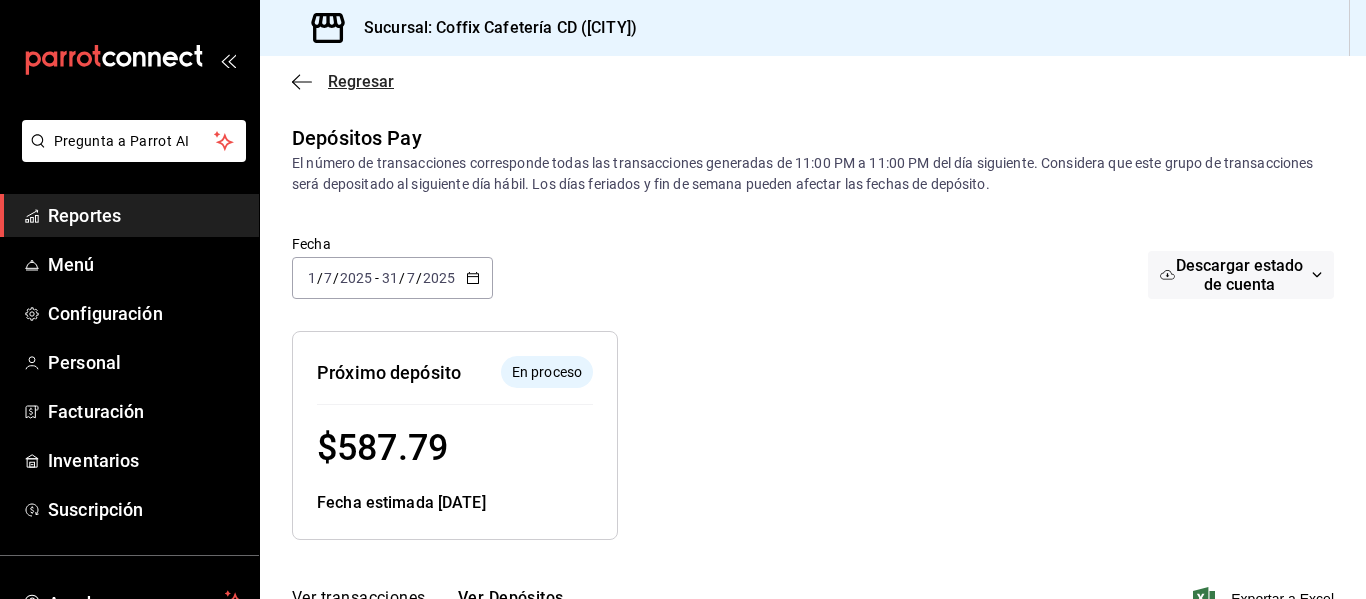 click on "Regresar" at bounding box center (361, 81) 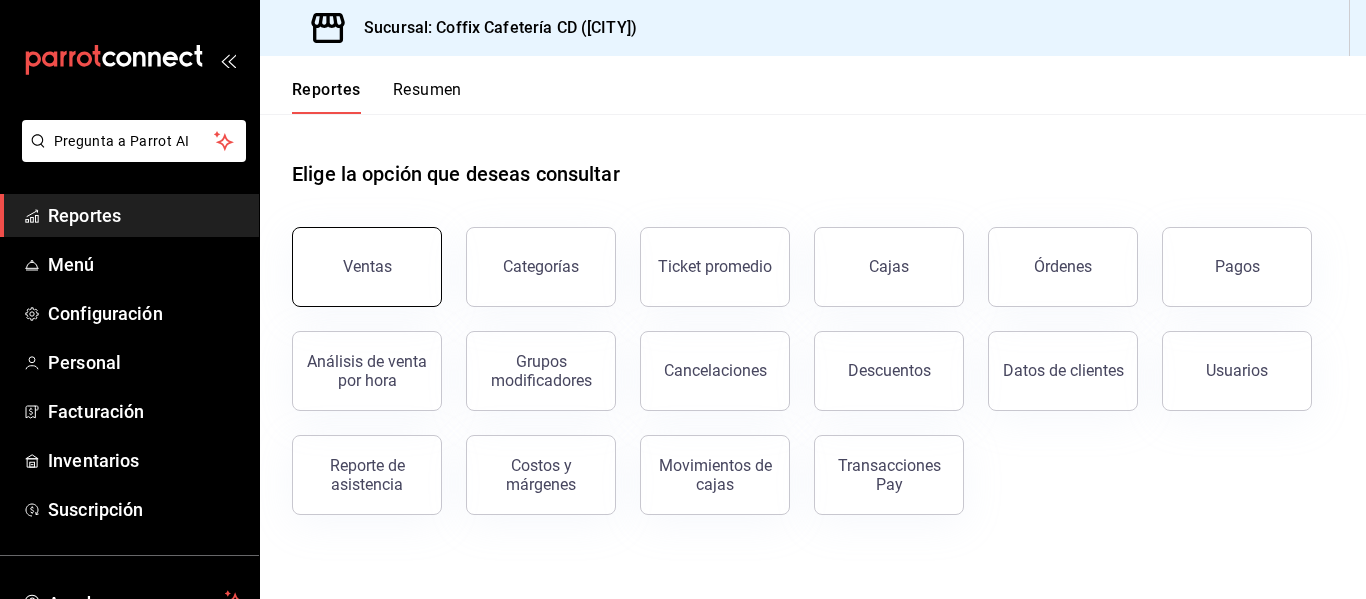 click on "Ventas" at bounding box center (367, 266) 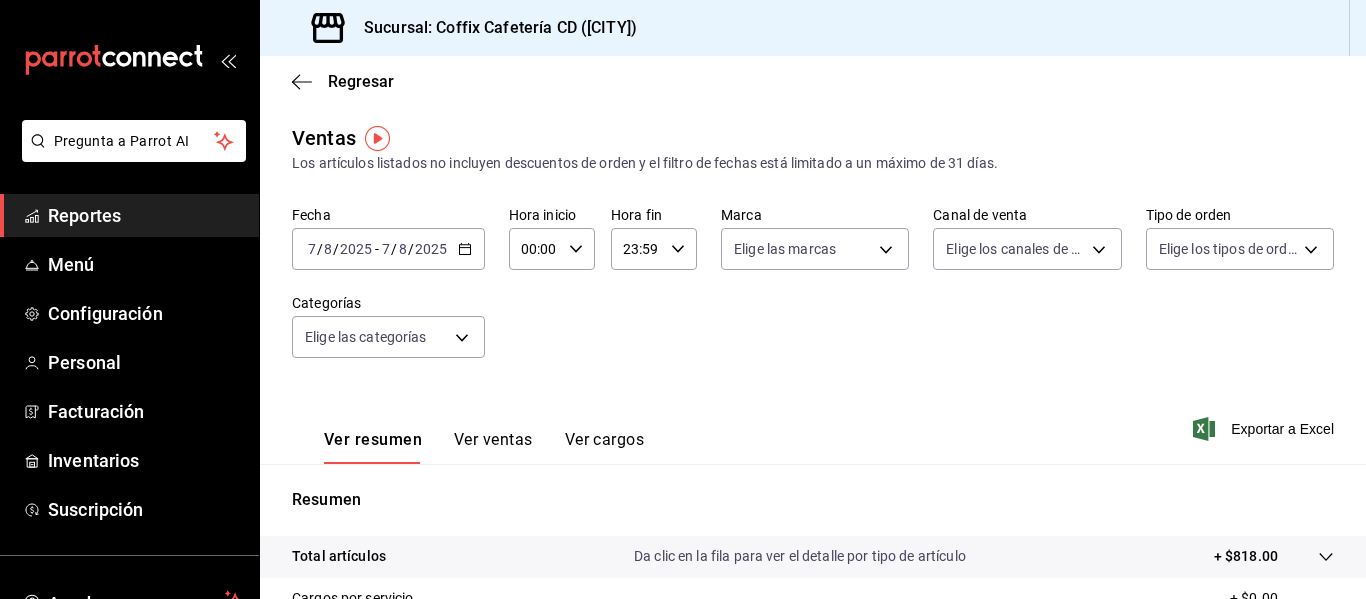 click on "Ver ventas" at bounding box center (493, 447) 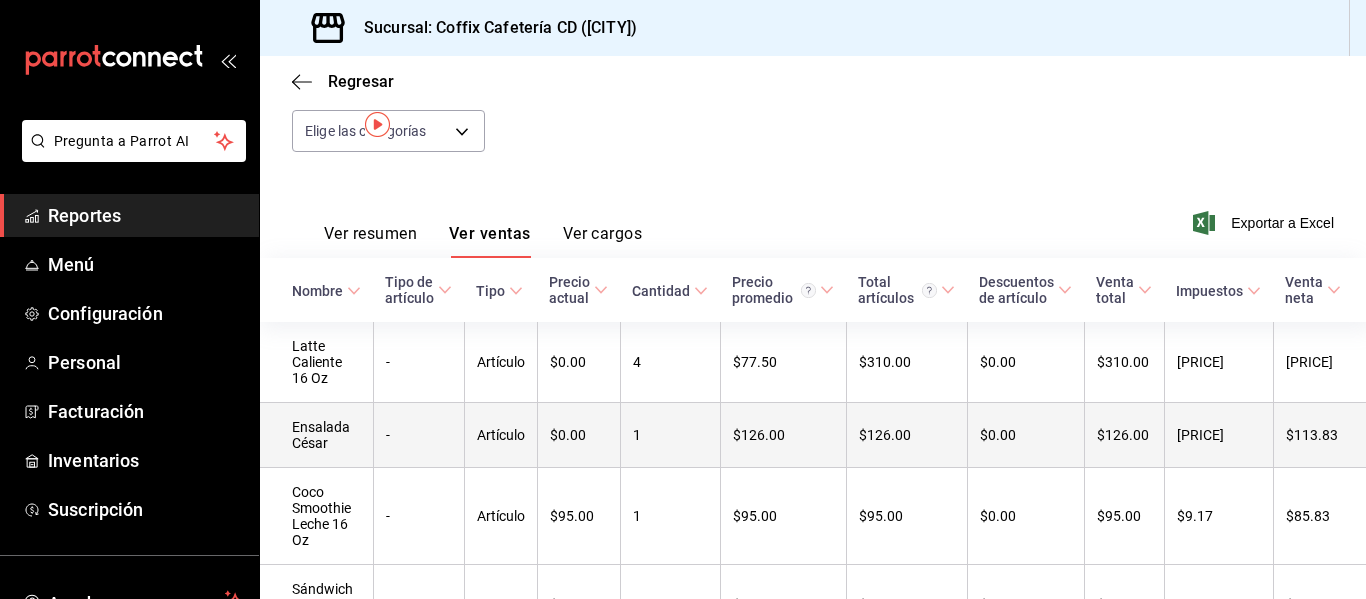 scroll, scrollTop: 0, scrollLeft: 0, axis: both 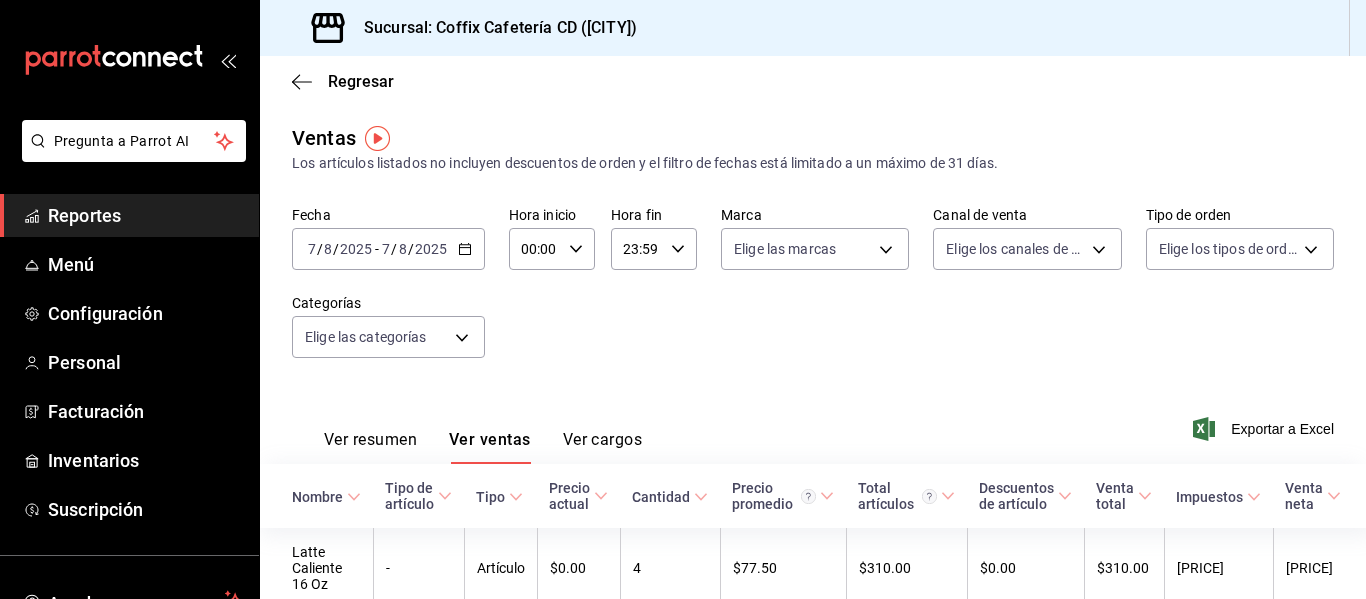 click 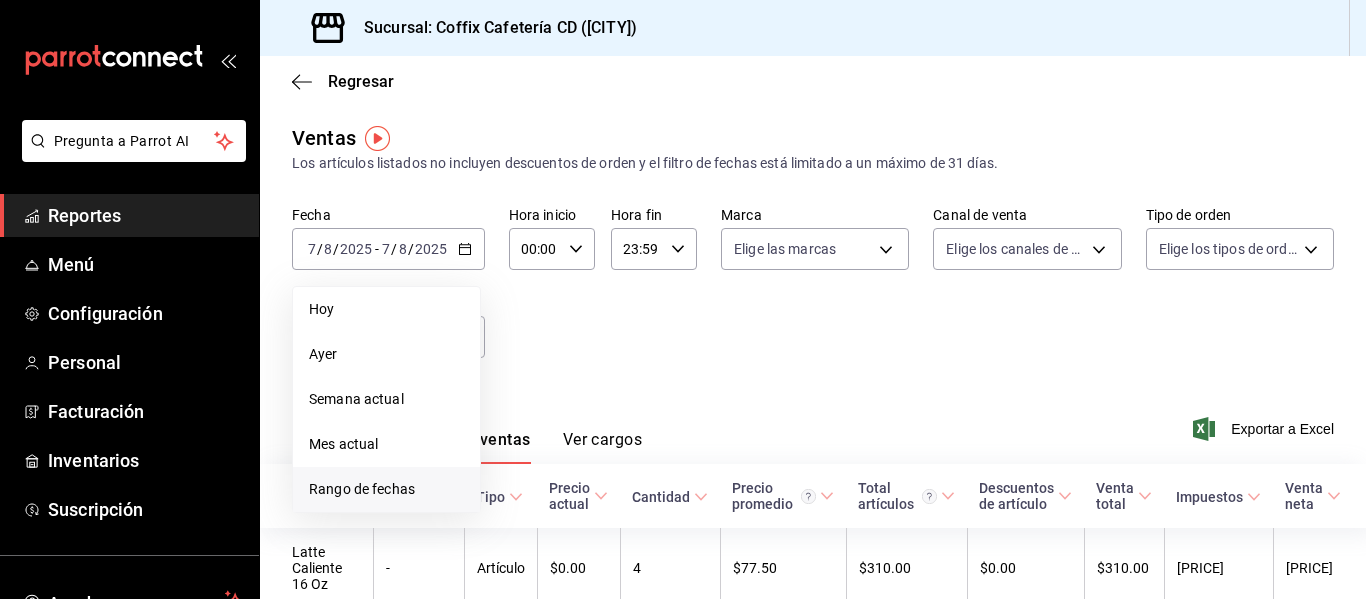 click on "Rango de fechas" at bounding box center [386, 489] 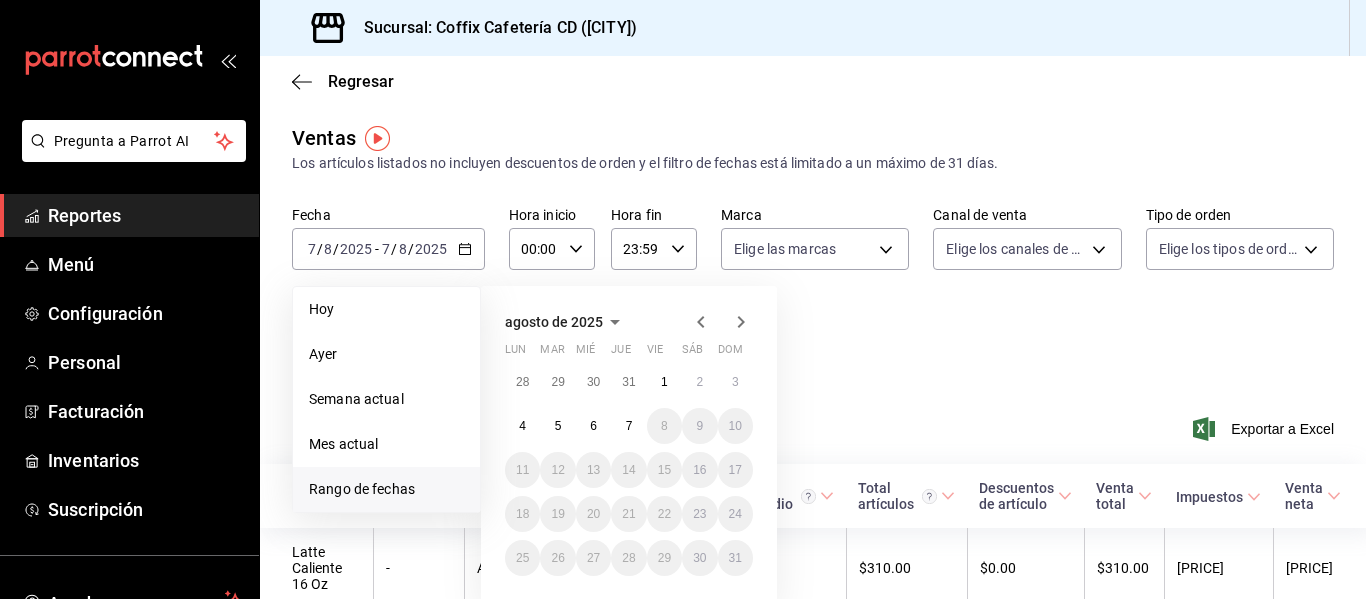 click 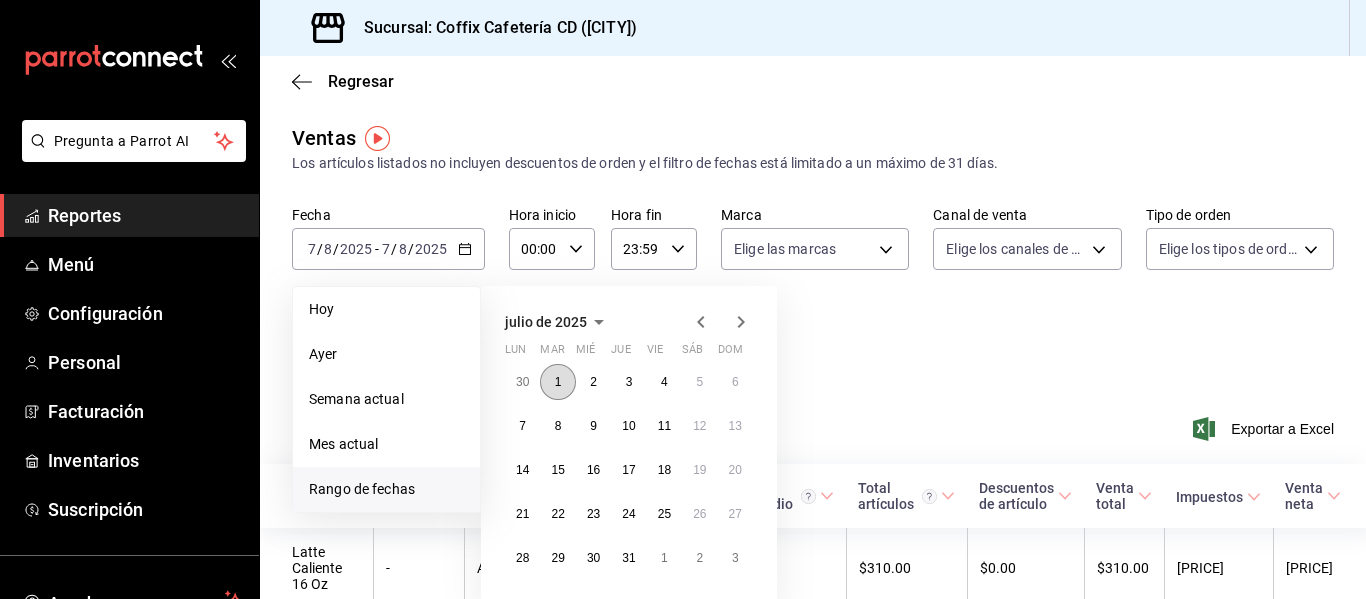 click on "1" at bounding box center (557, 382) 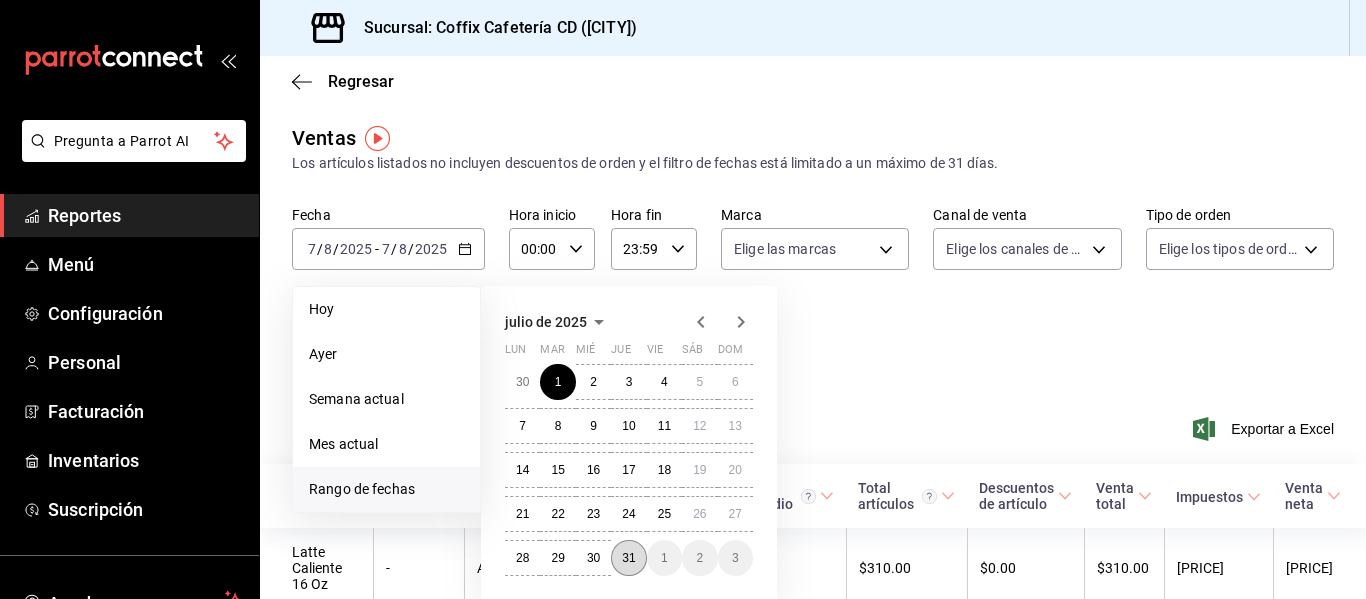 click on "31" at bounding box center [628, 558] 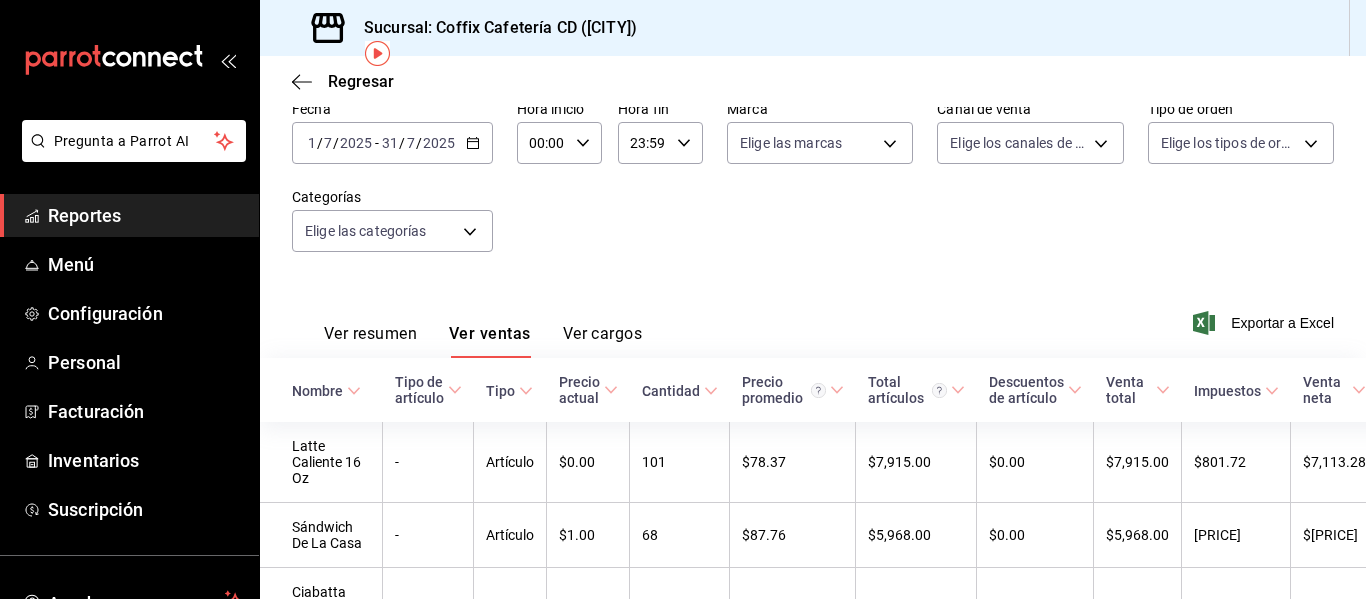 scroll, scrollTop: 107, scrollLeft: 0, axis: vertical 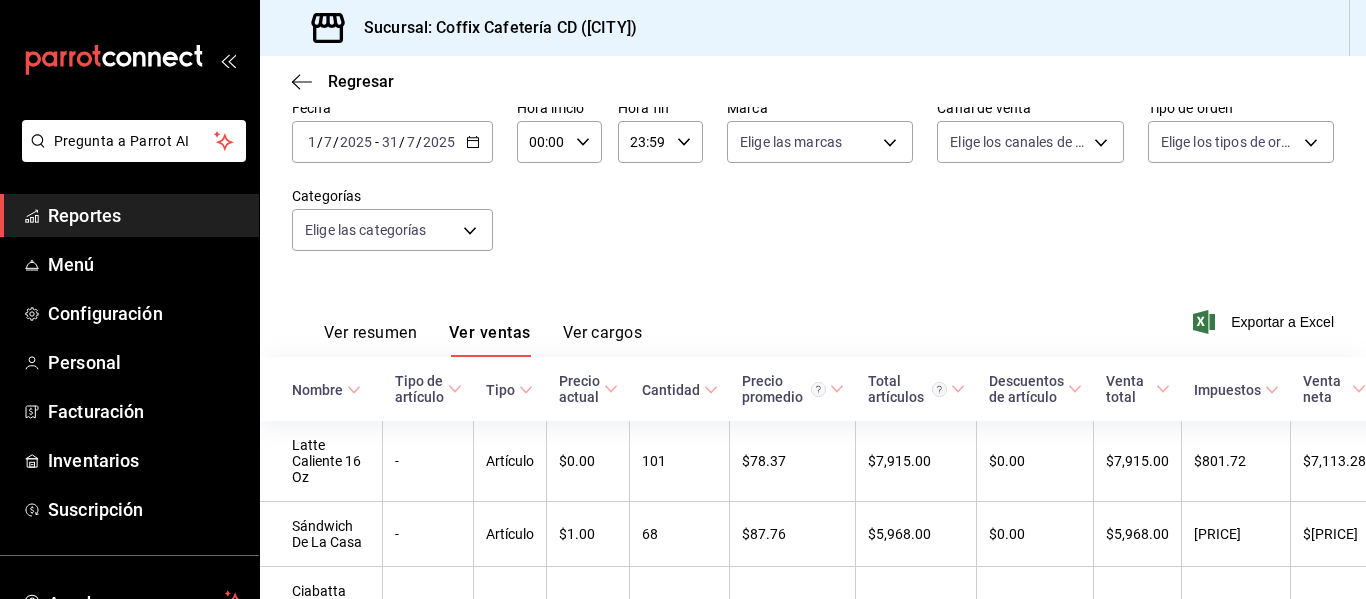 click on "Ver resumen Ver ventas Ver cargos Exportar a Excel" at bounding box center [813, 316] 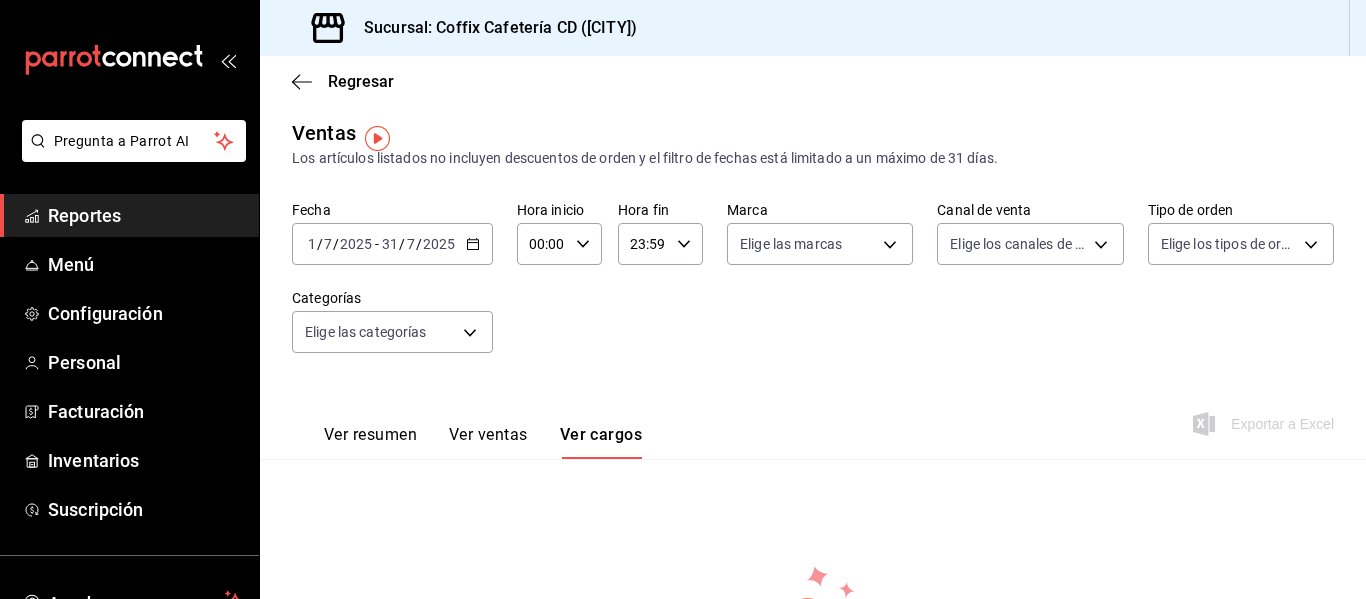 scroll, scrollTop: 0, scrollLeft: 0, axis: both 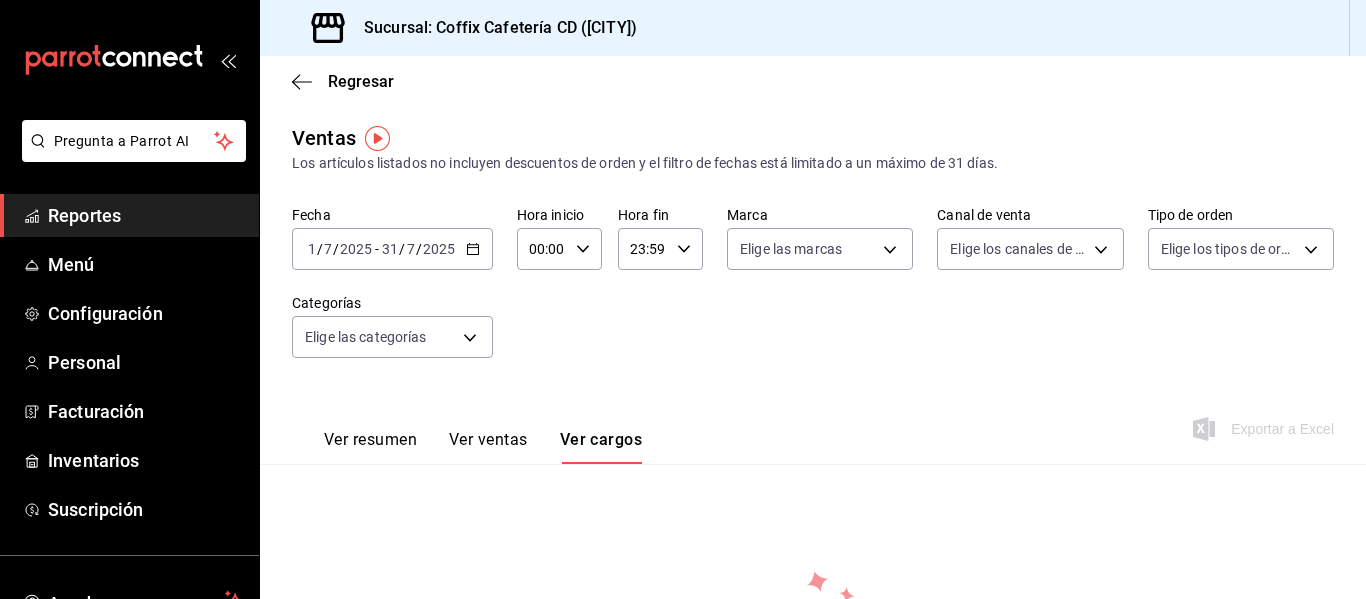 click on "[DATE] [DATE]" at bounding box center (392, 249) 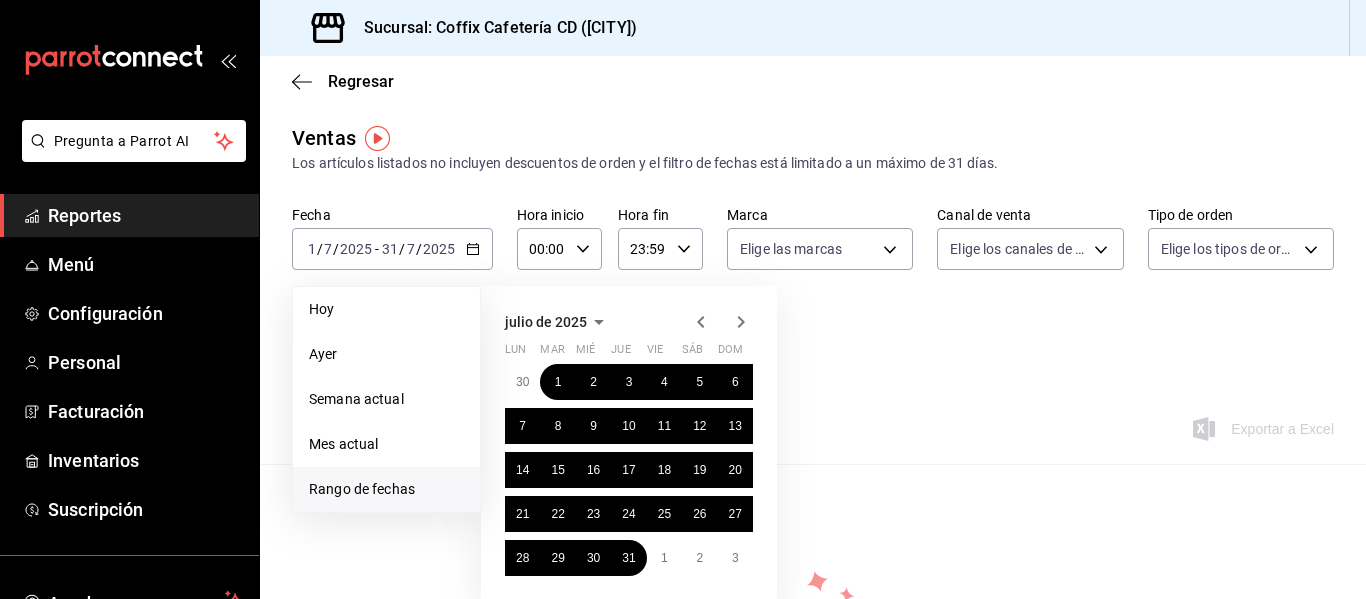 click on "[DATE]" at bounding box center [656, 430] 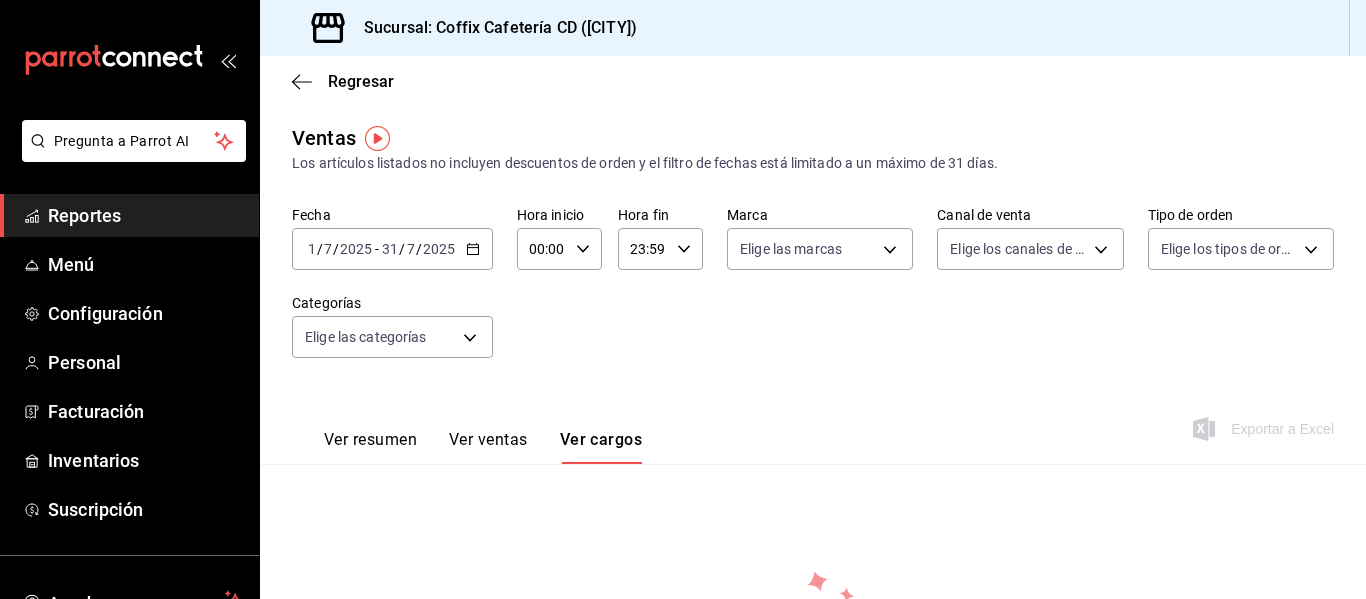 click on "Ventas Los artículos listados no incluyen descuentos de orden y el filtro de fechas está limitado a un máximo de 31 días." at bounding box center (813, 148) 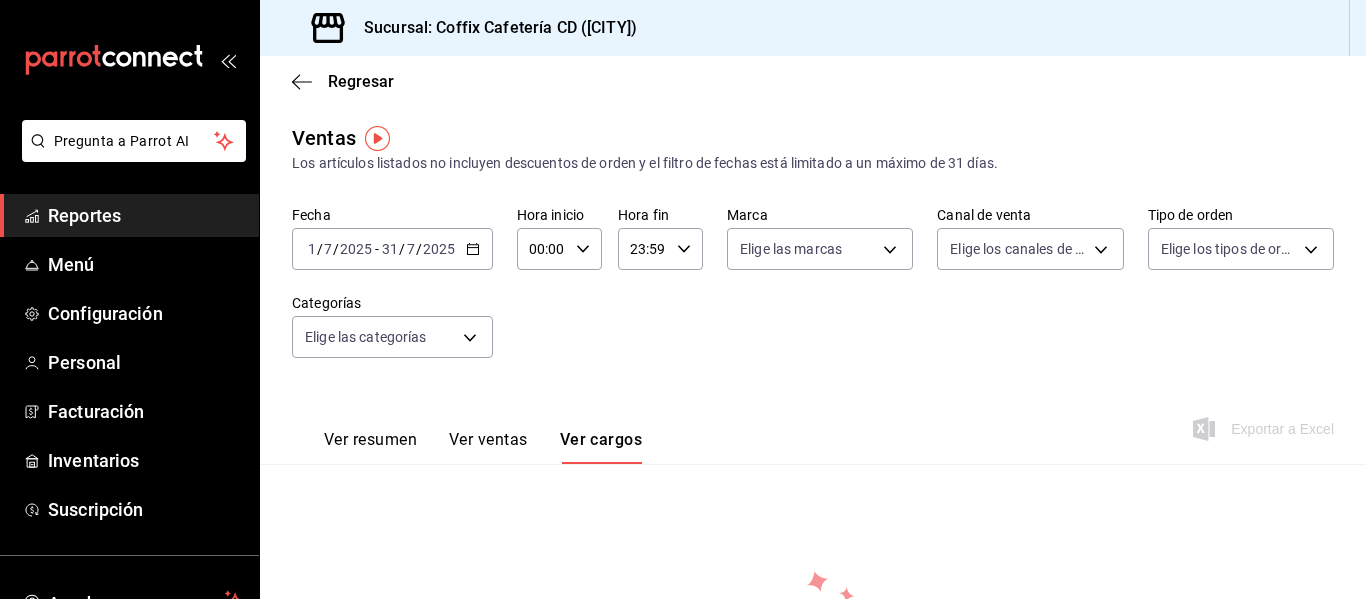click on "Ver resumen" at bounding box center [370, 447] 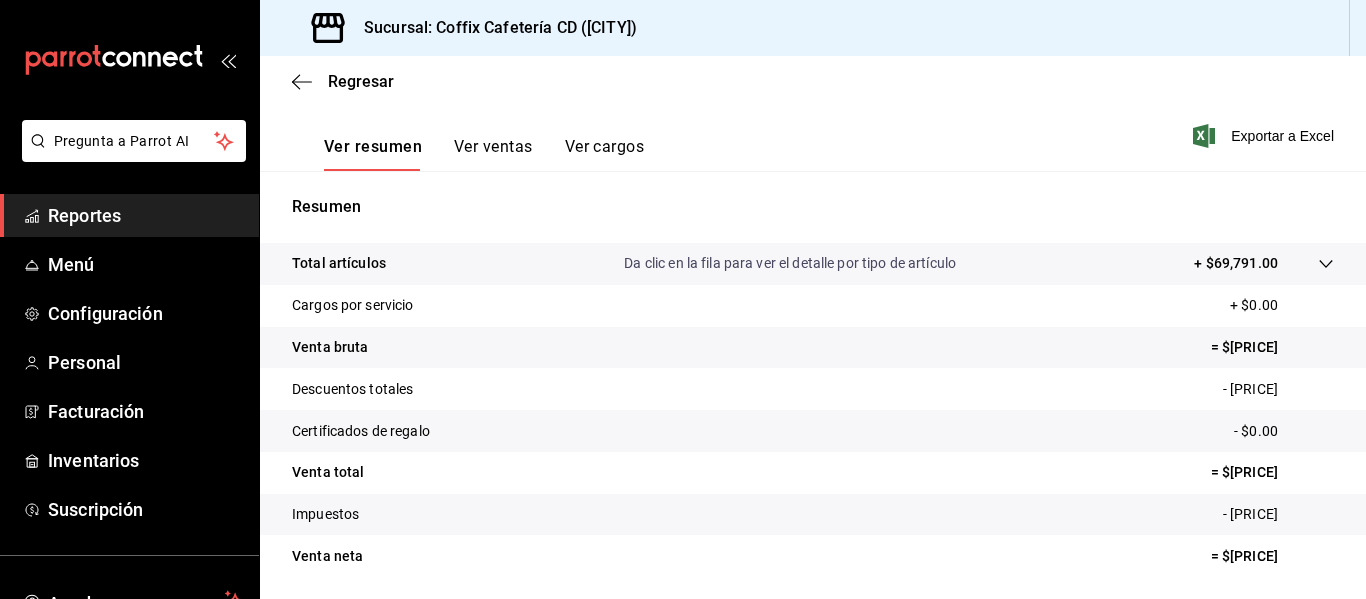scroll, scrollTop: 294, scrollLeft: 0, axis: vertical 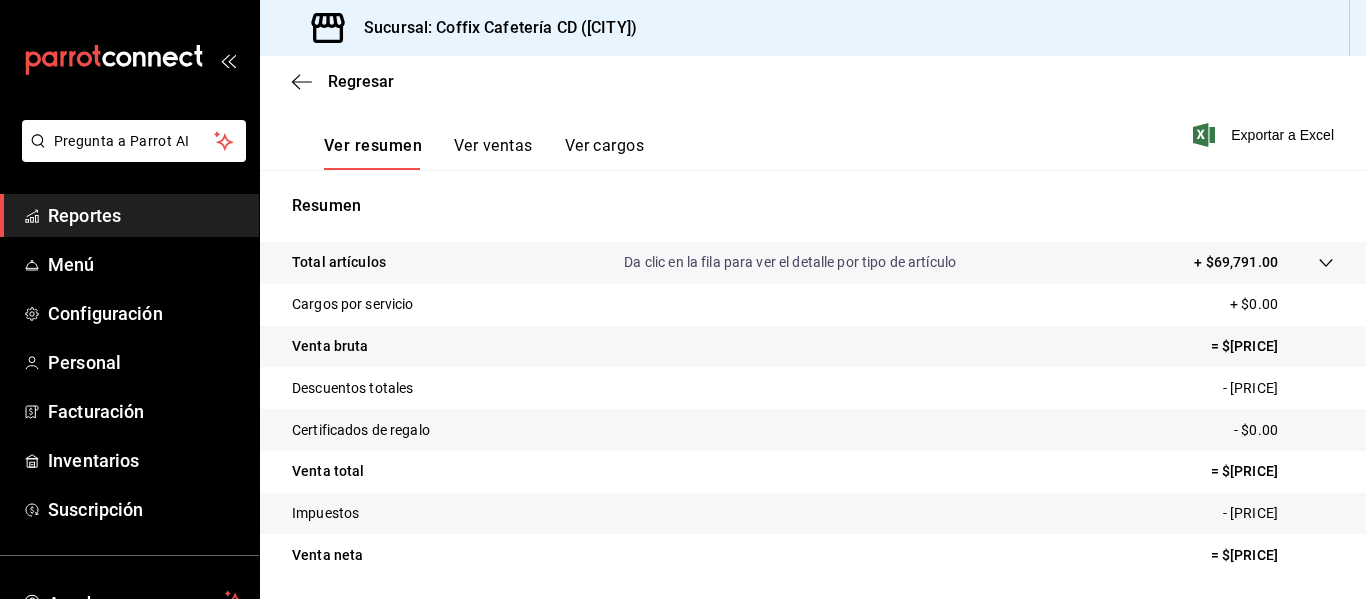 click on "Ver ventas" at bounding box center (493, 153) 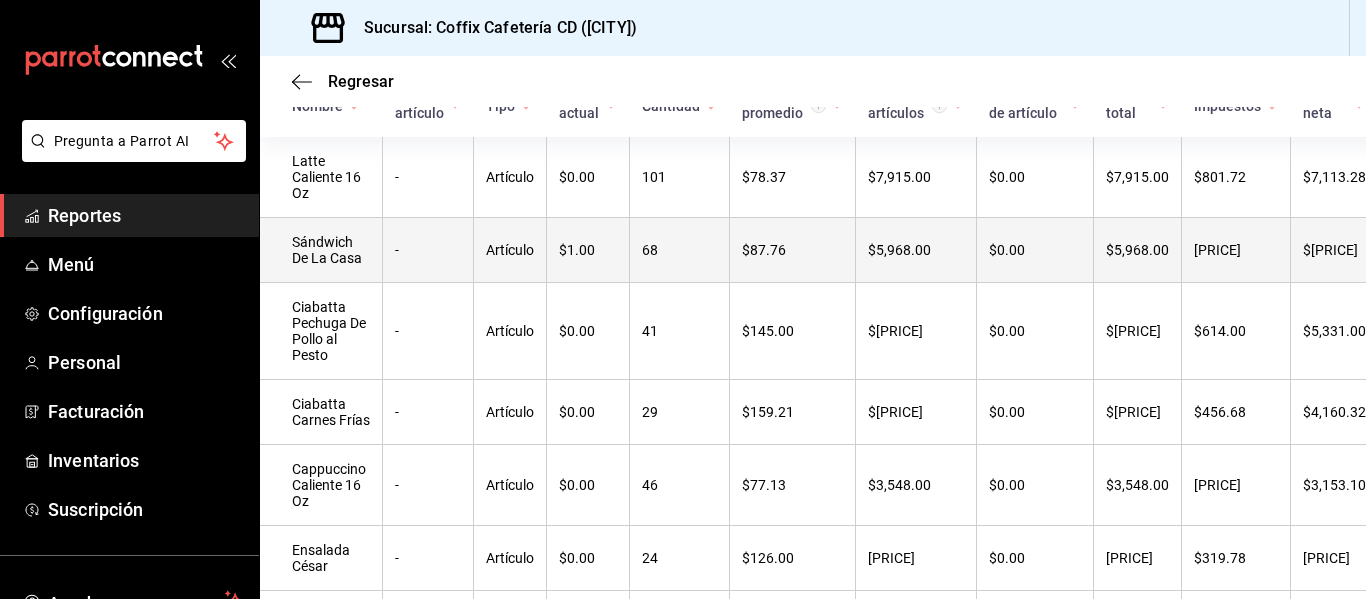 scroll, scrollTop: 321, scrollLeft: 0, axis: vertical 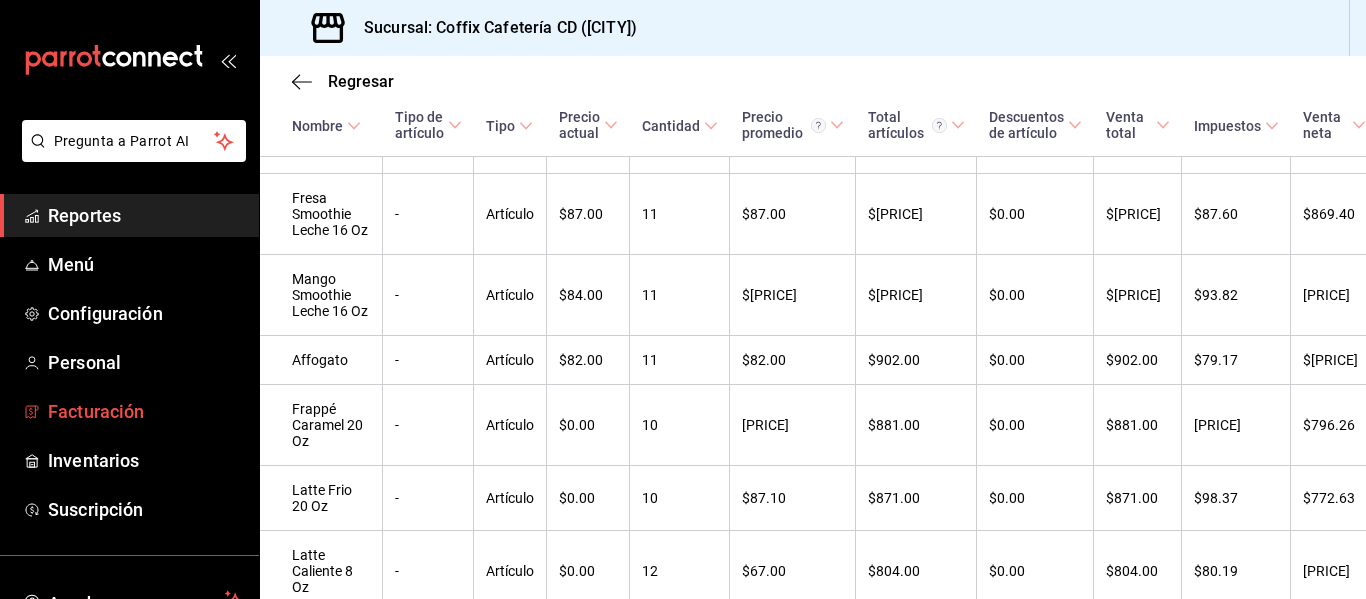 click on "Facturación" at bounding box center (145, 411) 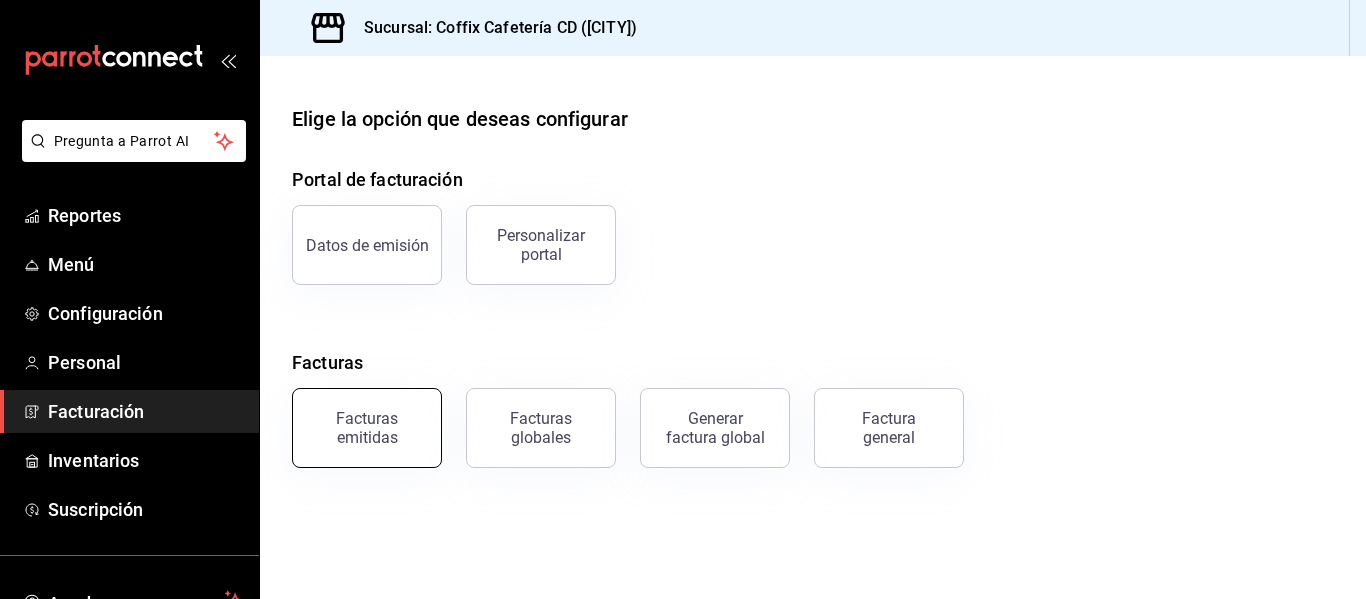 click on "Facturas emitidas" at bounding box center [367, 428] 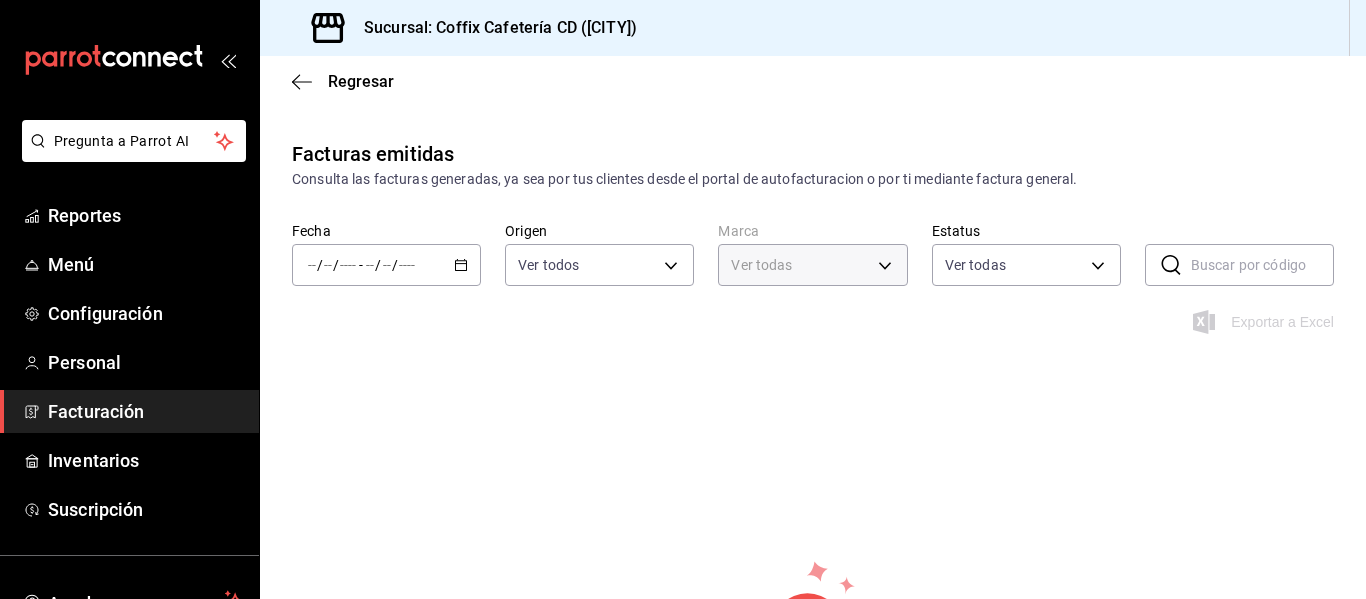 type on "[UUID]" 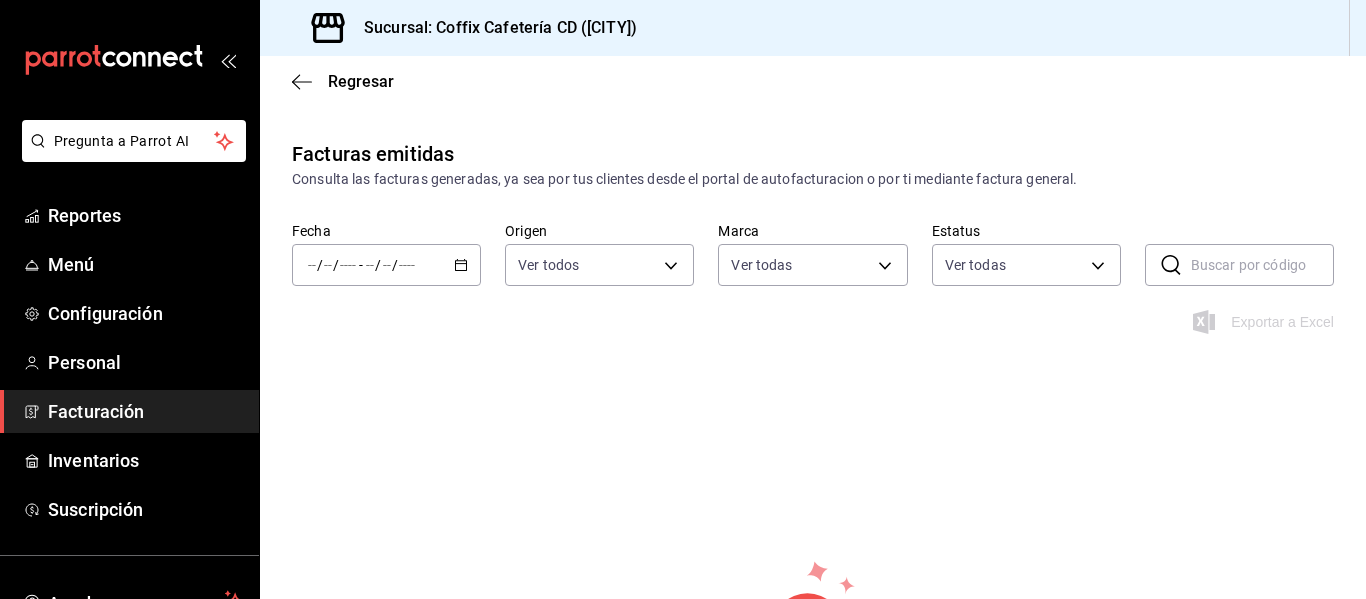 click on "Regresar" at bounding box center [813, 81] 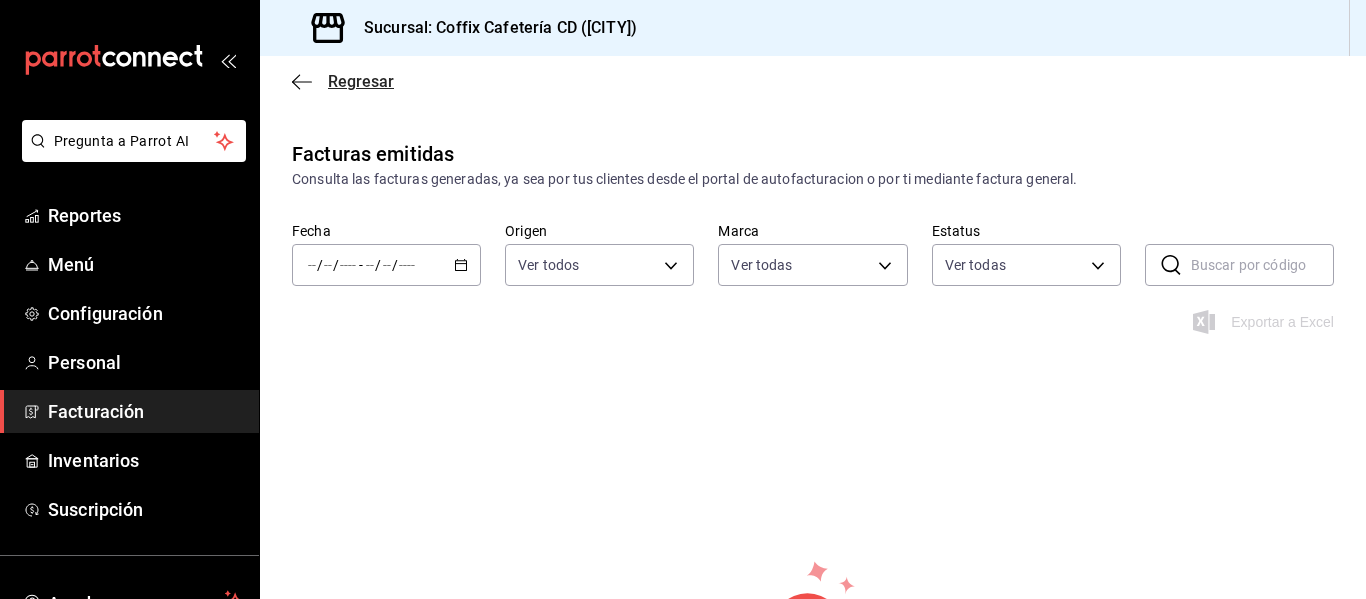 click on "Regresar" at bounding box center [361, 81] 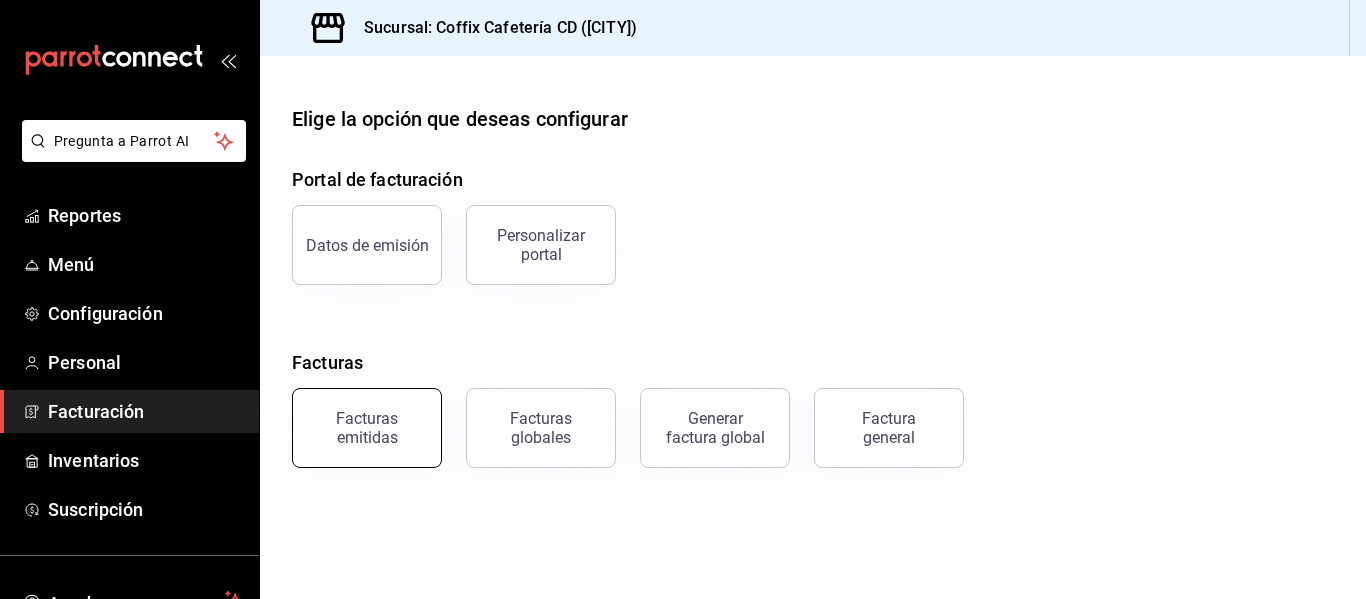 click on "Facturas emitidas" at bounding box center (367, 428) 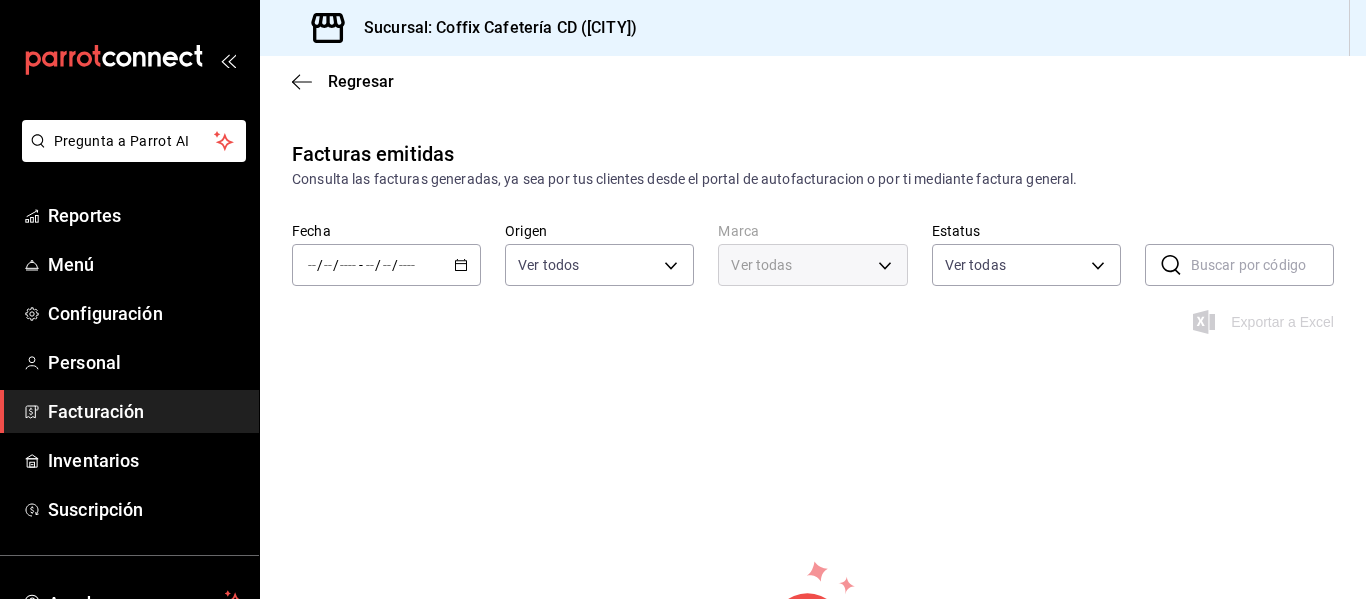 type on "ORDER_INVOICE,GENERAL_INVOICE" 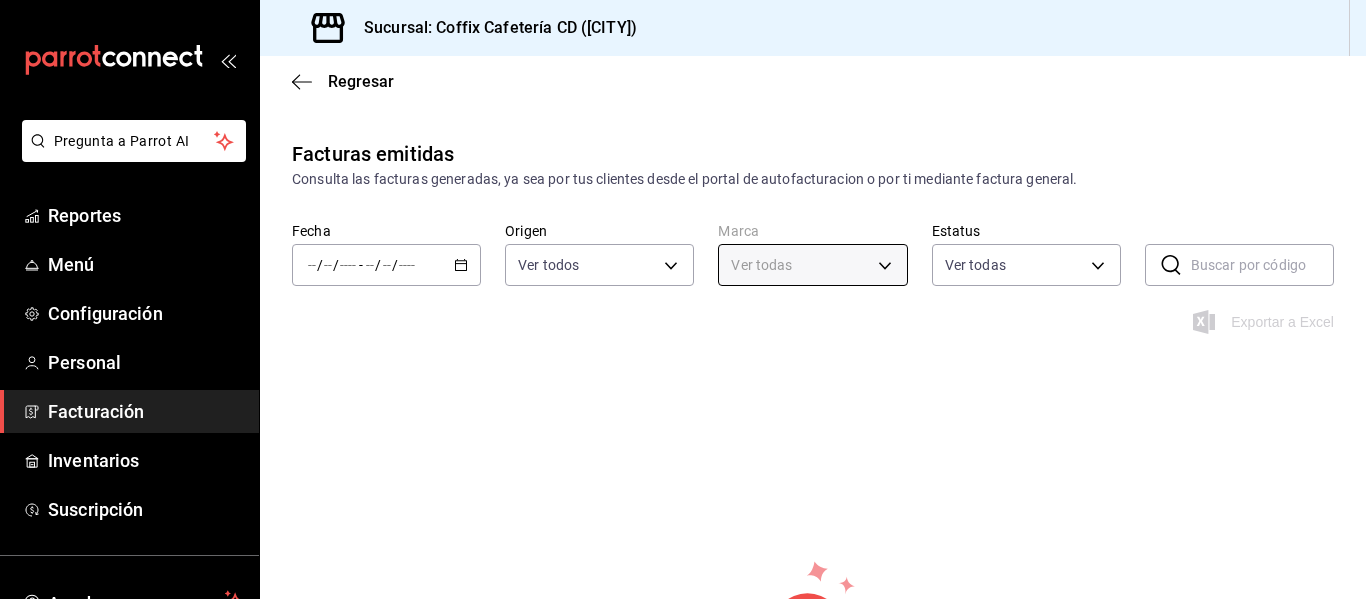 type on "[UUID]" 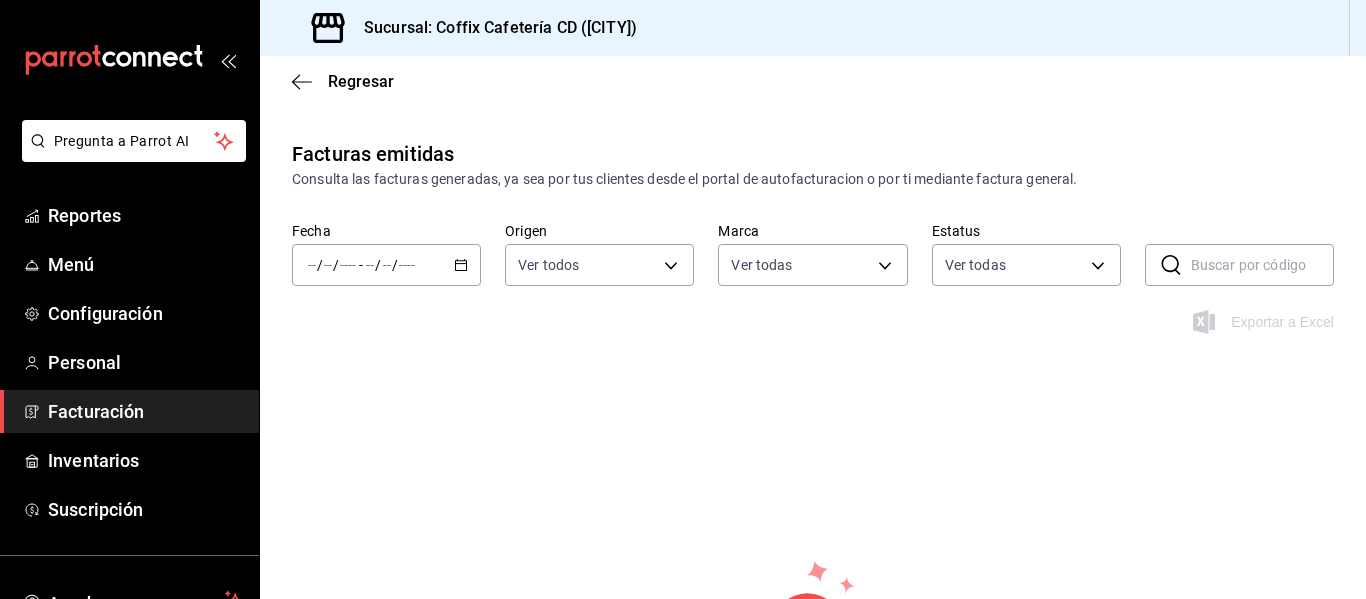 click 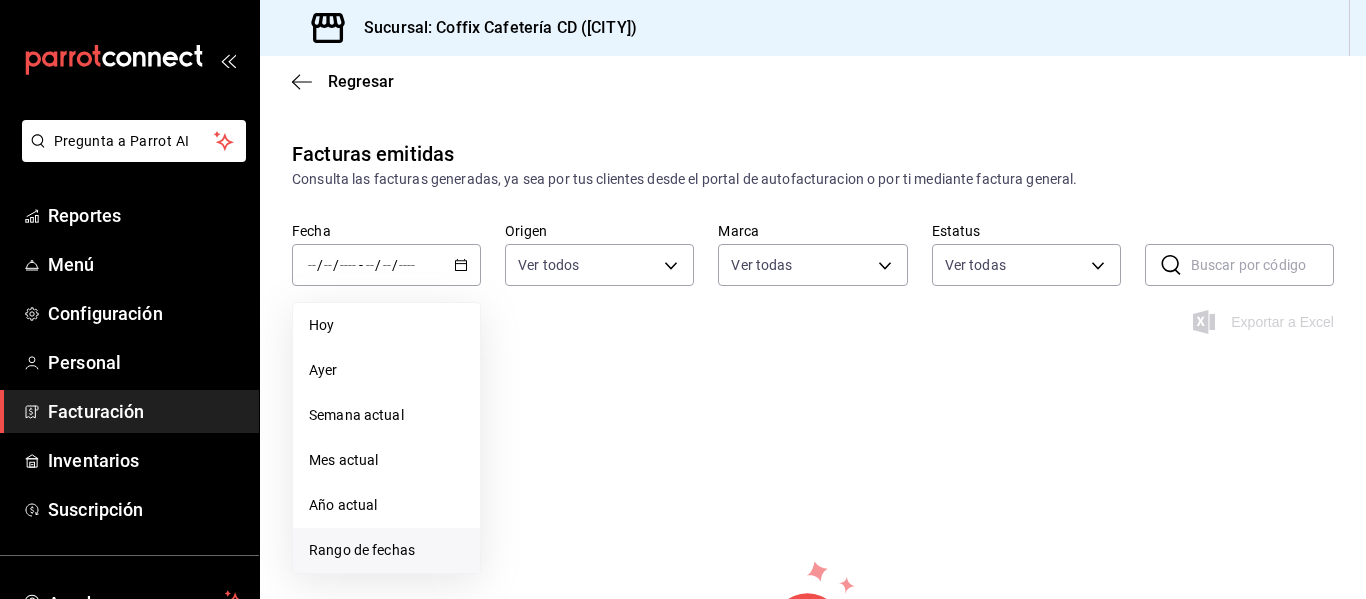 click on "Rango de fechas" at bounding box center (386, 550) 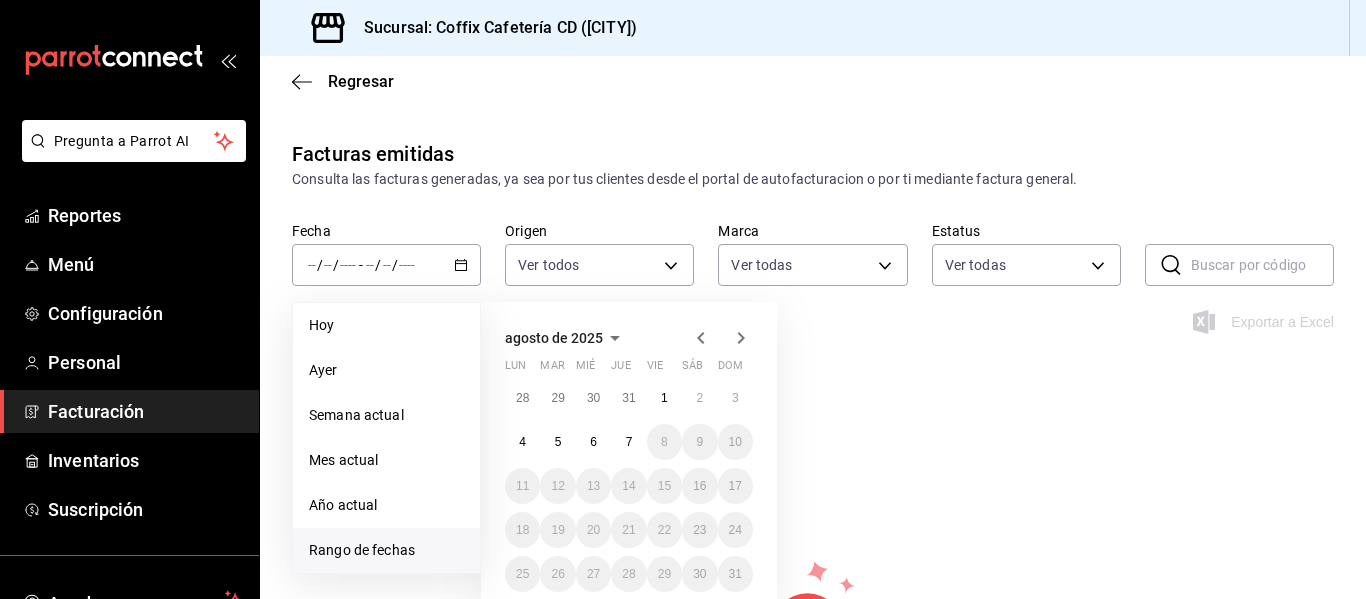 click 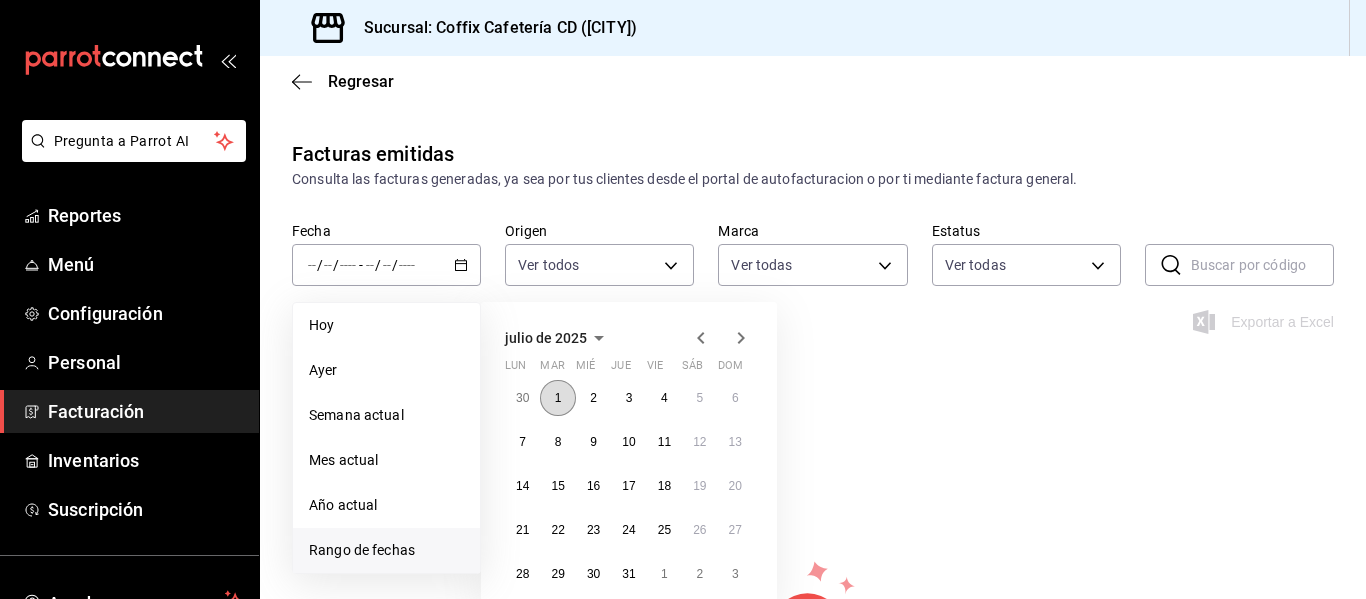 click on "1" at bounding box center (558, 398) 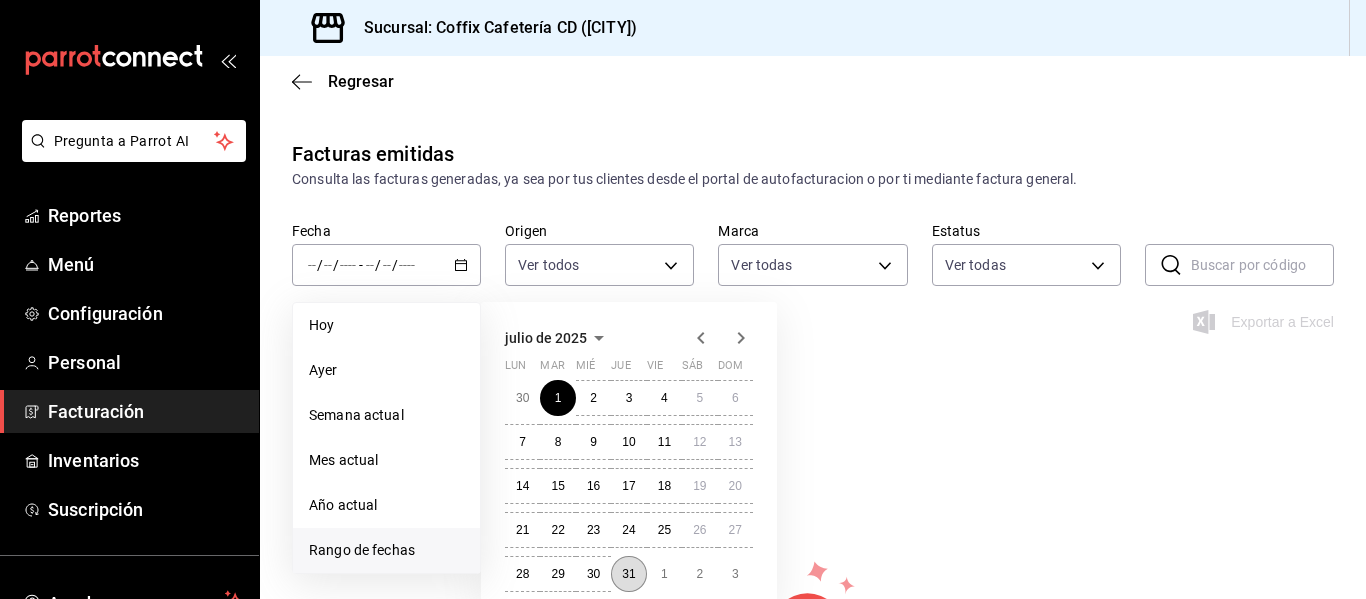 click on "31" at bounding box center (628, 574) 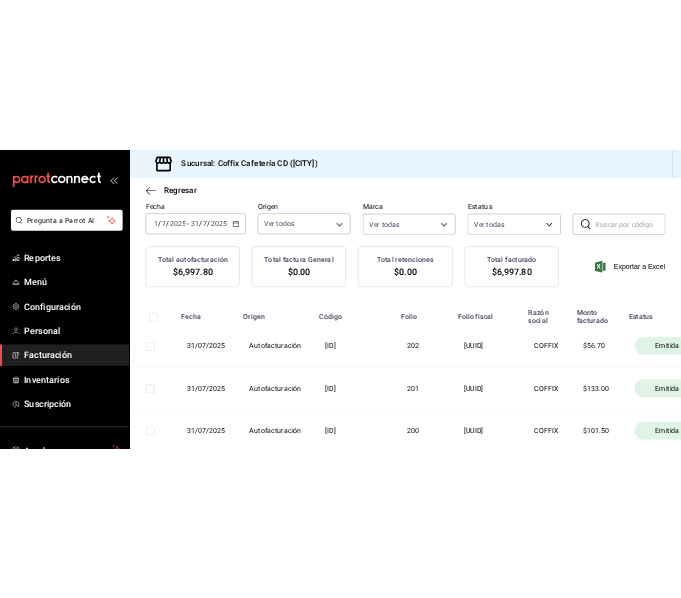 scroll, scrollTop: 0, scrollLeft: 0, axis: both 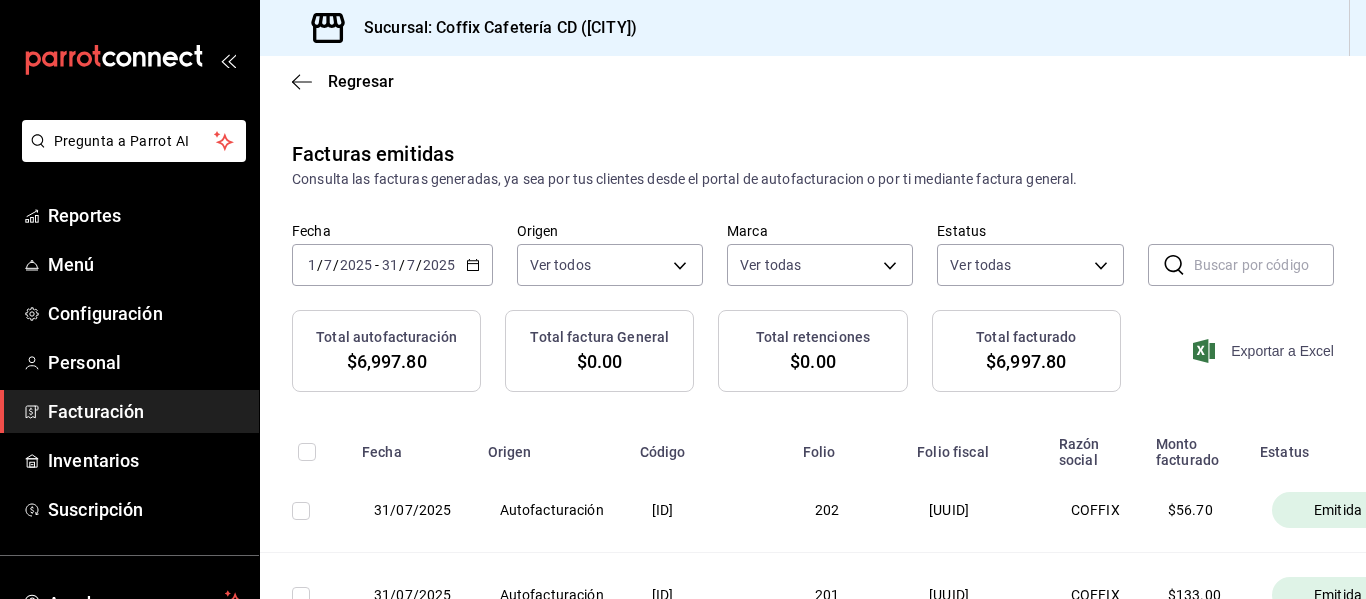 click on "Exportar a Excel" at bounding box center (1265, 351) 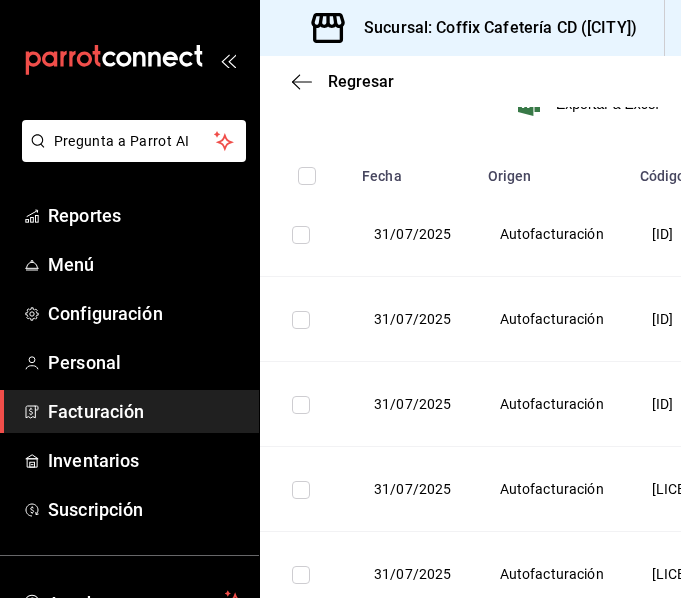 scroll, scrollTop: 629, scrollLeft: 0, axis: vertical 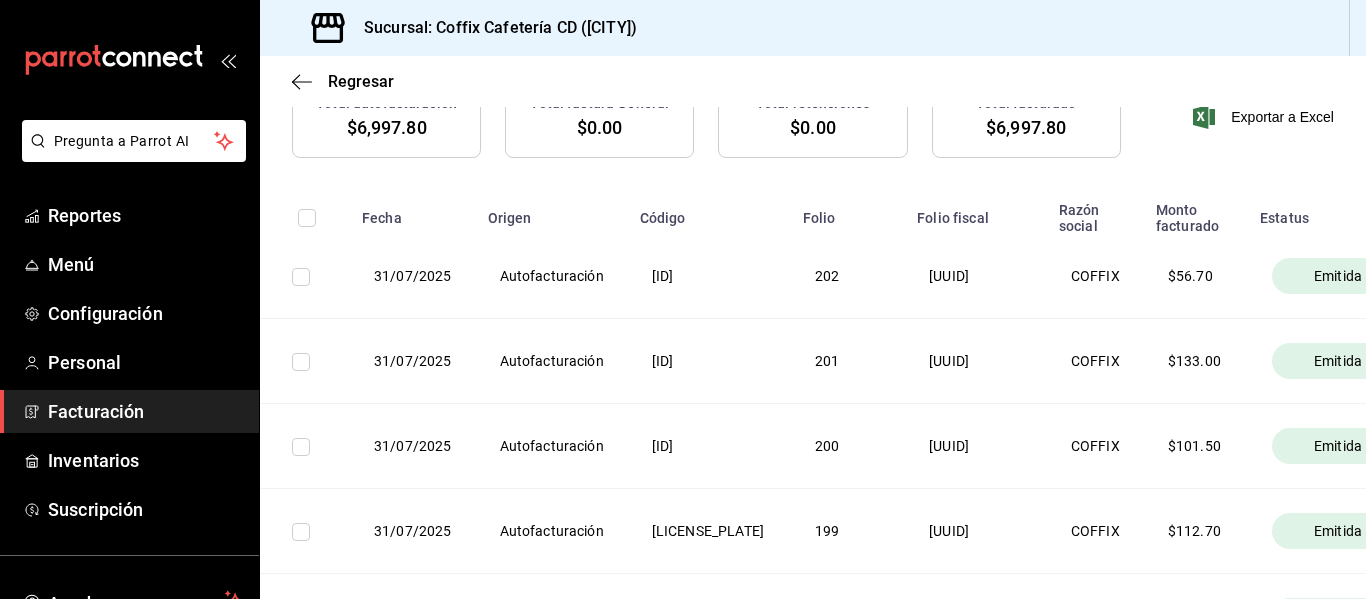 click at bounding box center (307, 218) 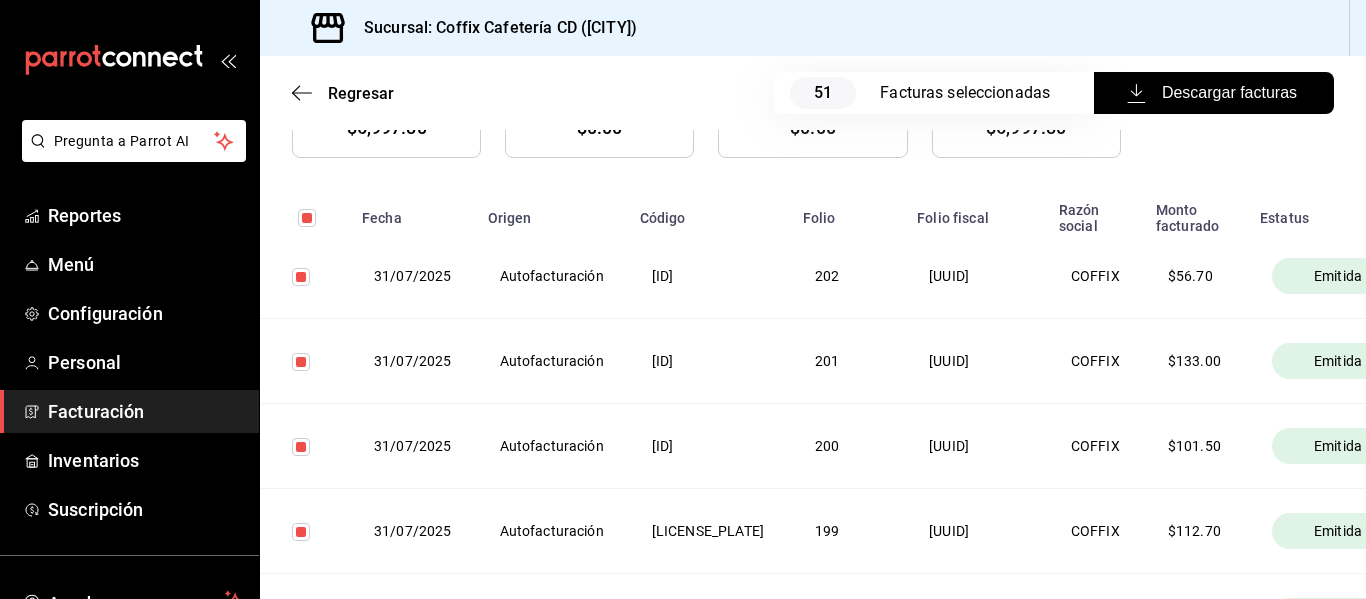 scroll, scrollTop: 0, scrollLeft: 0, axis: both 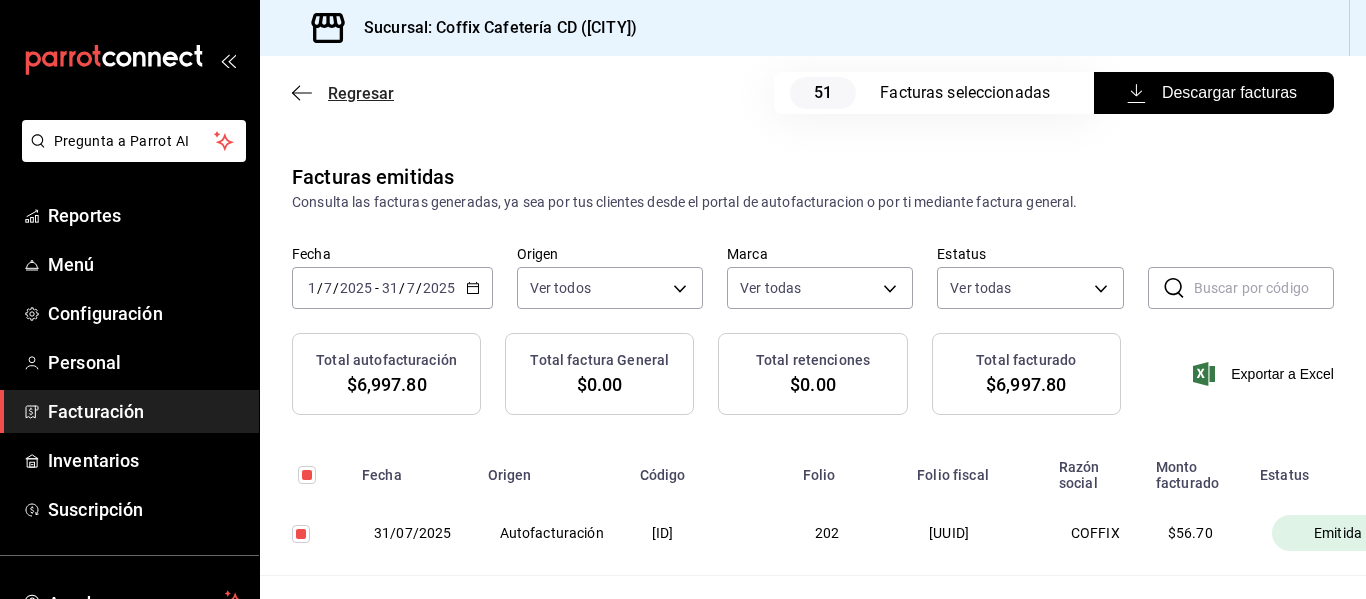 click on "Regresar" at bounding box center [361, 93] 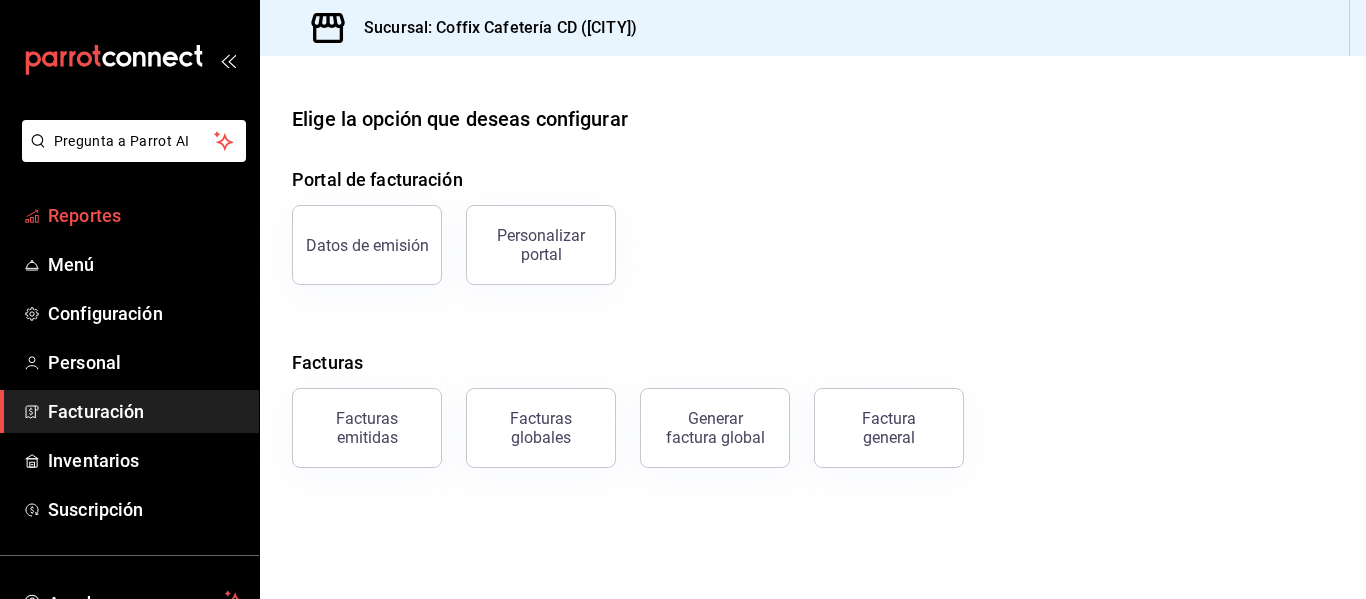 click on "Reportes" at bounding box center [145, 215] 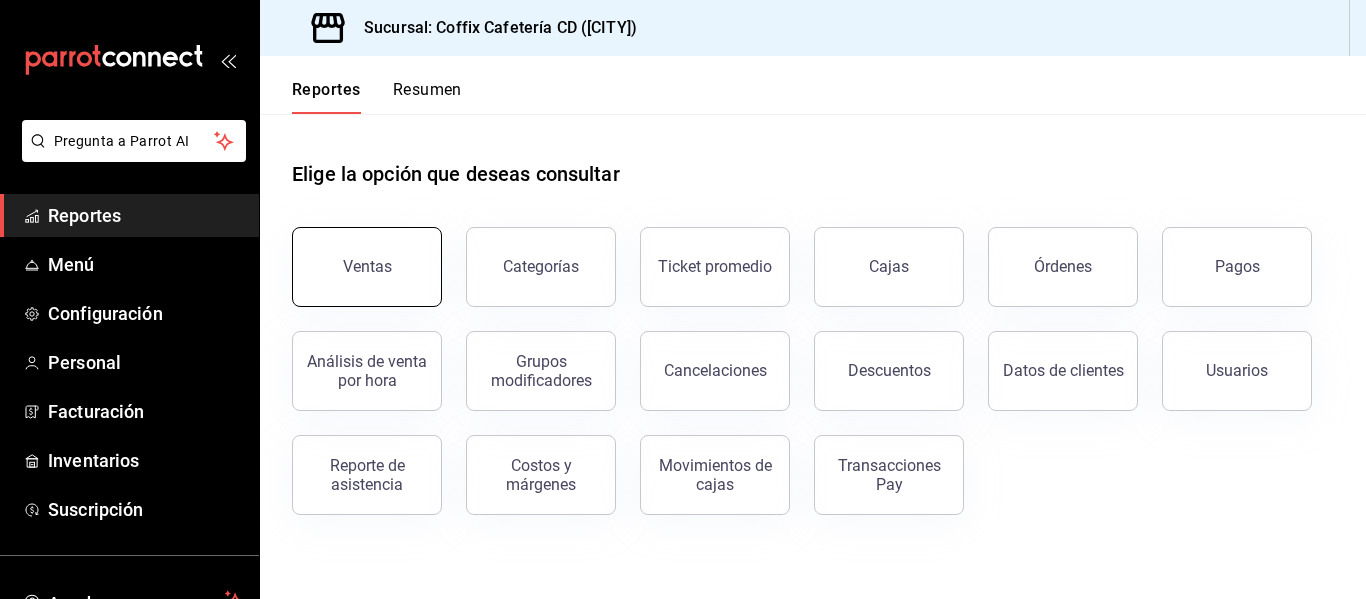 click on "Ventas" at bounding box center [367, 266] 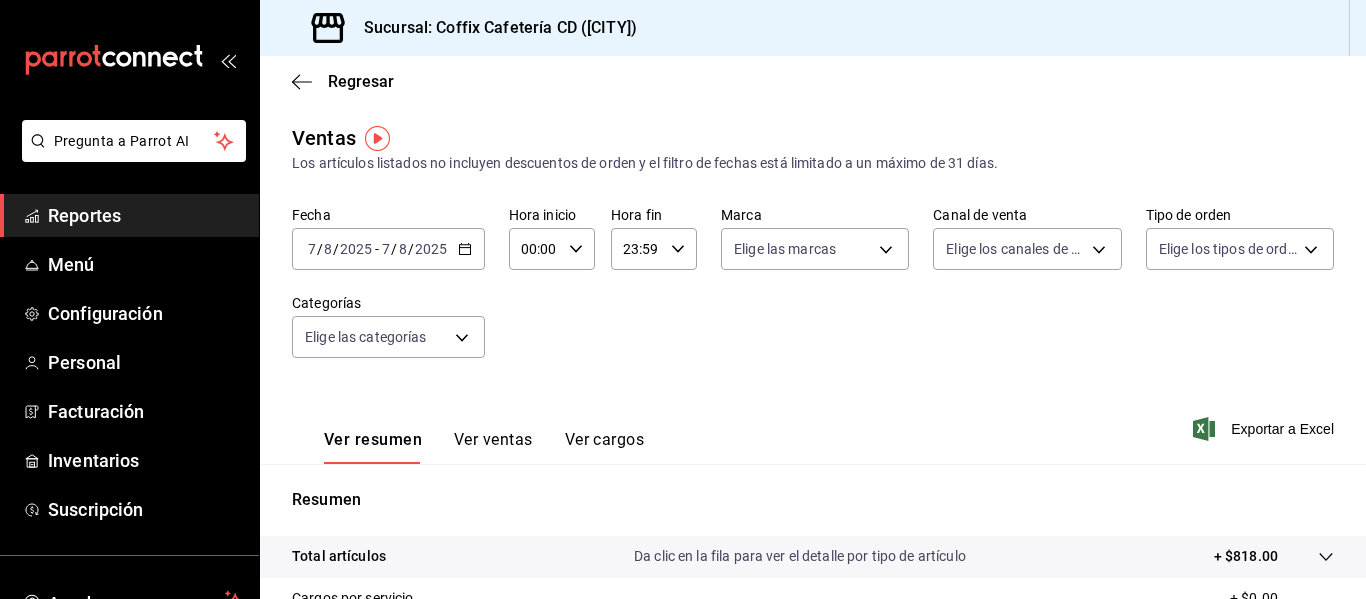 click on "Ver ventas" at bounding box center [493, 447] 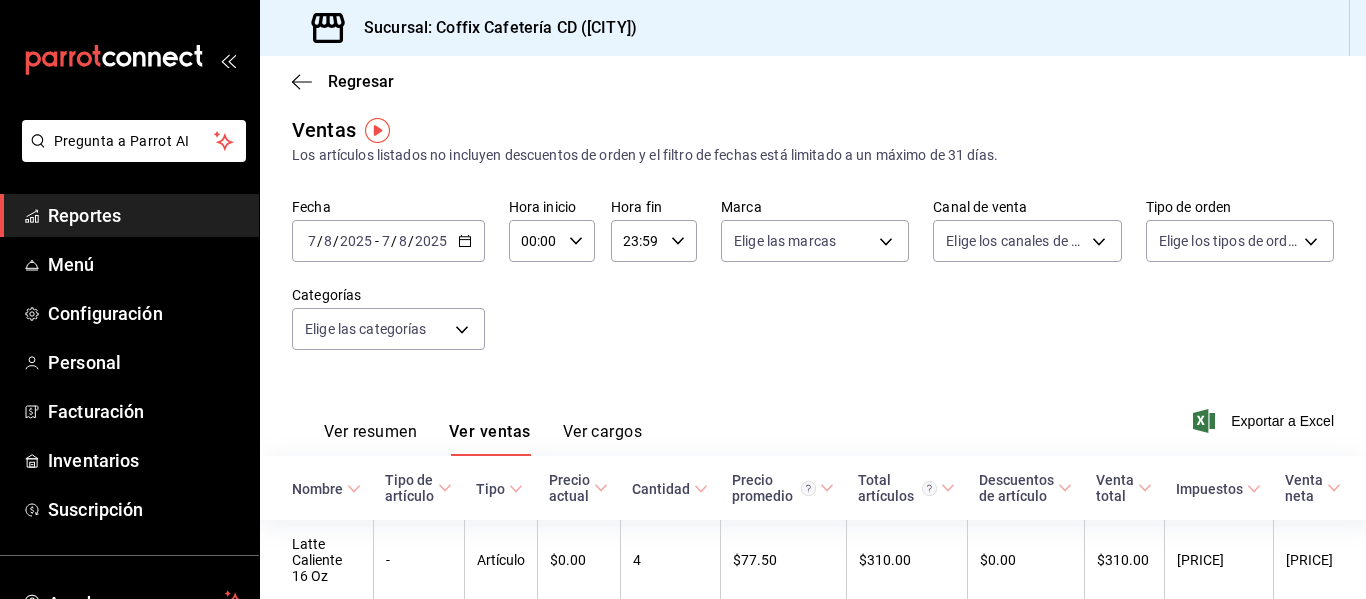 scroll, scrollTop: 8, scrollLeft: 0, axis: vertical 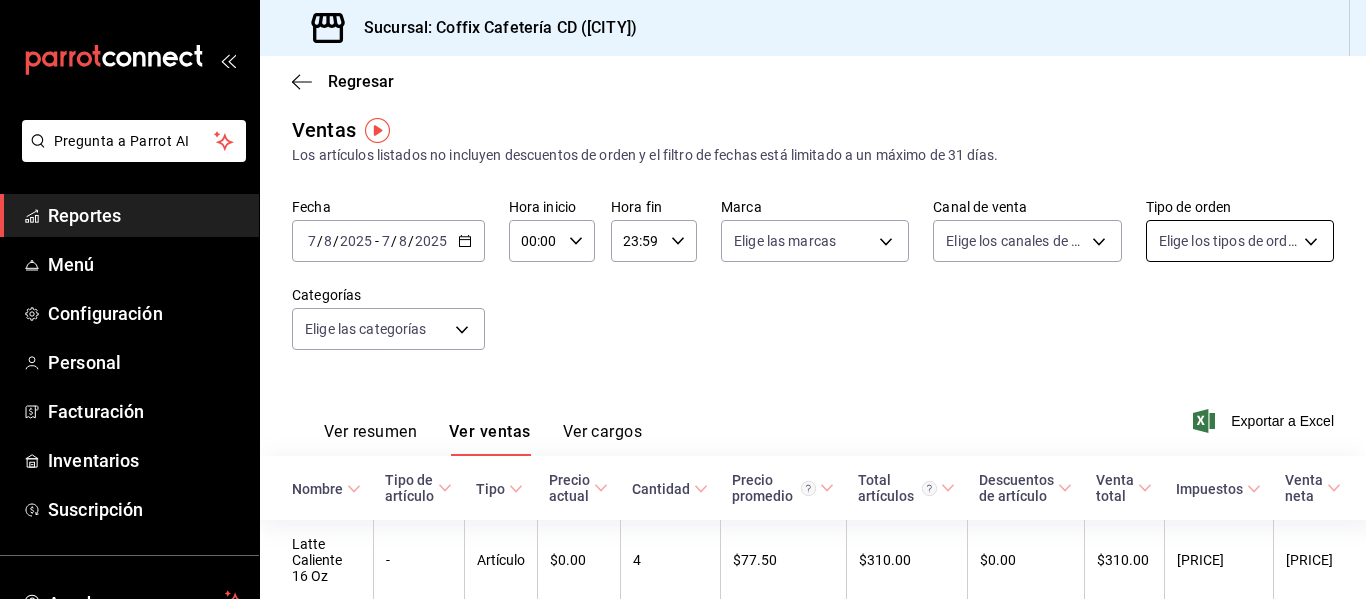 click on "Pregunta a Parrot AI Reportes   Menú   Configuración   Personal   Facturación   Inventarios   Suscripción   Ayuda Recomienda Parrot   Andrea Quintana   Sugerir nueva función   Sucursal: Coffix Cafetería CD ([QUERETARO]) Regresar Ventas Los artículos listados no incluyen descuentos de orden y el filtro de fechas está limitado a un máximo de 31 días. Fecha [DATE] [DATE] - [DATE] [DATE] Hora inicio 00:00 Hora inicio Hora fin 23:59 Hora fin Marca Elige las marcas Canal de venta Elige los canales de venta Tipo de orden Elige los tipos de orden Categorías Elige las categorías Ver resumen Ver ventas Ver cargos Exportar a Excel Nombre Tipo de artículo Tipo Precio actual Cantidad Precio promedio   Total artículos   Descuentos de artículo Venta total Impuestos Venta neta Latte Caliente 16 Oz - Artículo $0.00 4 $77.50 $310.00 $0.00 $310.00 $29.93 $280.07 Ensalada César - Artículo $0.00 1 $126.00 $126.00 $0.00 $126.00 $12.17 $113.83 Coco Smoothie Leche 16 Oz - Artículo $95.00 1 $95.00" at bounding box center [683, 299] 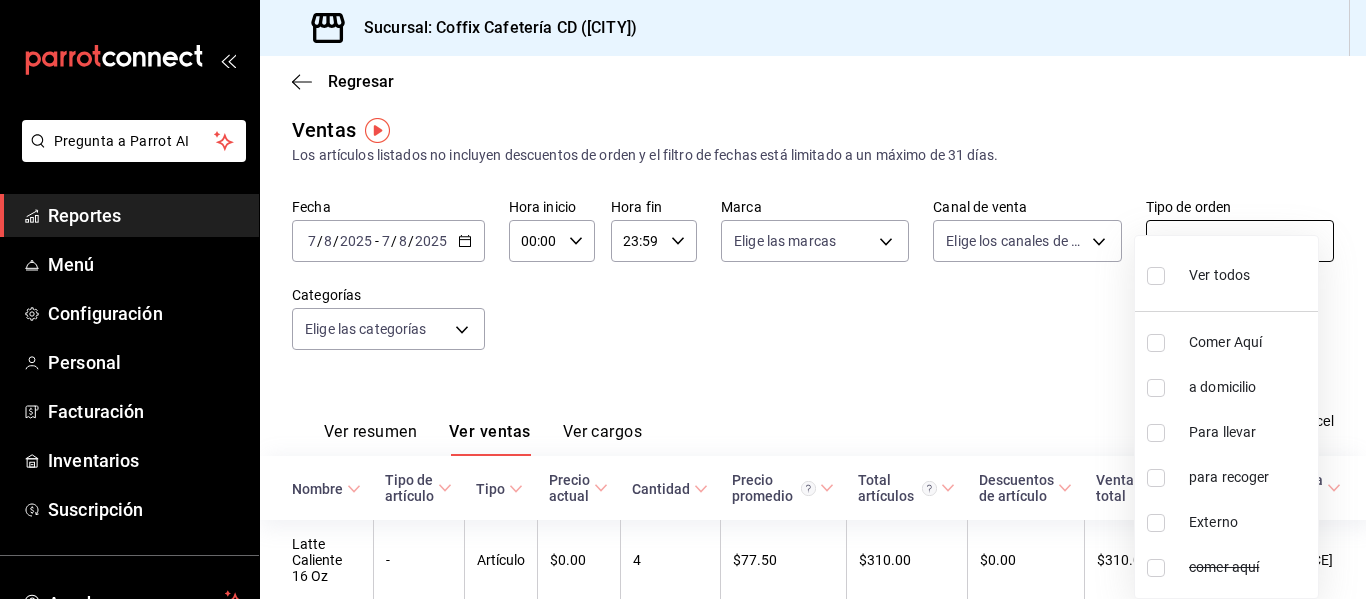 click at bounding box center [683, 299] 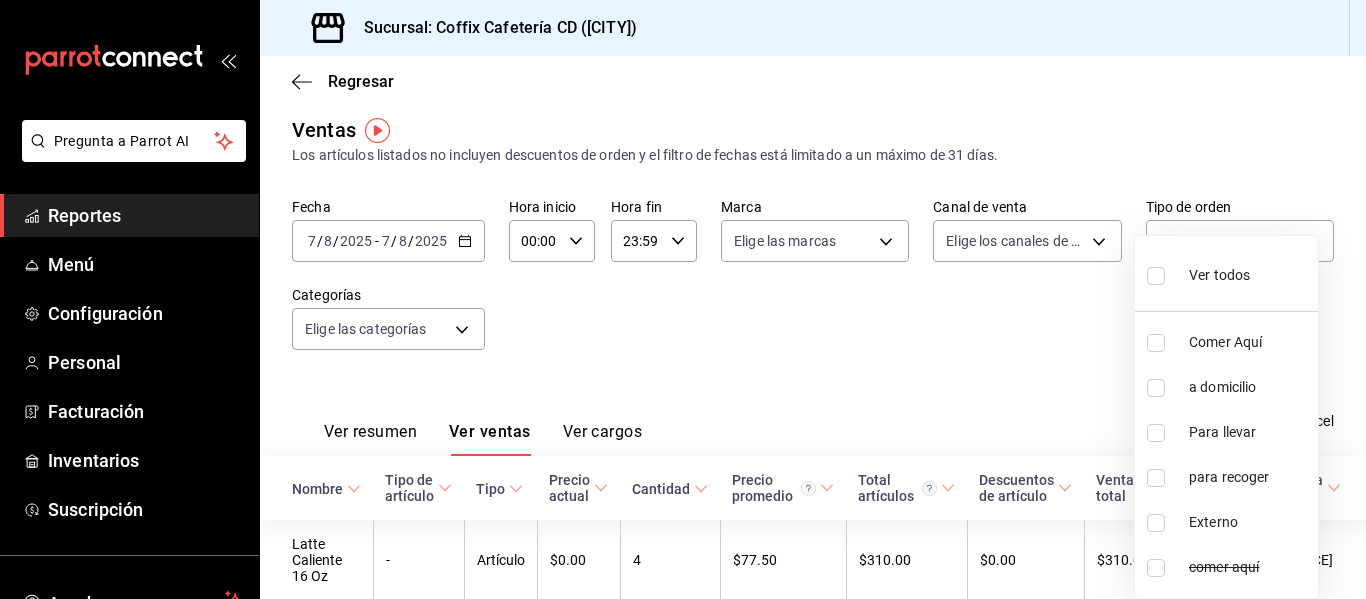click at bounding box center (1160, 275) 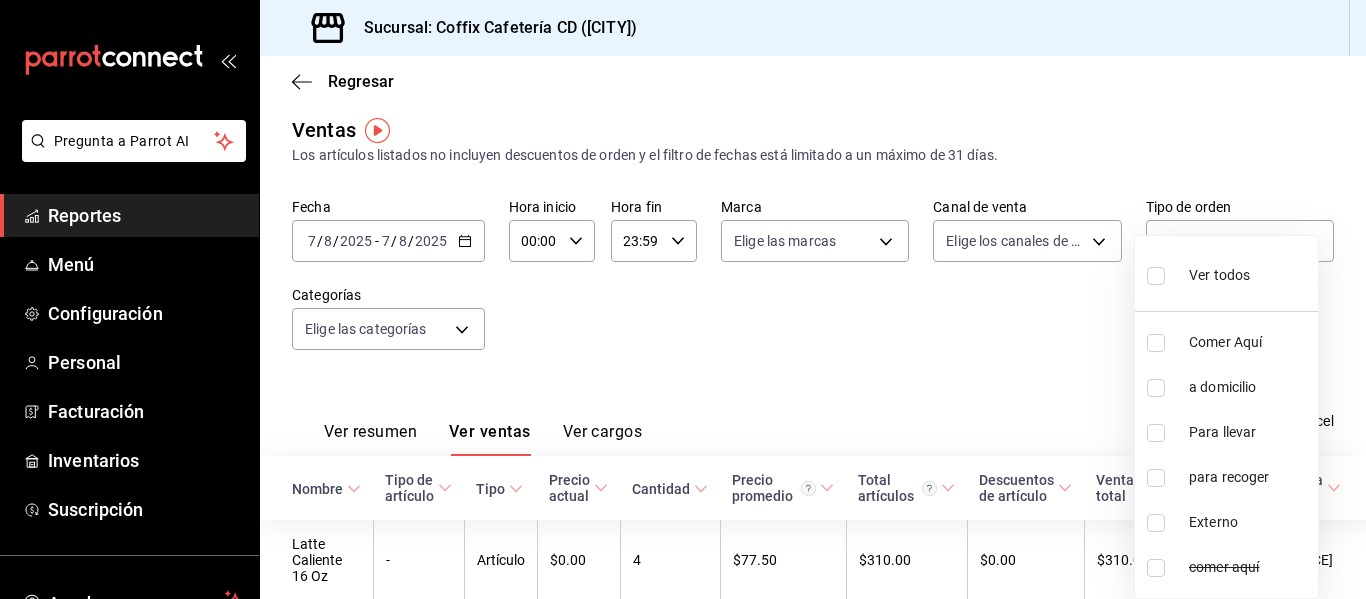 click at bounding box center (683, 299) 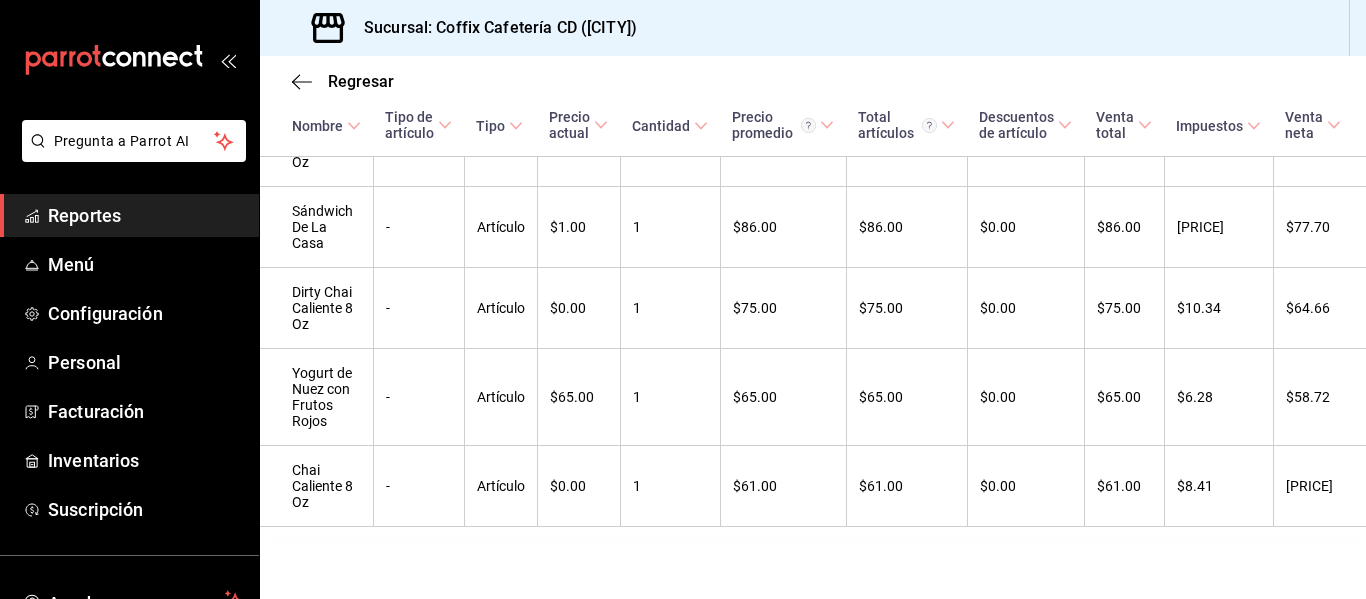scroll, scrollTop: 0, scrollLeft: 0, axis: both 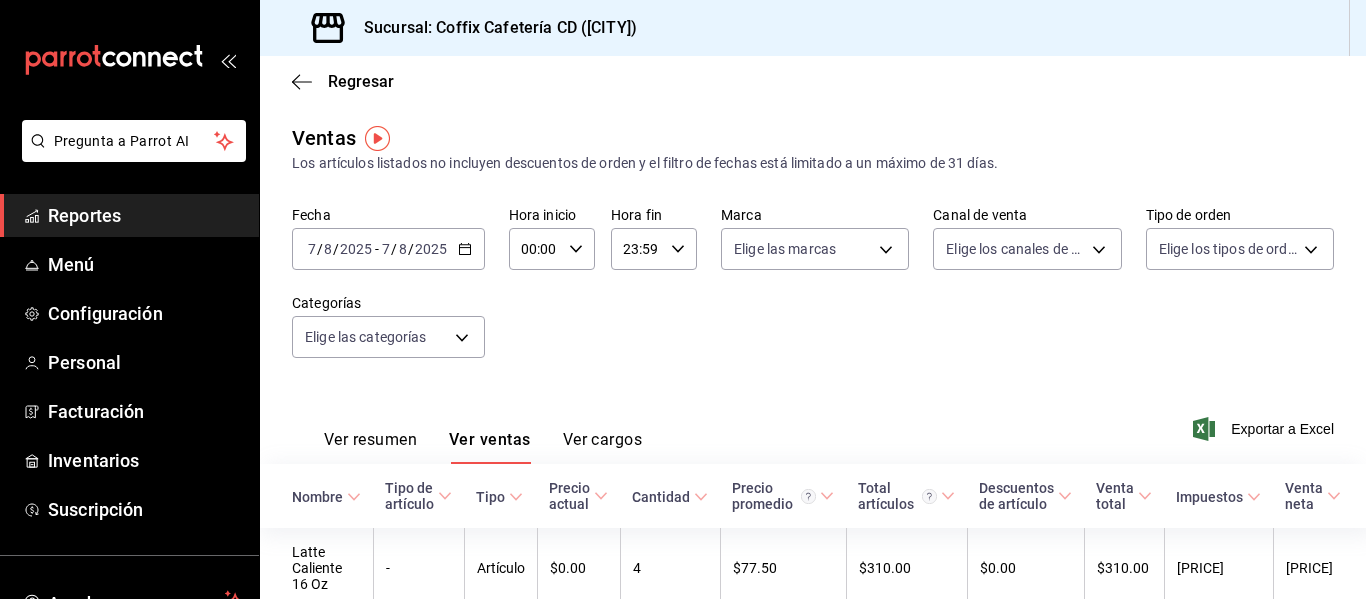 click on "2025-08-07 7 / 8 / 2025 - 2025-08-07 7 / 8 / 2025" at bounding box center (388, 249) 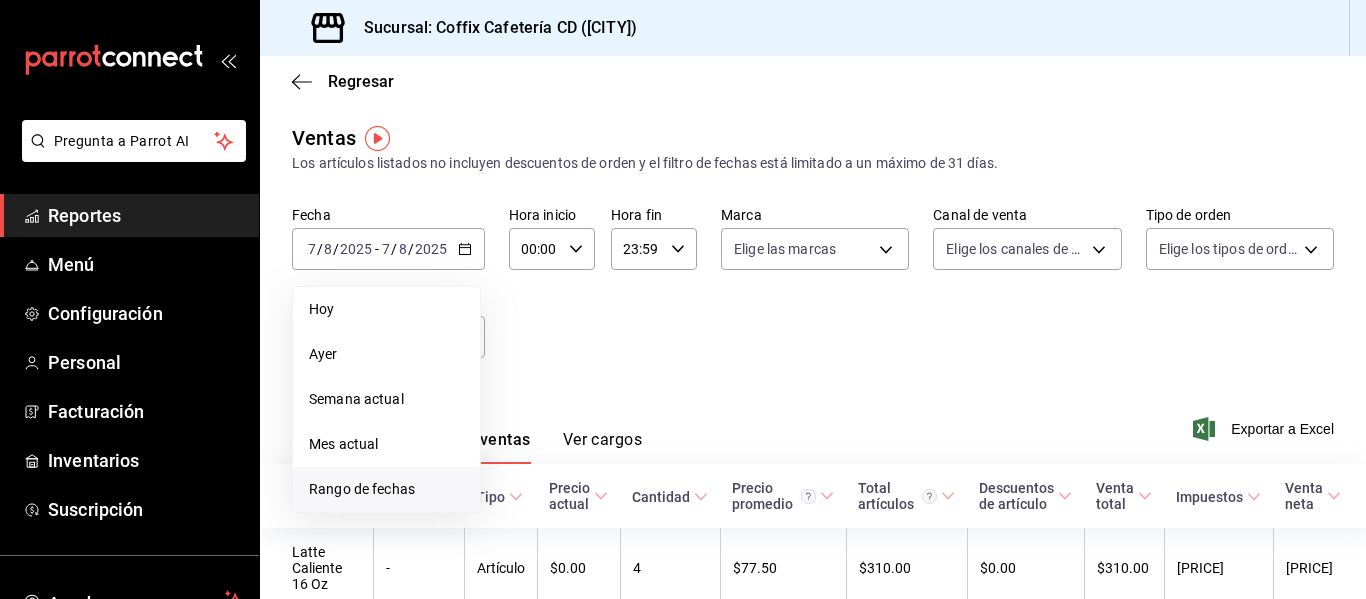 click on "Rango de fechas" at bounding box center (386, 489) 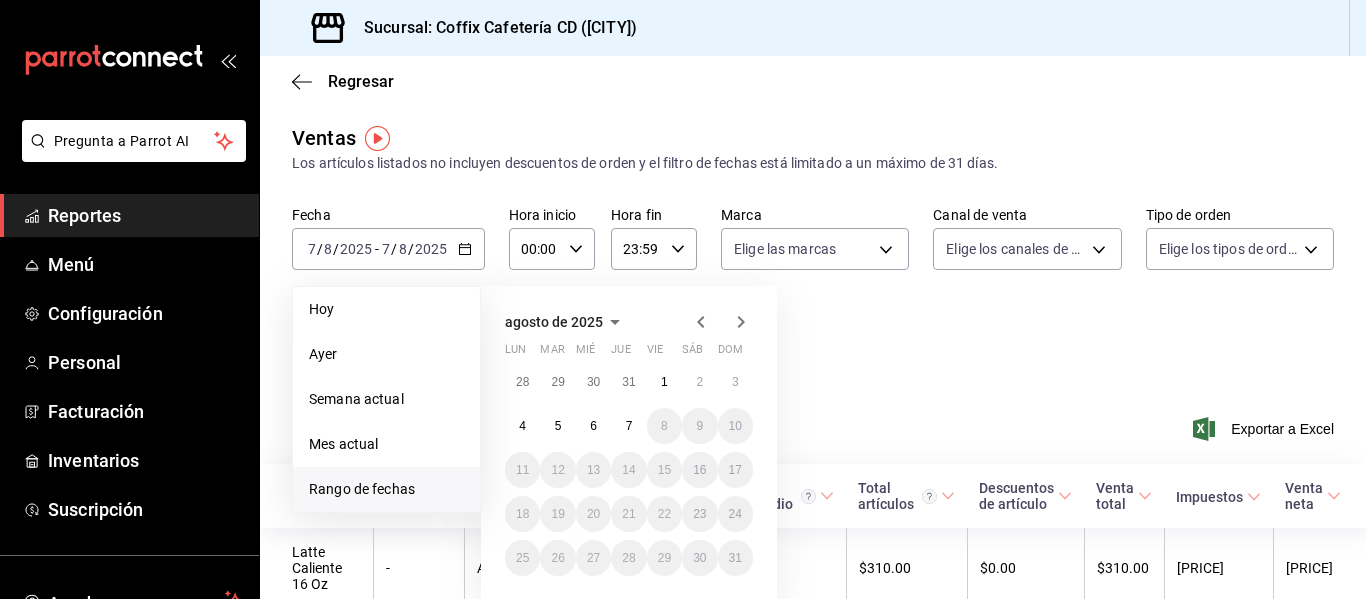 click 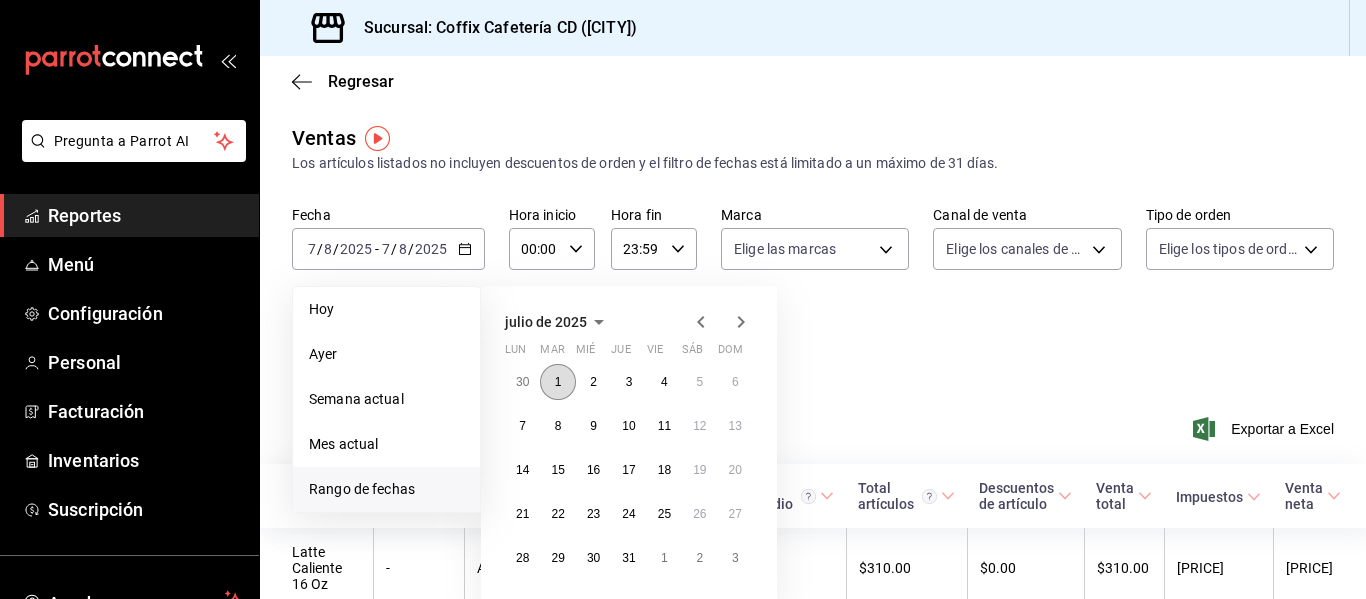 click on "1" at bounding box center (557, 382) 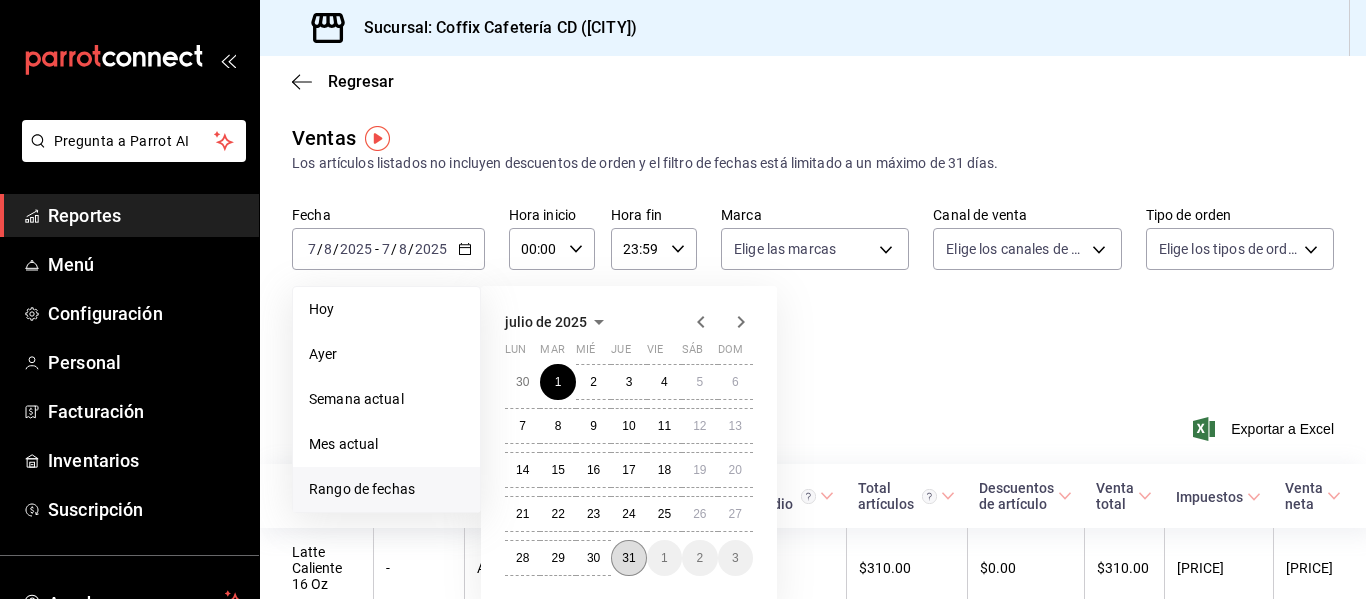 click on "31" at bounding box center [628, 558] 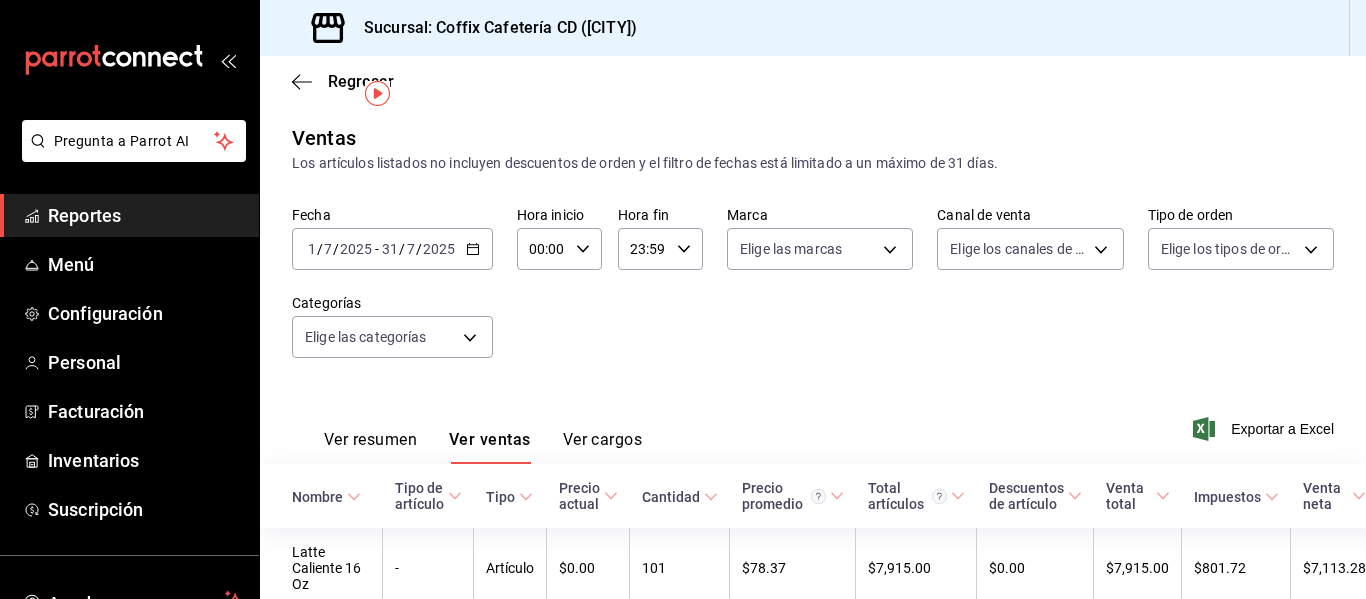 scroll, scrollTop: 47, scrollLeft: 0, axis: vertical 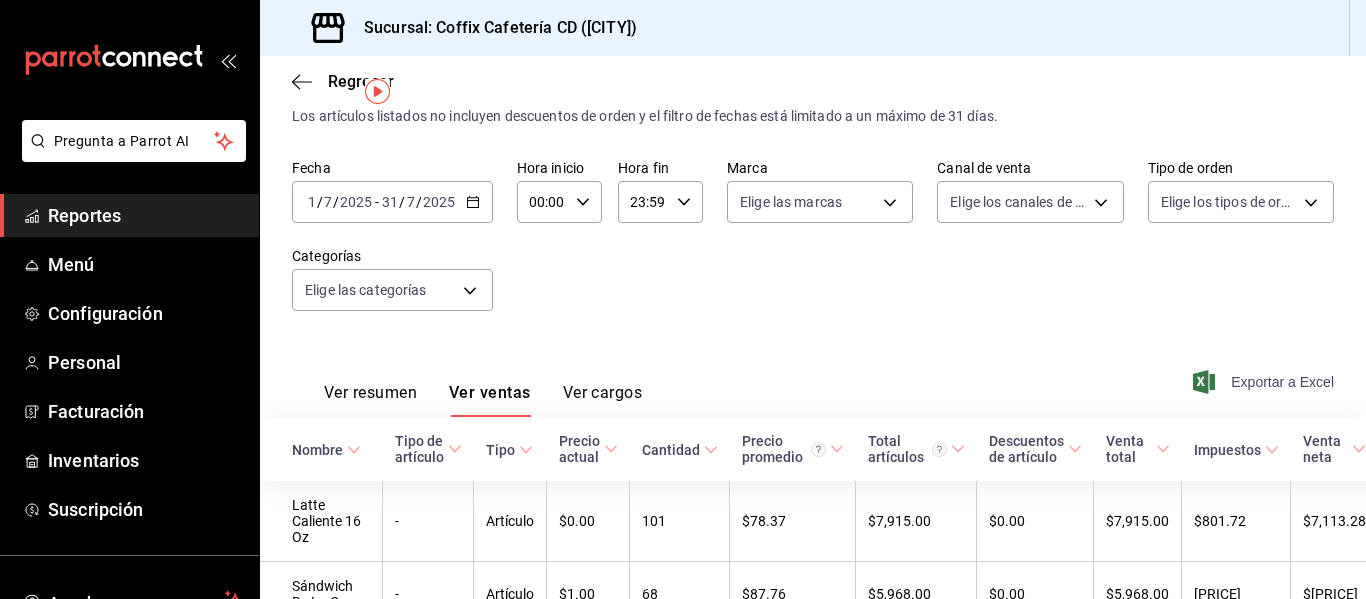 click on "Exportar a Excel" at bounding box center [1265, 382] 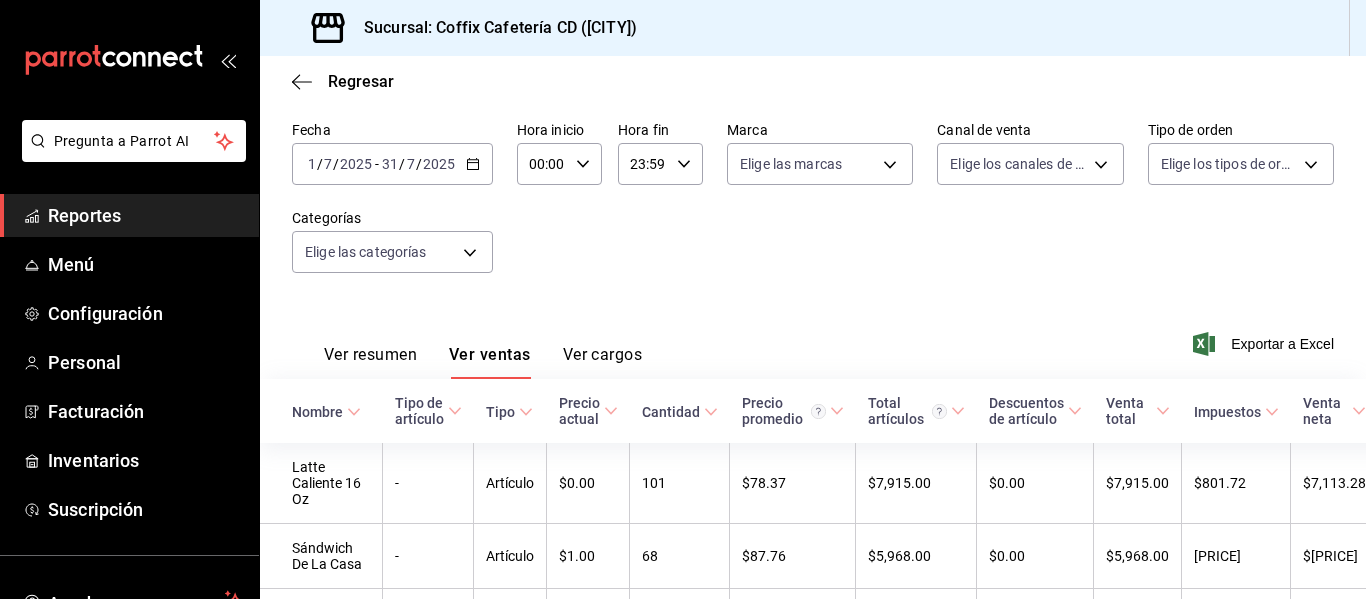 scroll, scrollTop: 0, scrollLeft: 0, axis: both 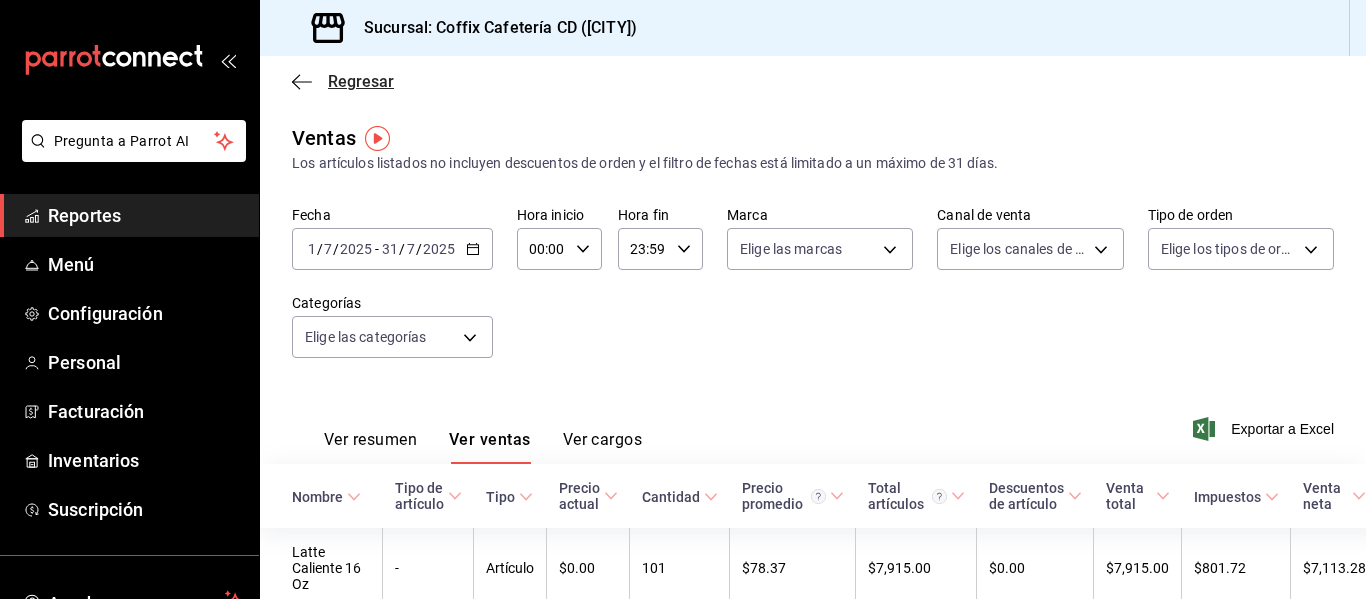 click on "Regresar" at bounding box center (361, 81) 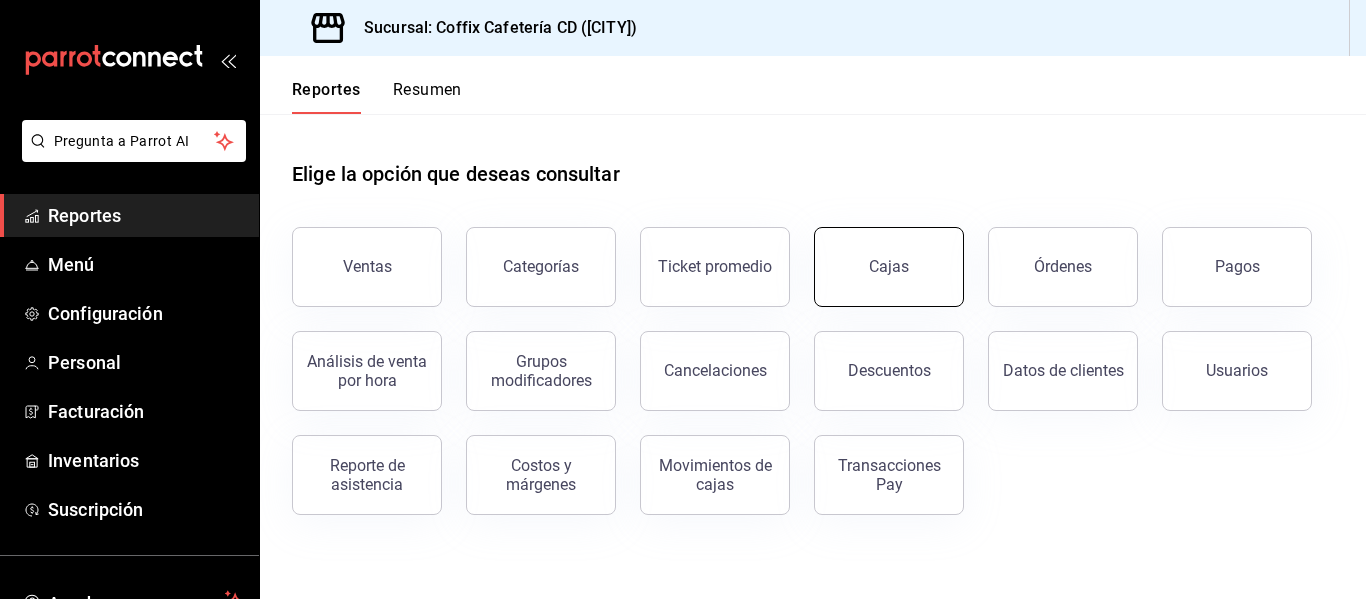 click on "Cajas" at bounding box center (889, 267) 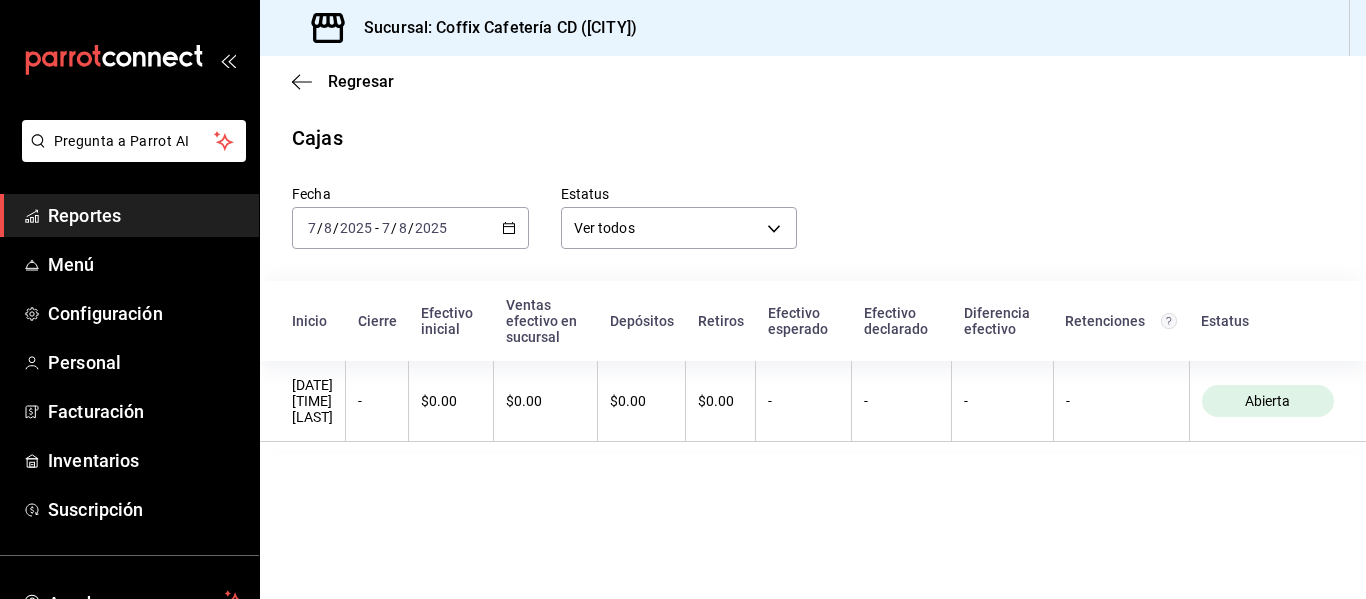 click on "Regresar" at bounding box center [813, 81] 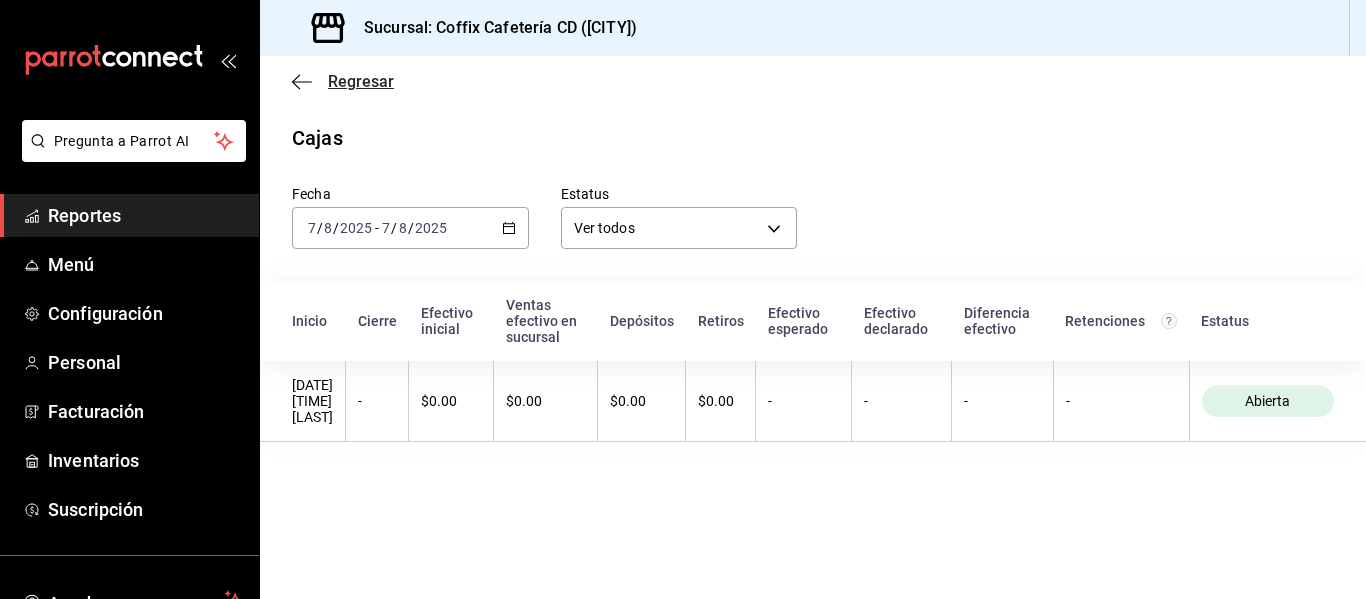 click on "Regresar" at bounding box center [361, 81] 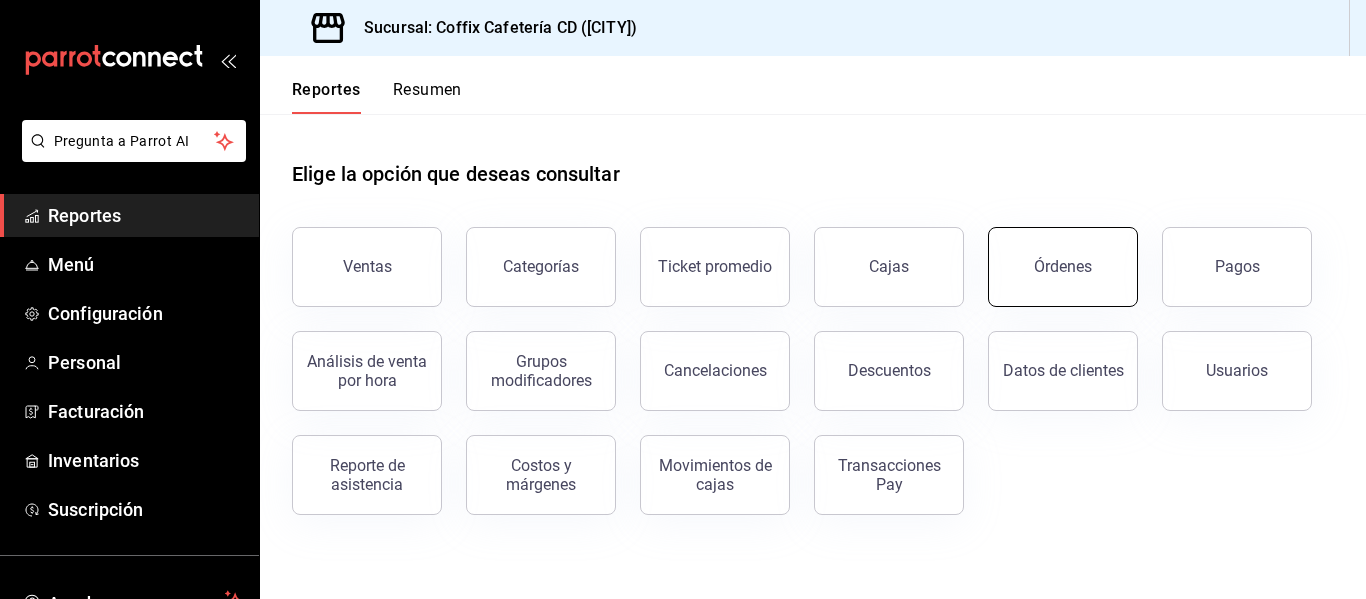 click on "Órdenes" at bounding box center [1063, 267] 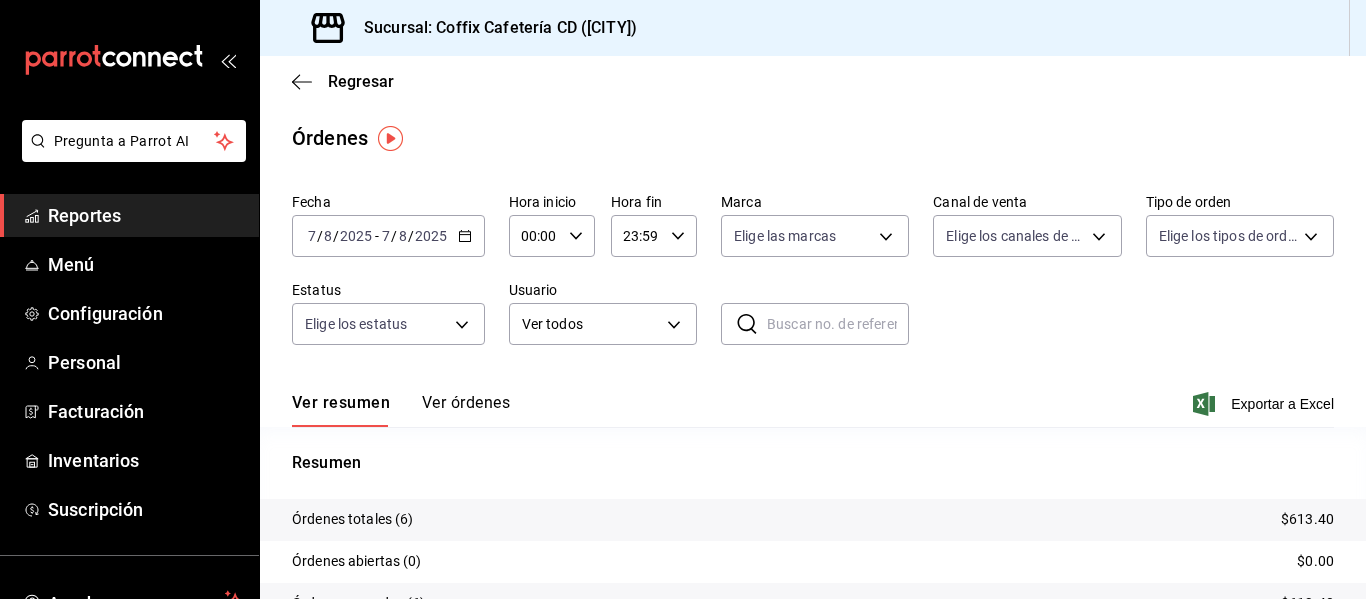 click on "2025-08-07 7 / 8 / 2025 - 2025-08-07 7 / 8 / 2025" at bounding box center [388, 236] 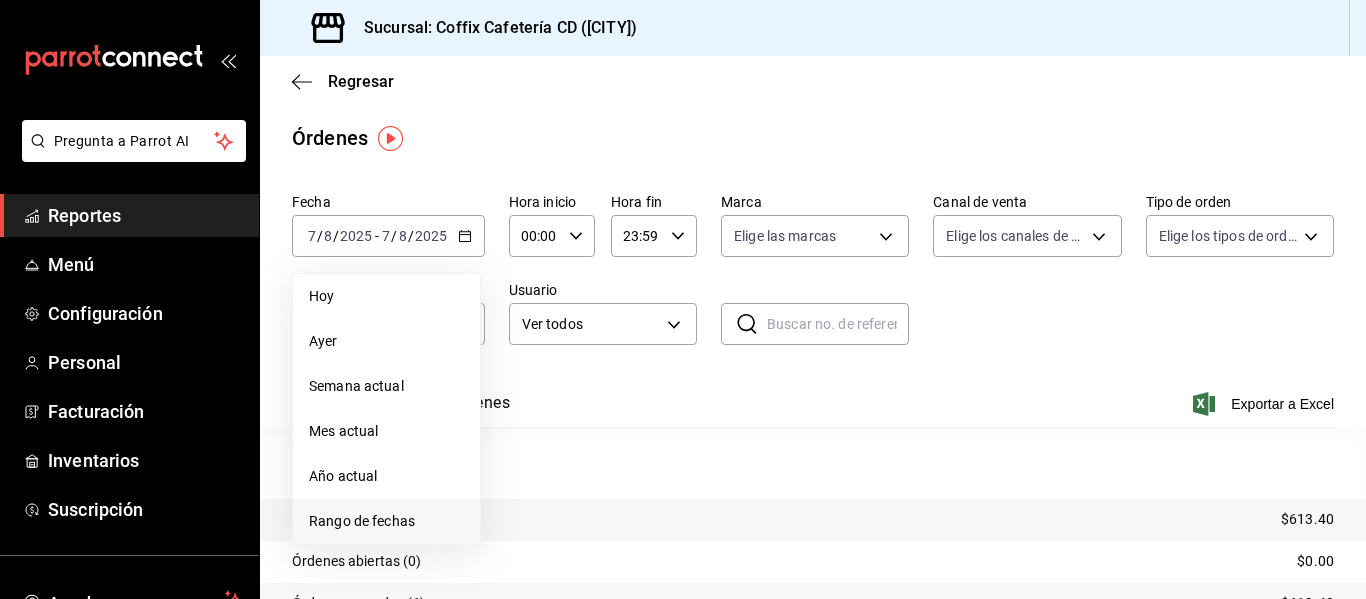 click on "Rango de fechas" at bounding box center (386, 521) 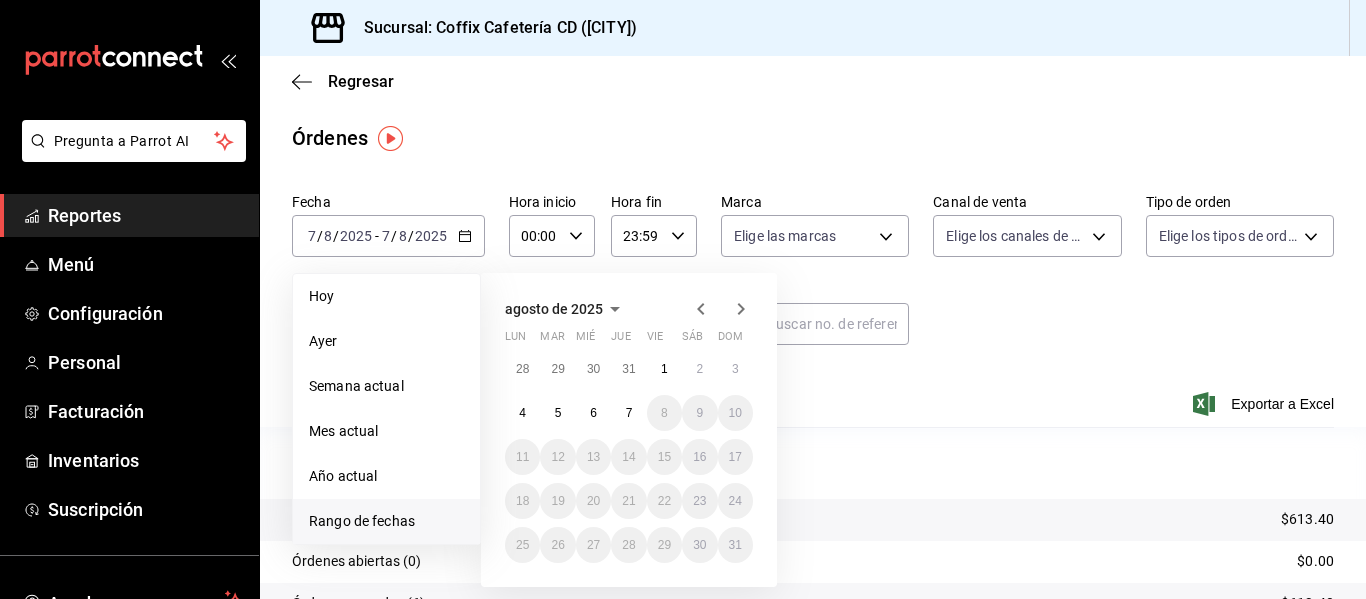 click 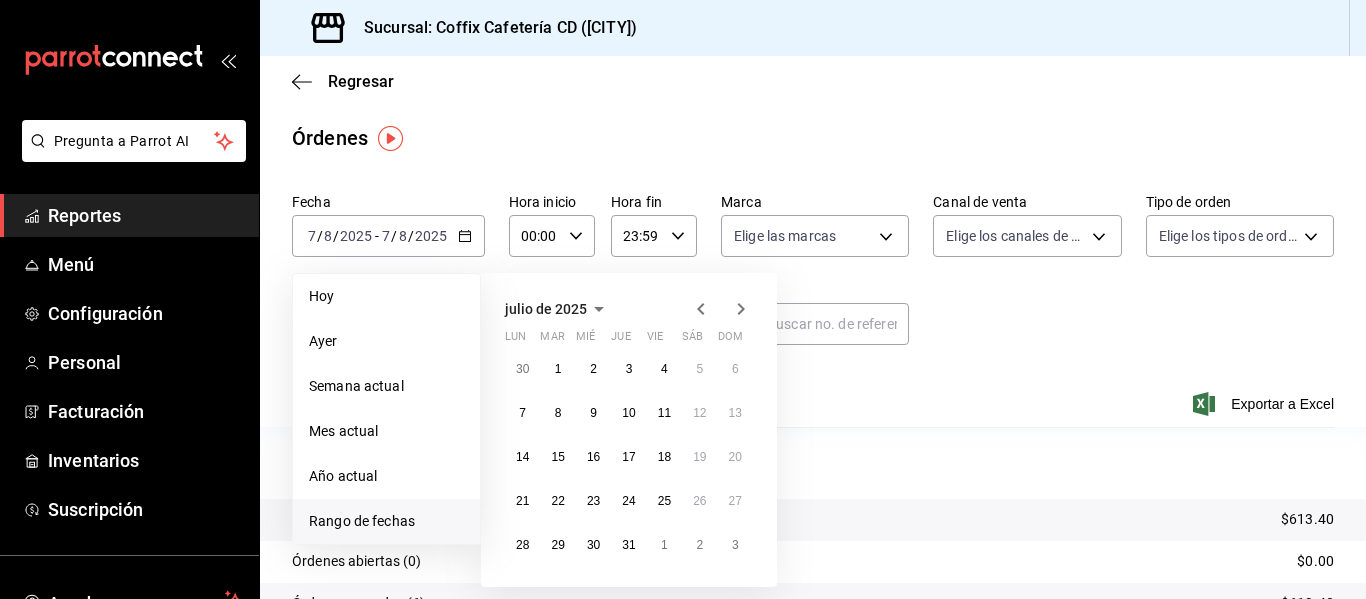 click 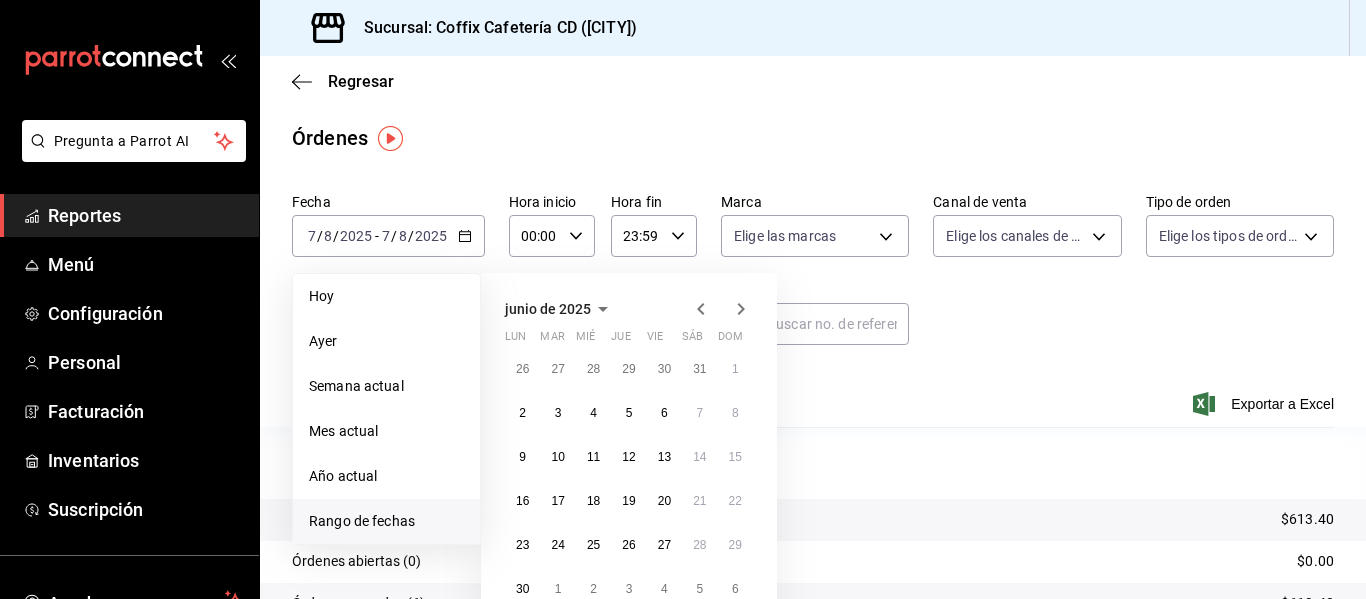 click 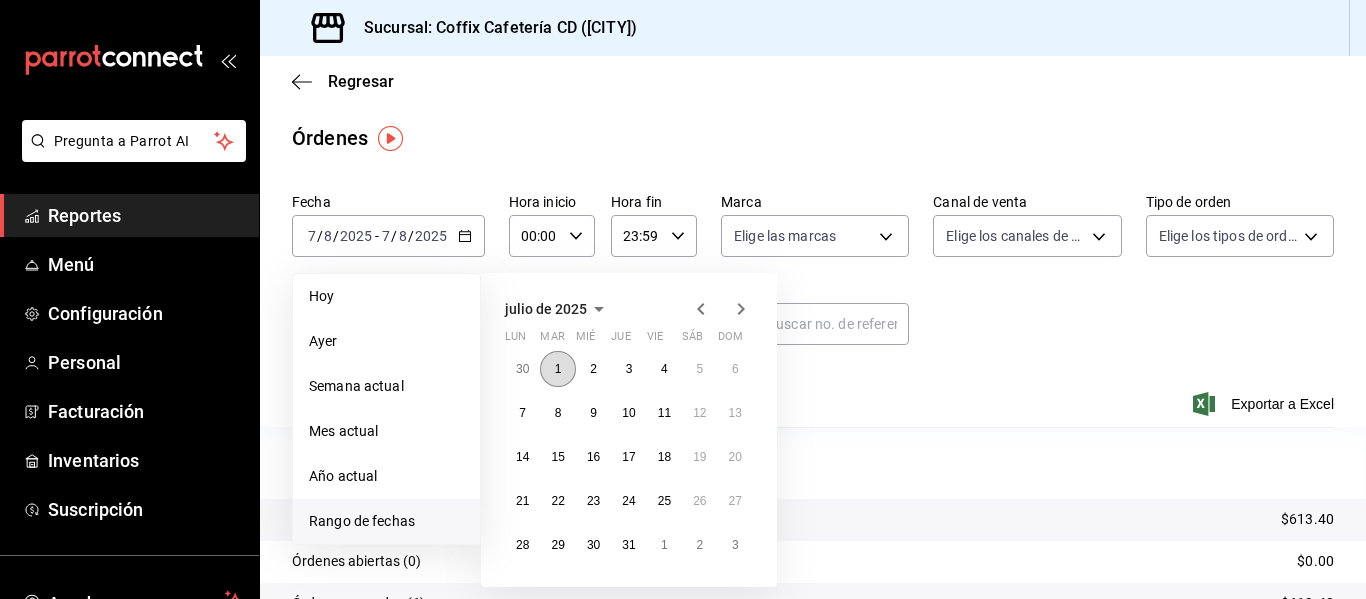 click on "1" at bounding box center [557, 369] 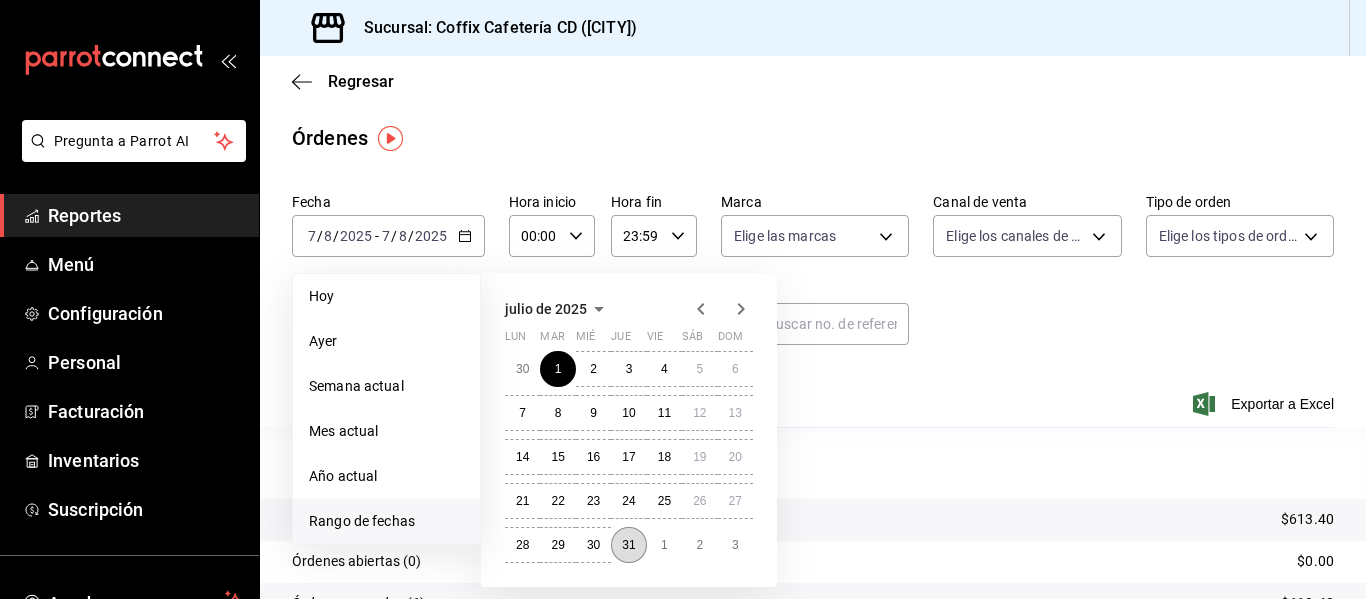 click on "31" at bounding box center (628, 545) 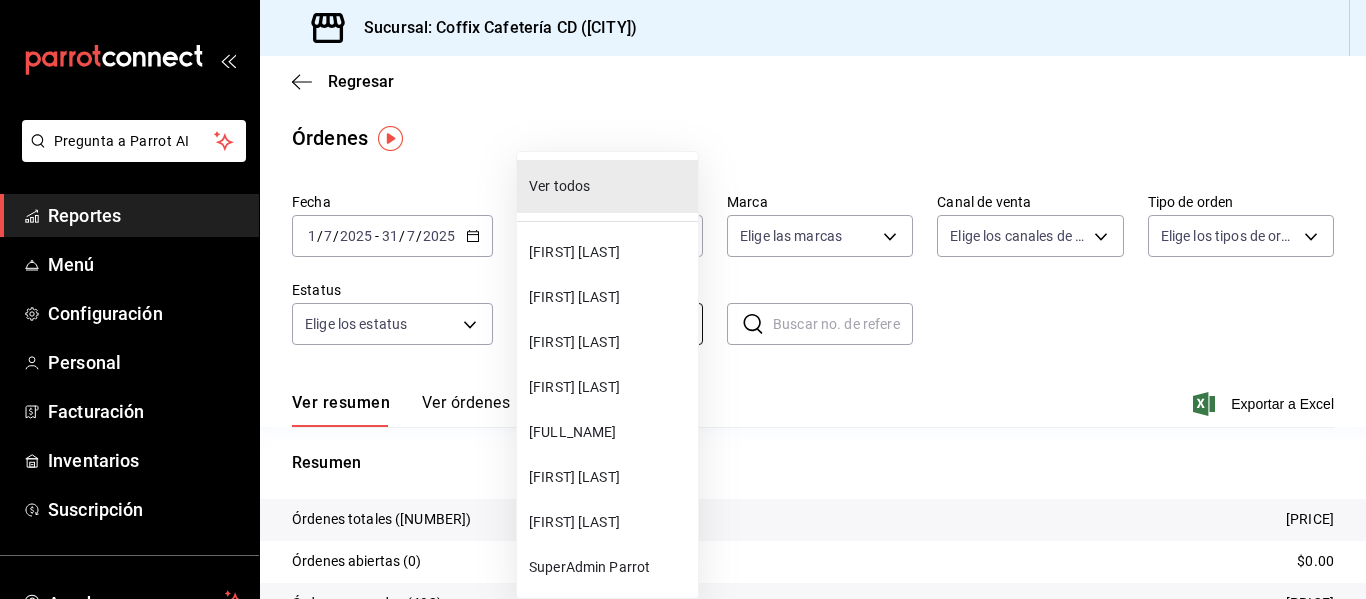 click on "Pregunta a Parrot AI Reportes   Menú   Configuración   Personal   Facturación   Inventarios   Suscripción   Ayuda Recomienda Parrot   Andrea Quintana   Sugerir nueva función   Sucursal: Coffix Cafetería CD ([QUERETARO]) Regresar Órdenes Fecha [DATE] [DATE] - [DATE] [DATE] Hora inicio 00:00 Hora inicio Hora fin 23:59 Hora fin Marca Elige las marcas Canal de venta Elige los canales de venta Tipo de orden Elige los tipos de orden Estatus Elige los estatus Usuario Ver todos ALL ​ ​ Ver resumen Ver órdenes Exportar a Excel Resumen Órdenes totales (497) $50,281.00 Órdenes abiertas (0) $0.00 Órdenes cerradas (492) $50,281.00 Órdenes canceladas (5) $0.00 Órdenes negadas (0) $0.00 ¿Quieres ver el consumo promedio por orden y comensal? Ve al reporte de Ticket promedio GANA 1 MES GRATIS EN TU SUSCRIPCIÓN AQUÍ Ver video tutorial Ir a video Pregunta a Parrot AI Reportes   Menú   Configuración   Personal   Facturación   Inventarios   Suscripción   Ayuda Recomienda Parrot" at bounding box center [683, 299] 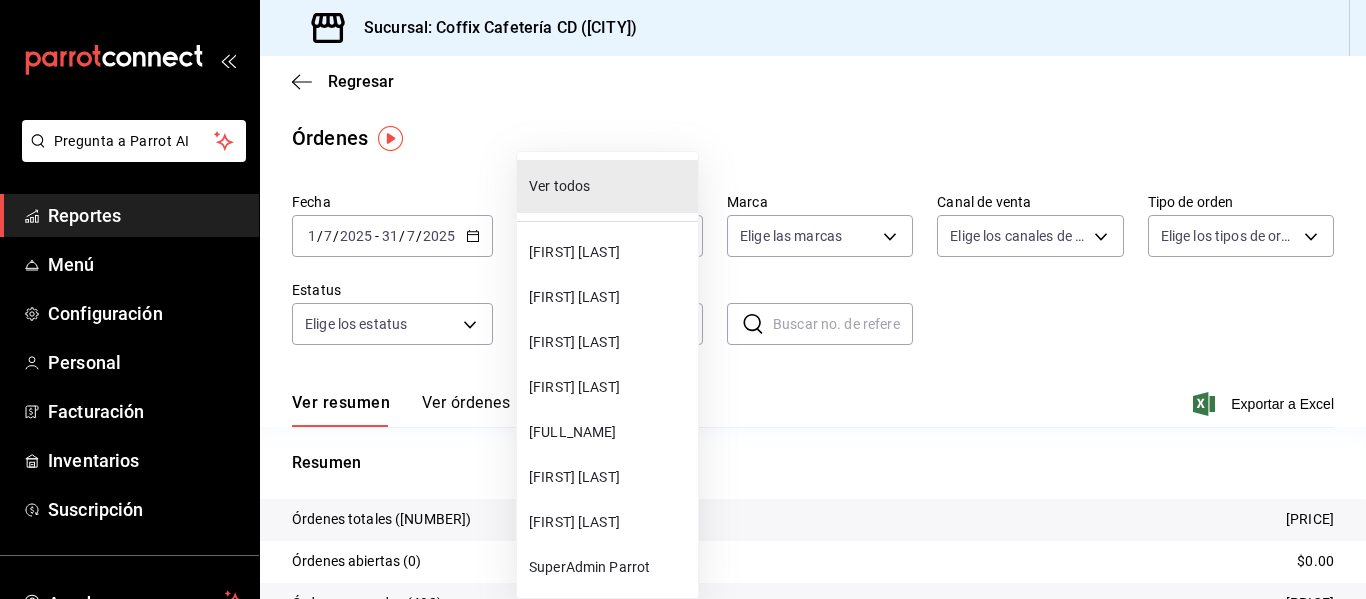 click on "Ver todos" at bounding box center [607, 186] 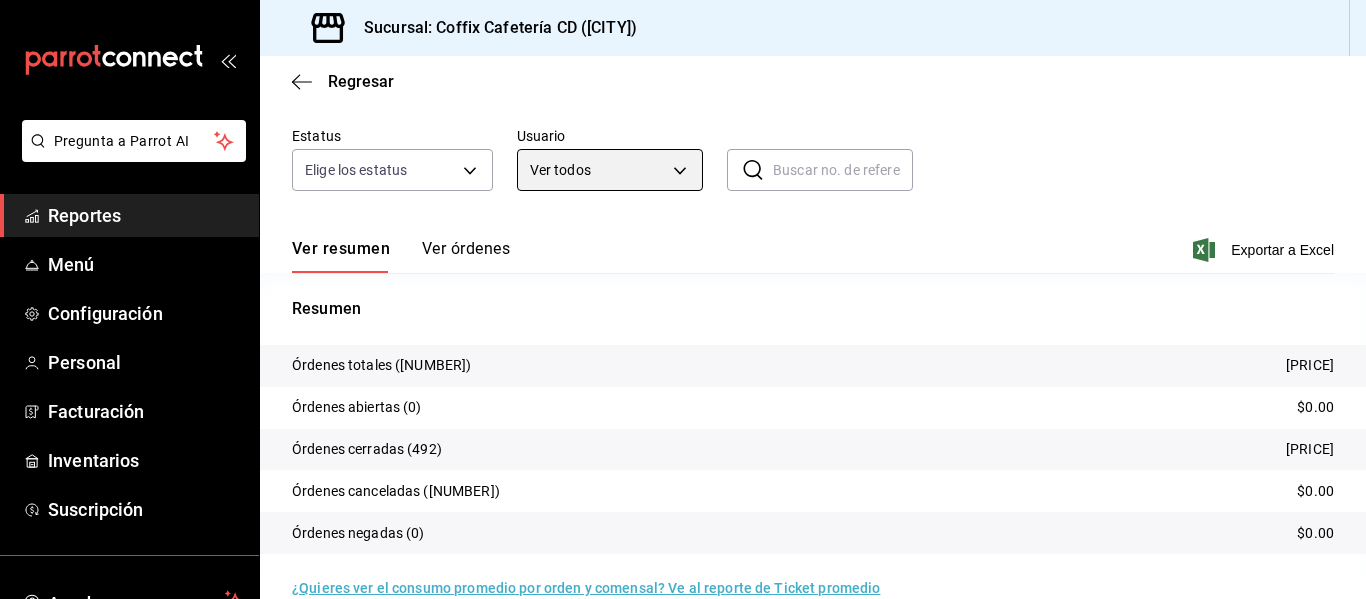 scroll, scrollTop: 186, scrollLeft: 0, axis: vertical 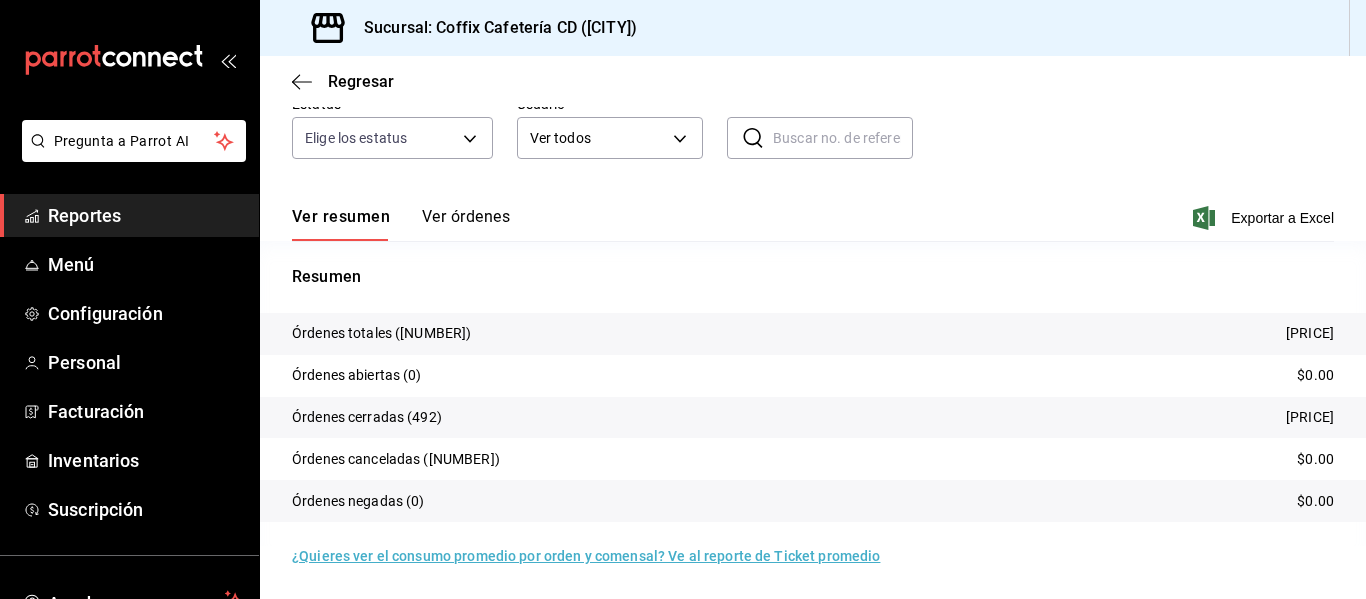 click on "Ver resumen Ver órdenes Exportar a Excel" at bounding box center (813, 212) 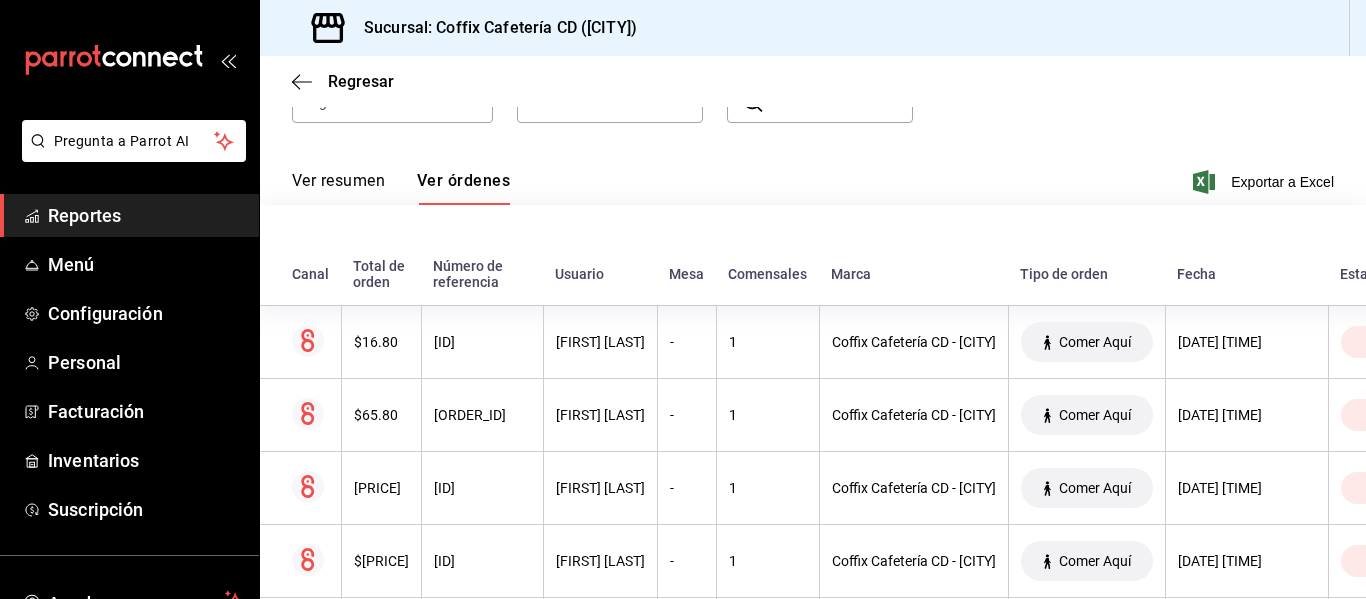 scroll, scrollTop: 76, scrollLeft: 0, axis: vertical 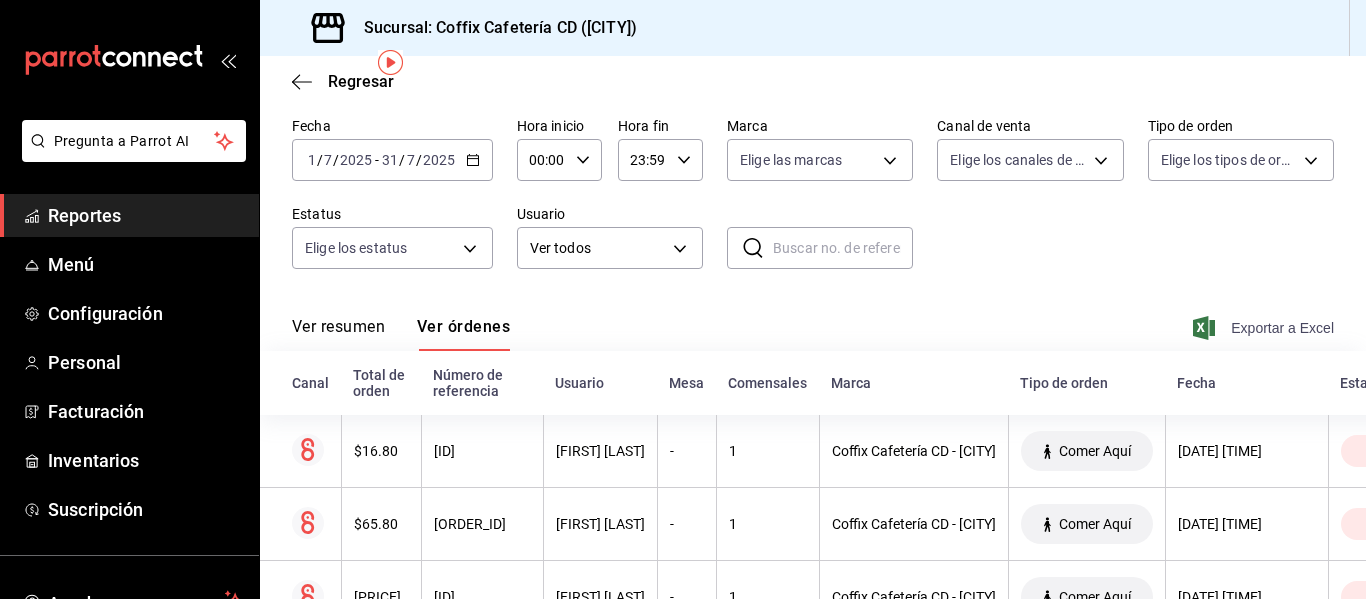 click on "Exportar a Excel" at bounding box center [1265, 328] 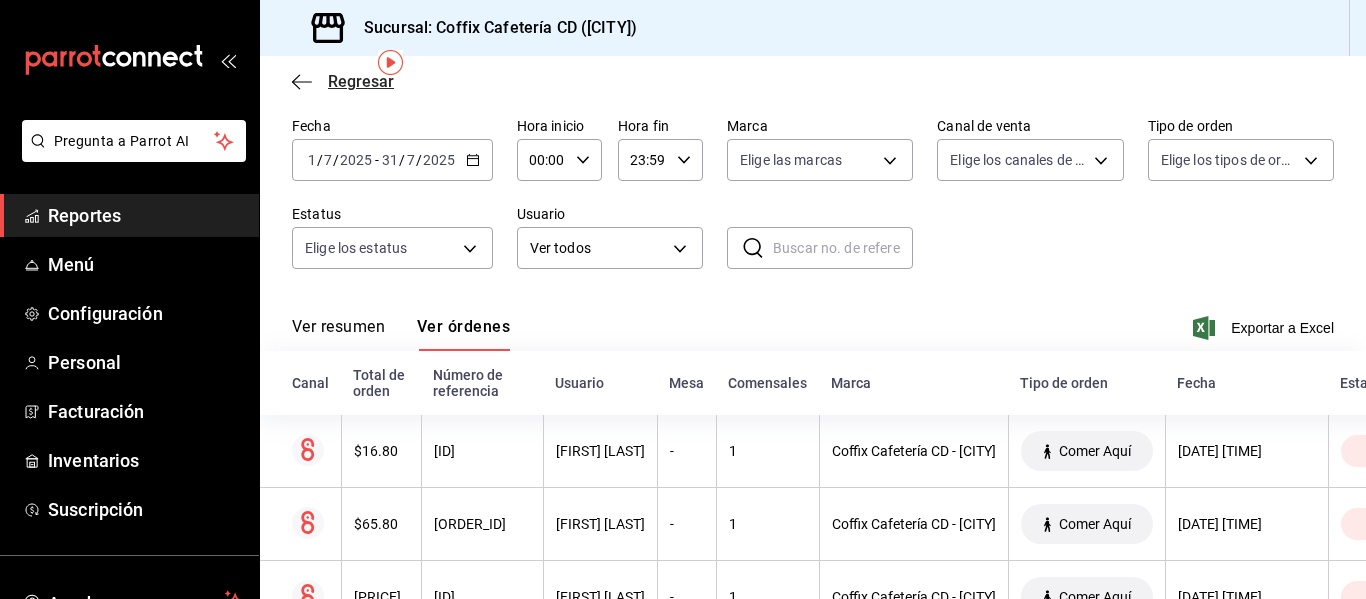 click on "Regresar" at bounding box center [361, 81] 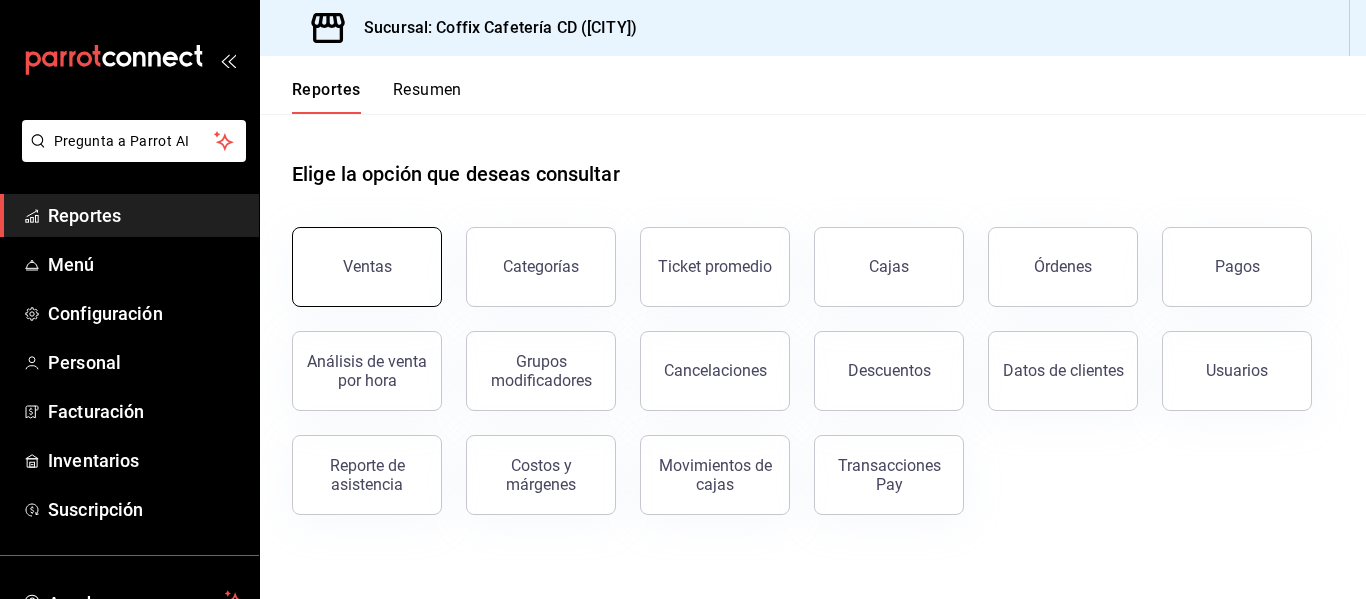 click on "Ventas" at bounding box center (367, 267) 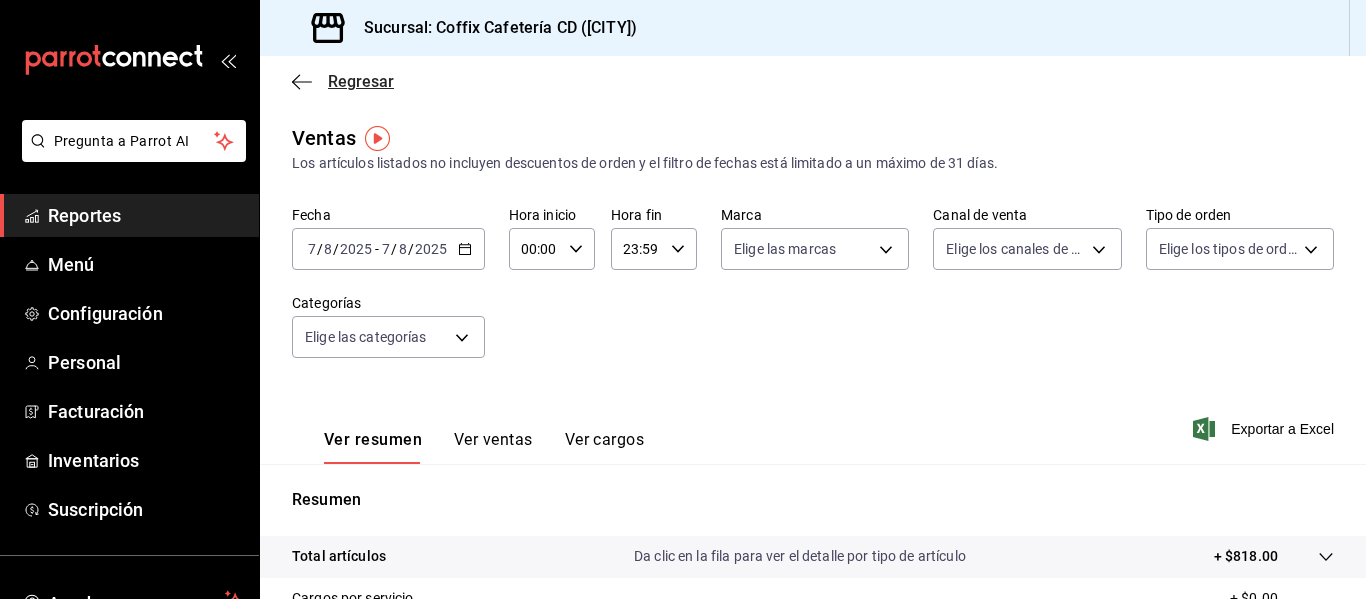 click on "Regresar" at bounding box center [343, 81] 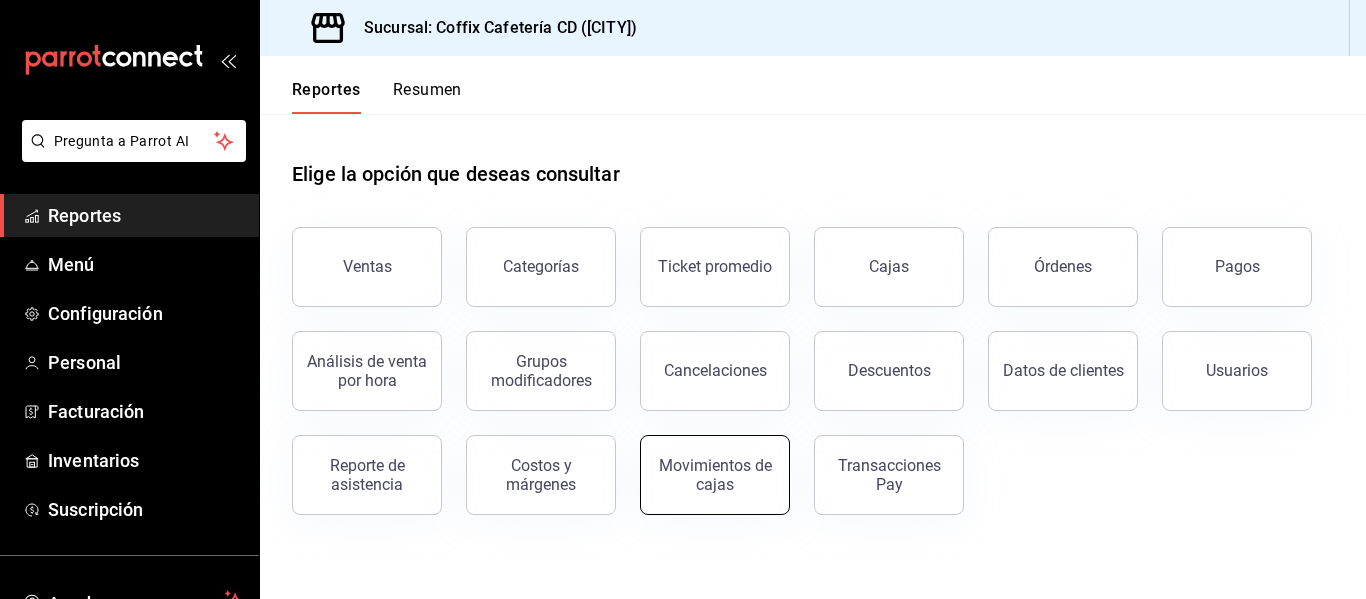 click on "Movimientos de cajas" at bounding box center (715, 475) 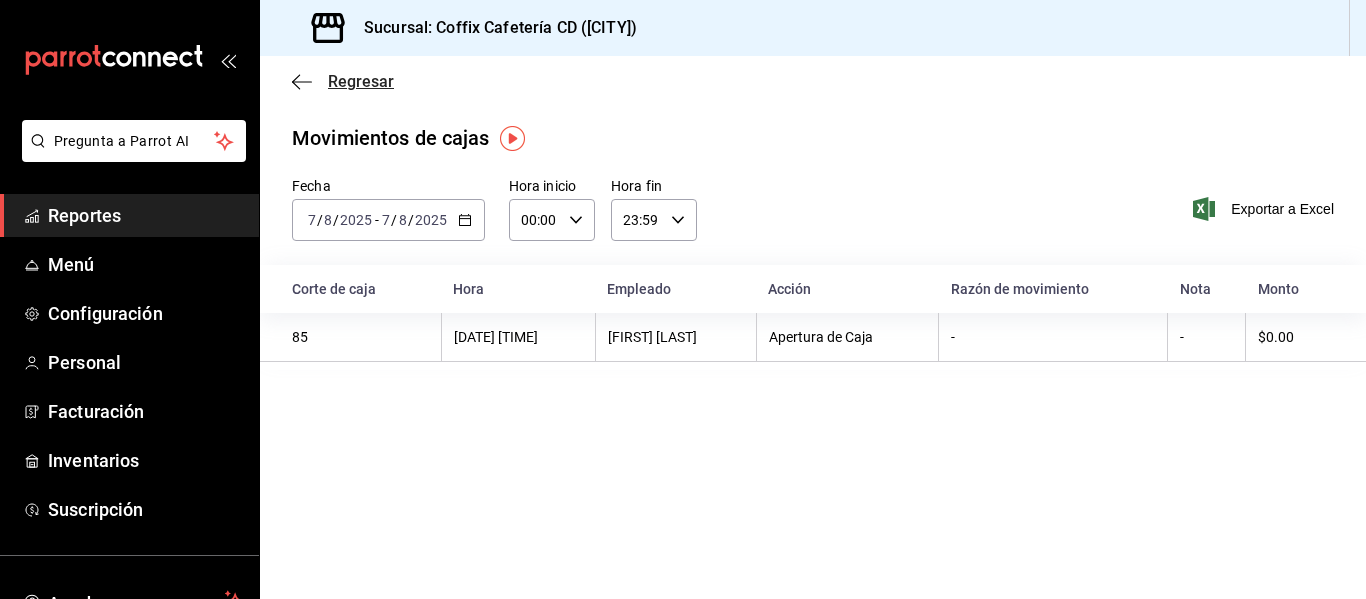 click on "Regresar" at bounding box center (343, 81) 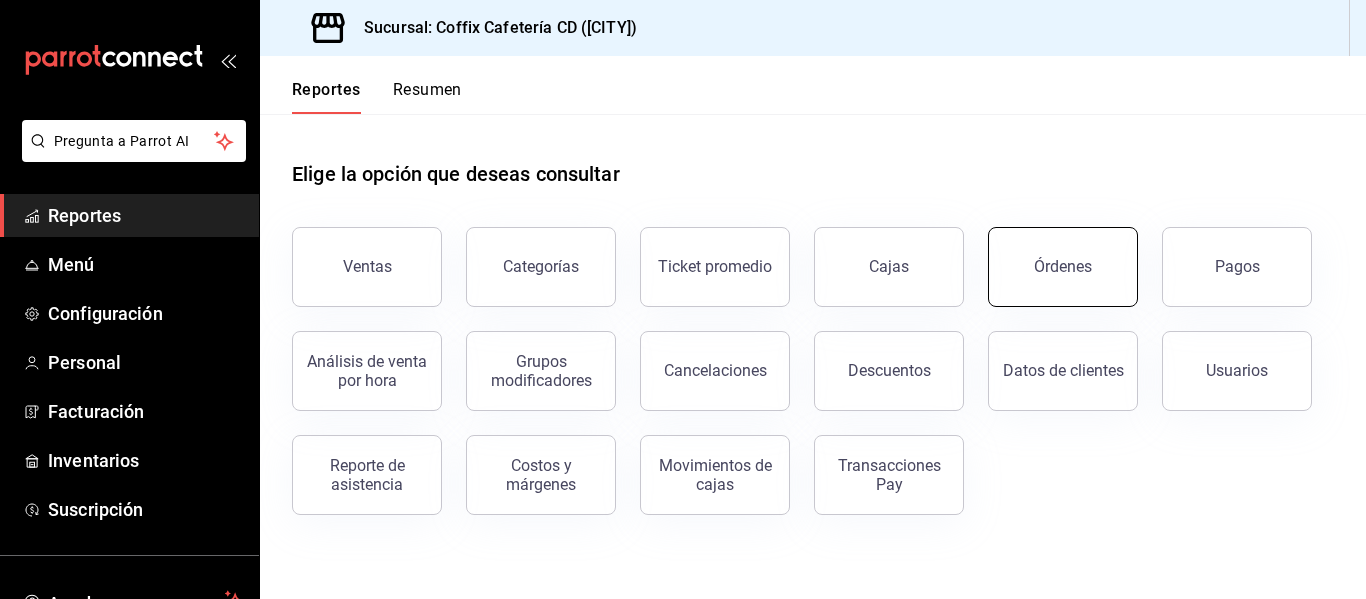 click on "Órdenes" at bounding box center (1051, 255) 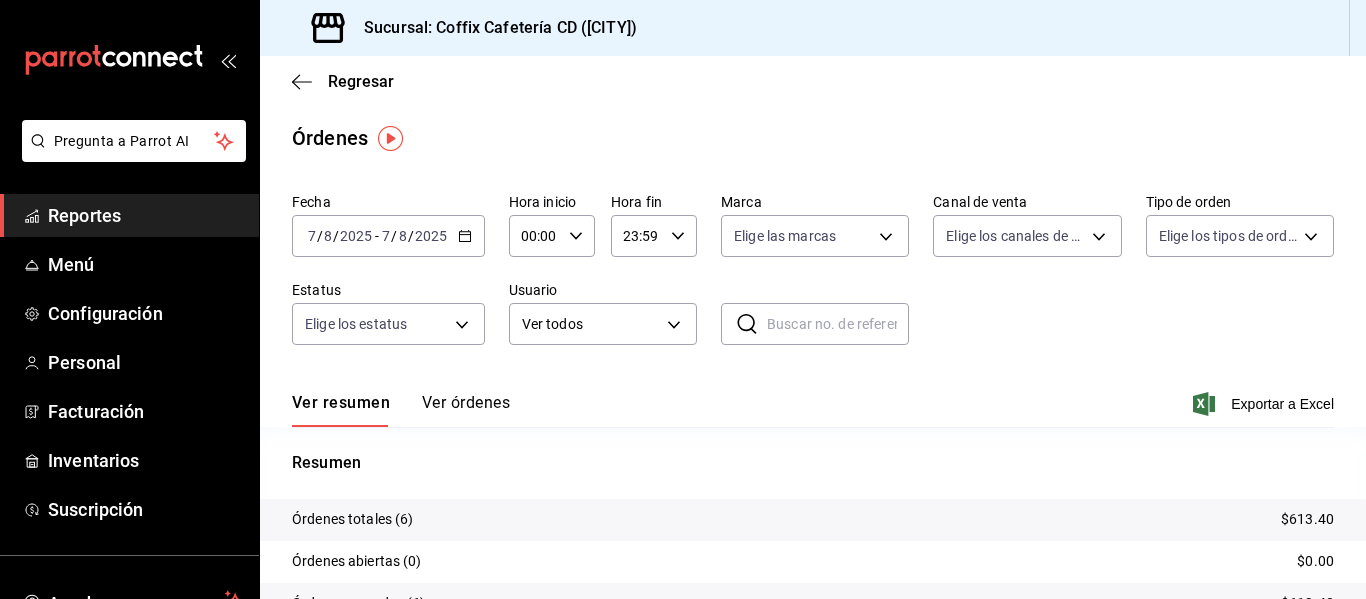 click on "Ver órdenes" at bounding box center [466, 410] 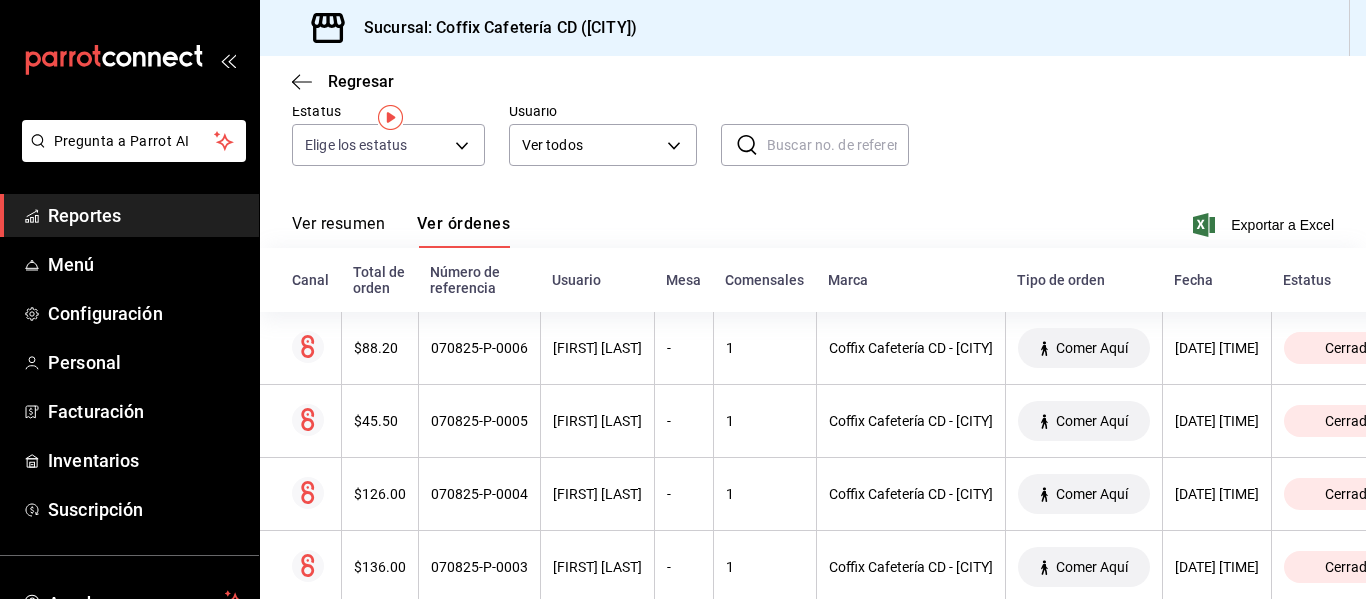 scroll, scrollTop: 0, scrollLeft: 0, axis: both 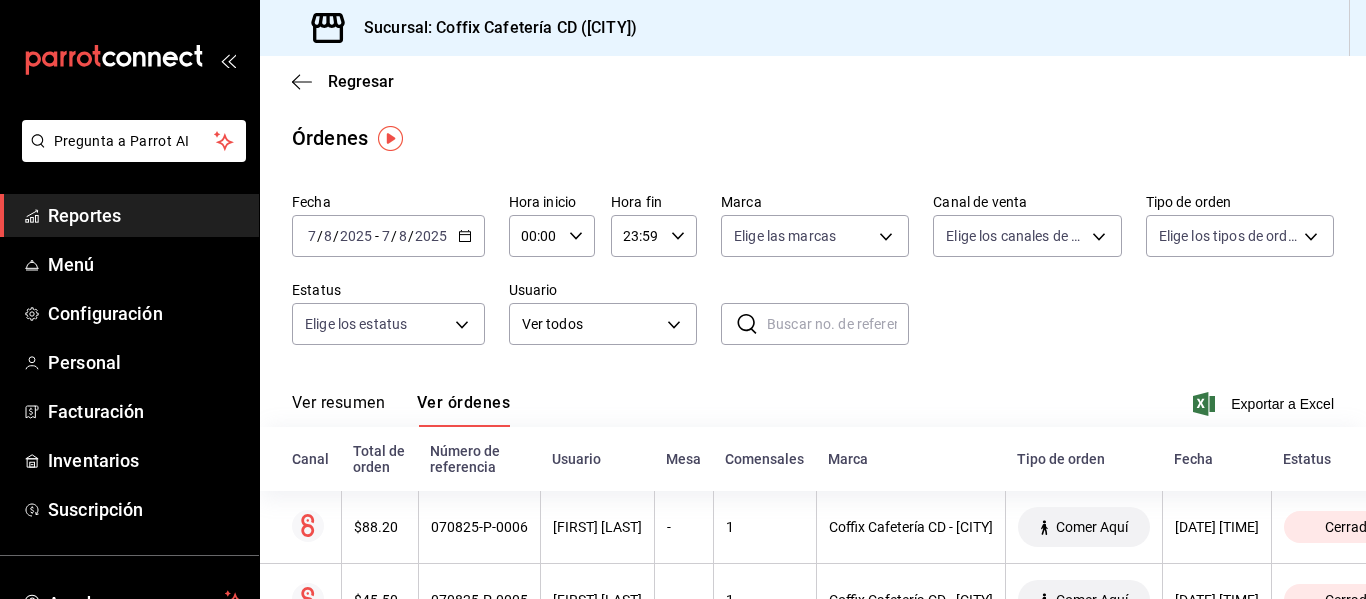 click 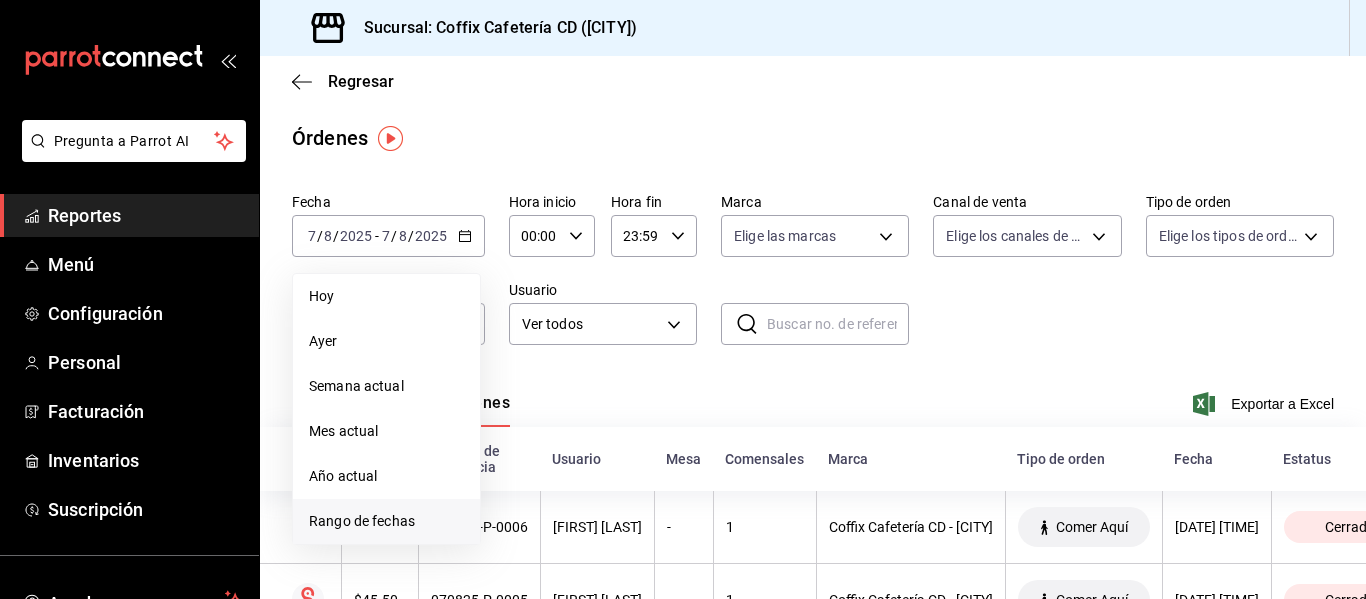 click on "Rango de fechas" at bounding box center [386, 521] 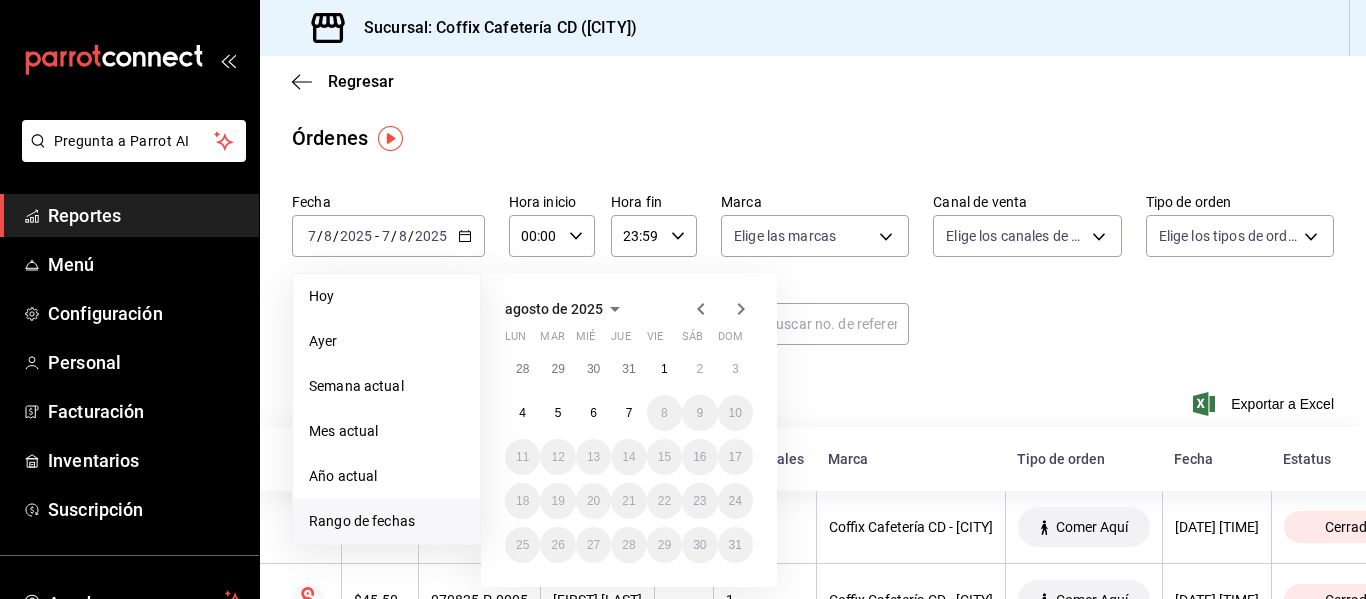 click 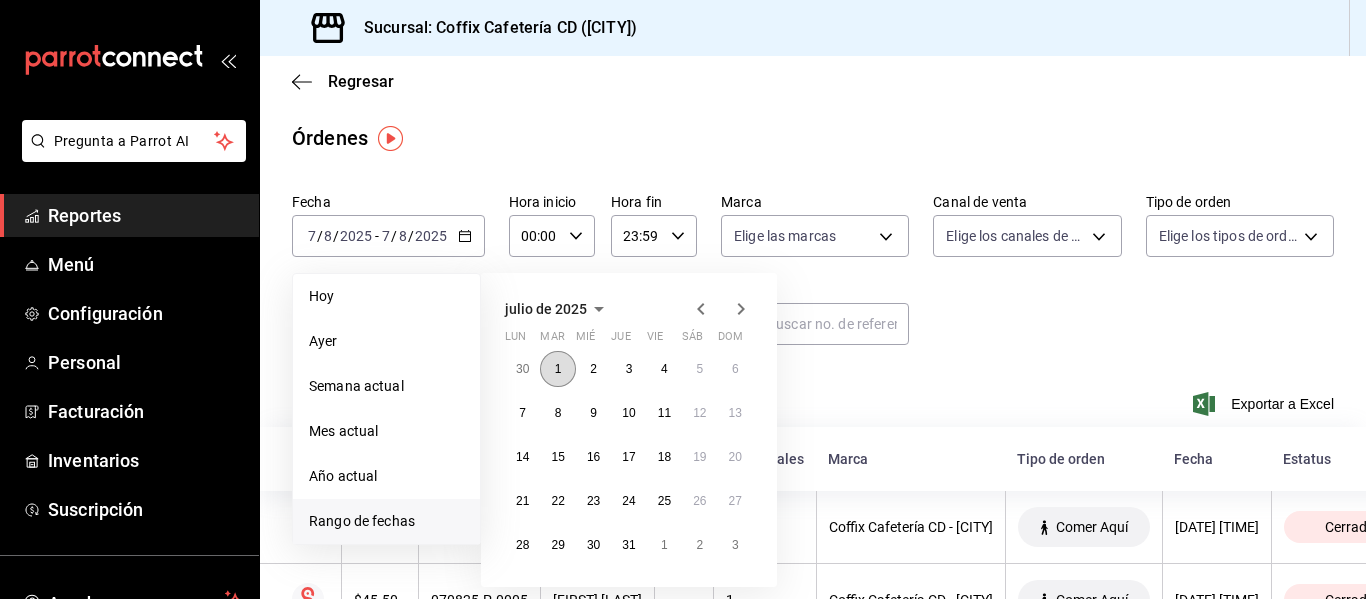 click on "1" at bounding box center [557, 369] 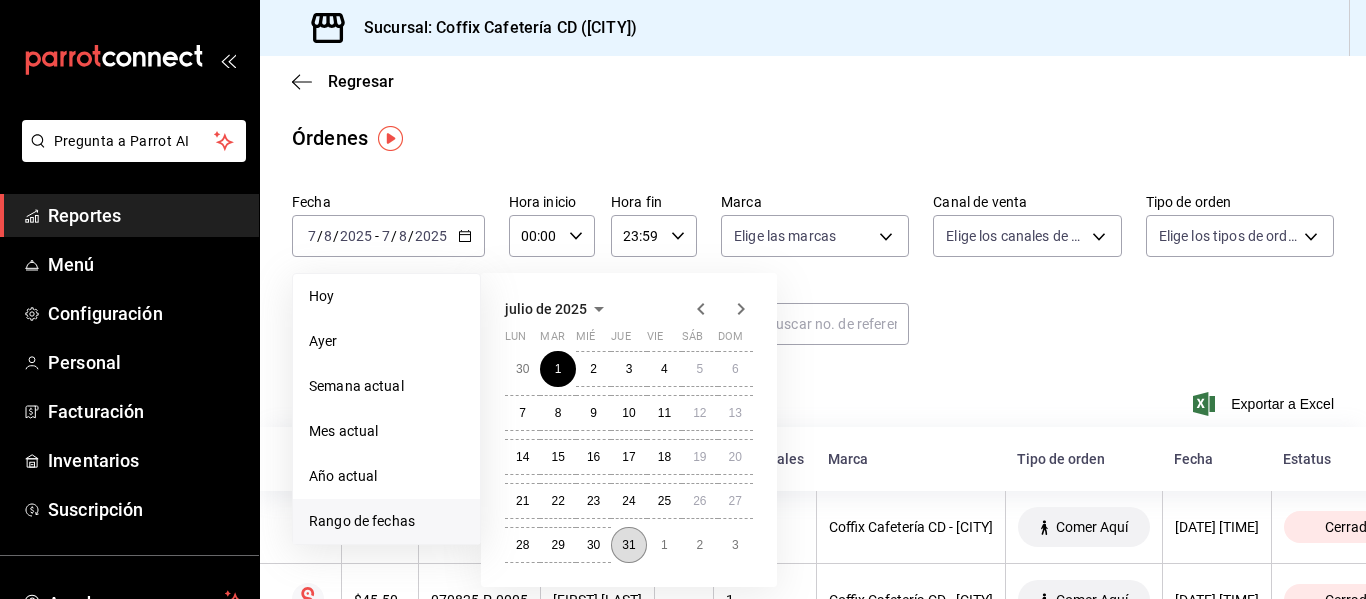 click on "31" at bounding box center [628, 545] 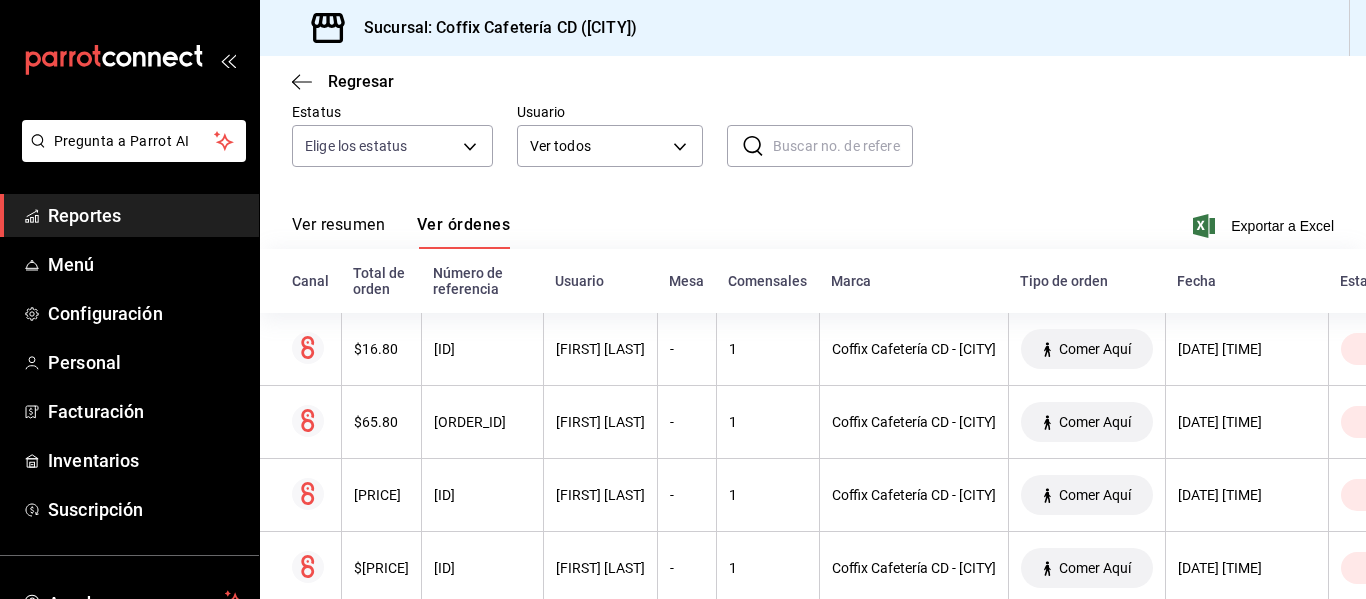 scroll, scrollTop: 179, scrollLeft: 0, axis: vertical 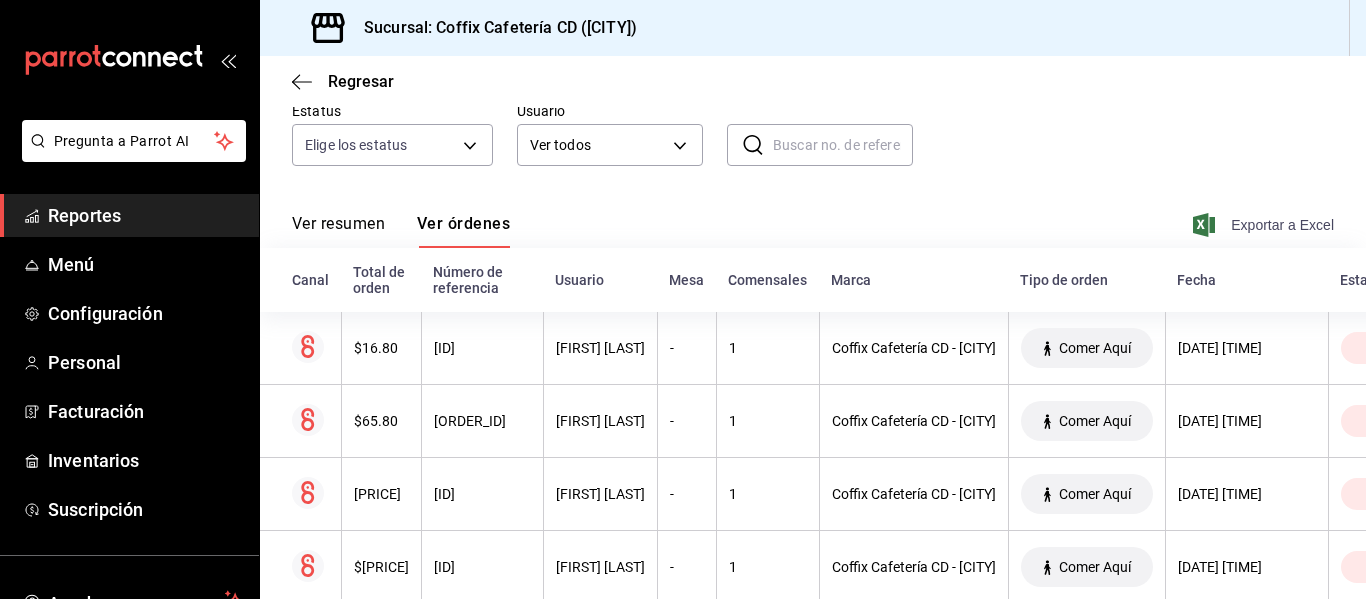 click on "Exportar a Excel" at bounding box center (1265, 225) 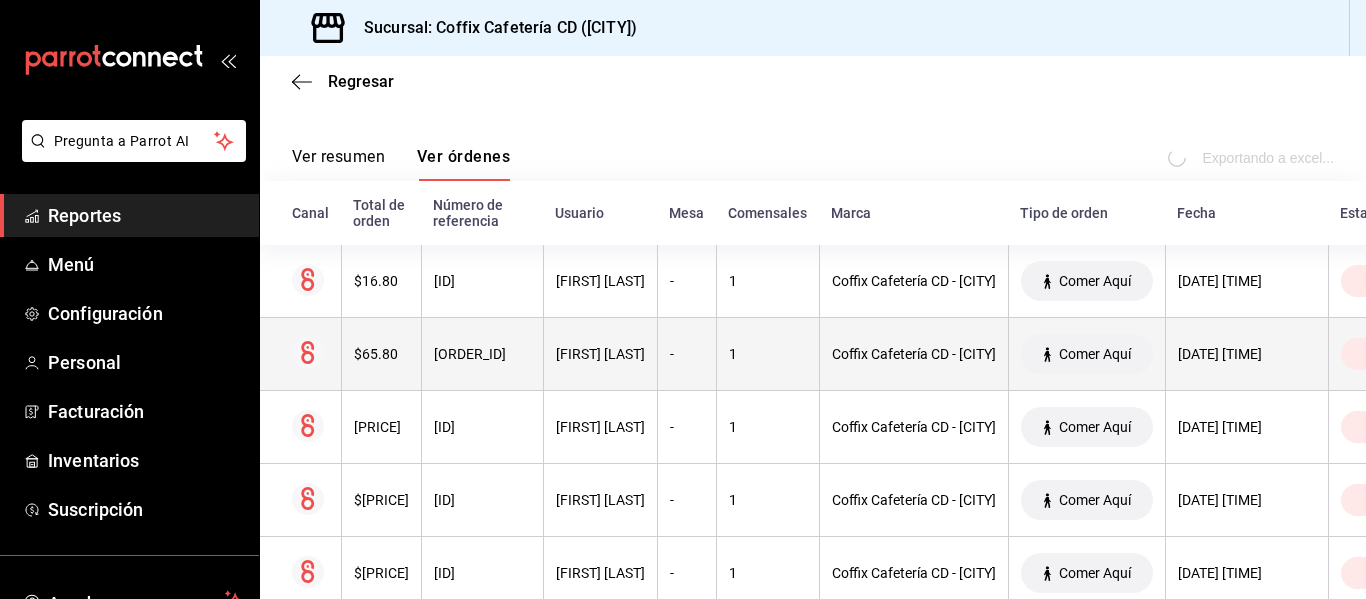 scroll, scrollTop: 247, scrollLeft: 0, axis: vertical 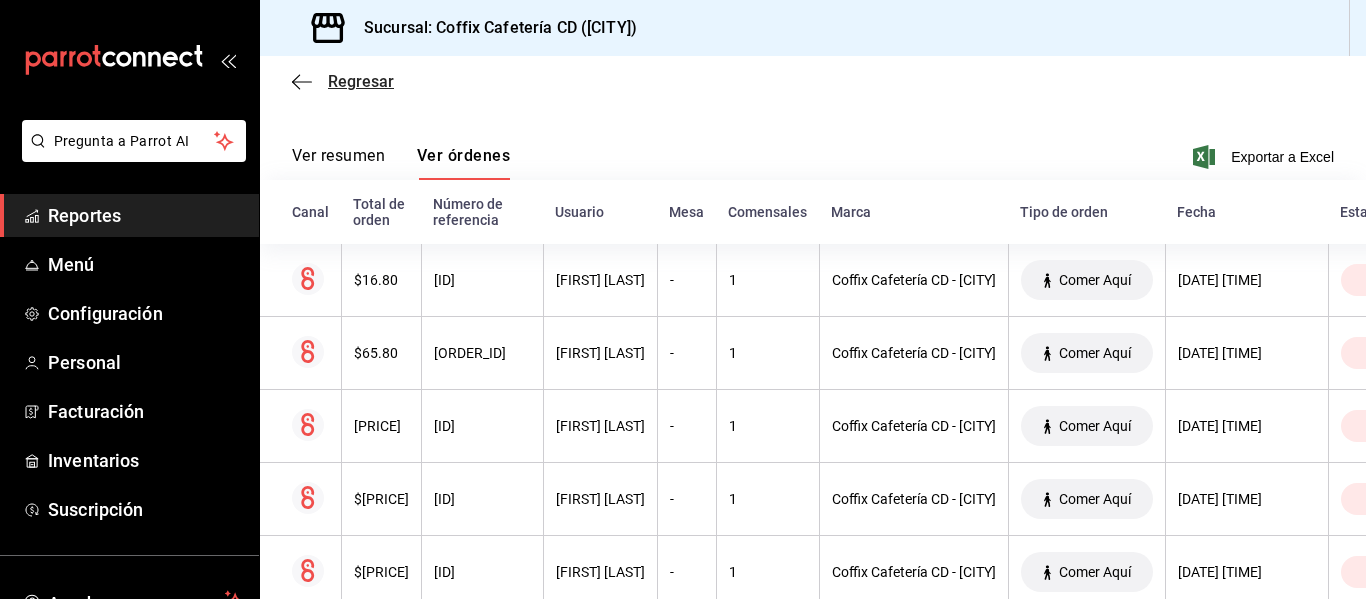 click on "Regresar" at bounding box center [361, 81] 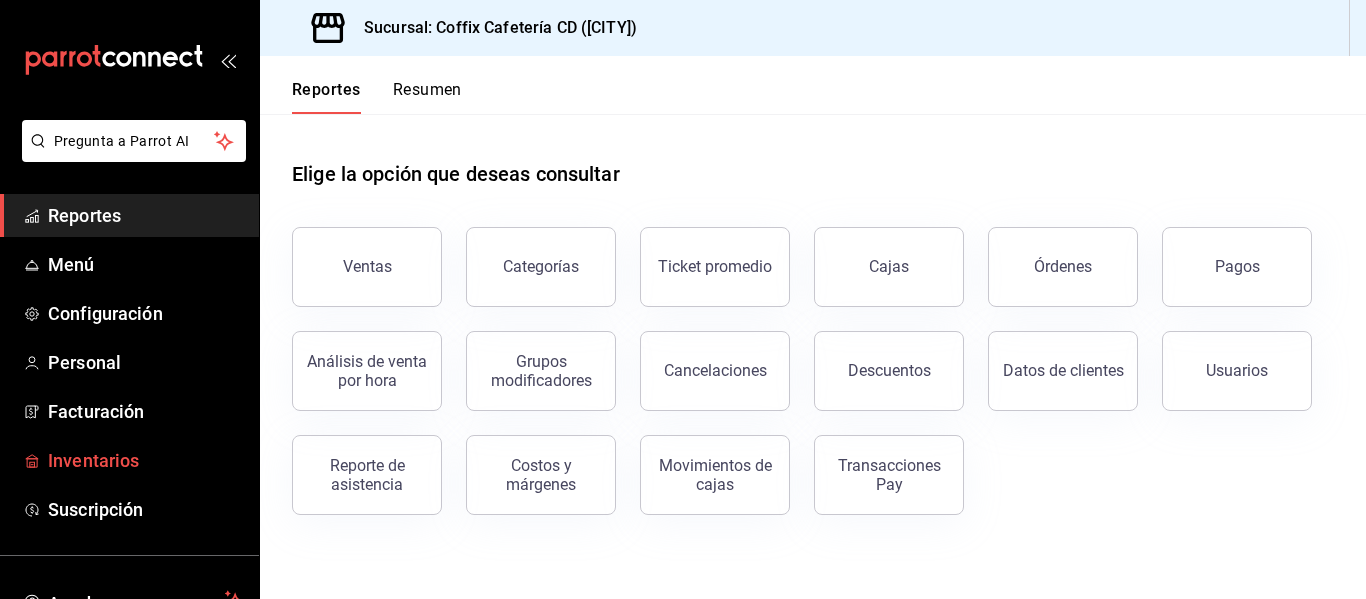click on "Inventarios" at bounding box center (145, 460) 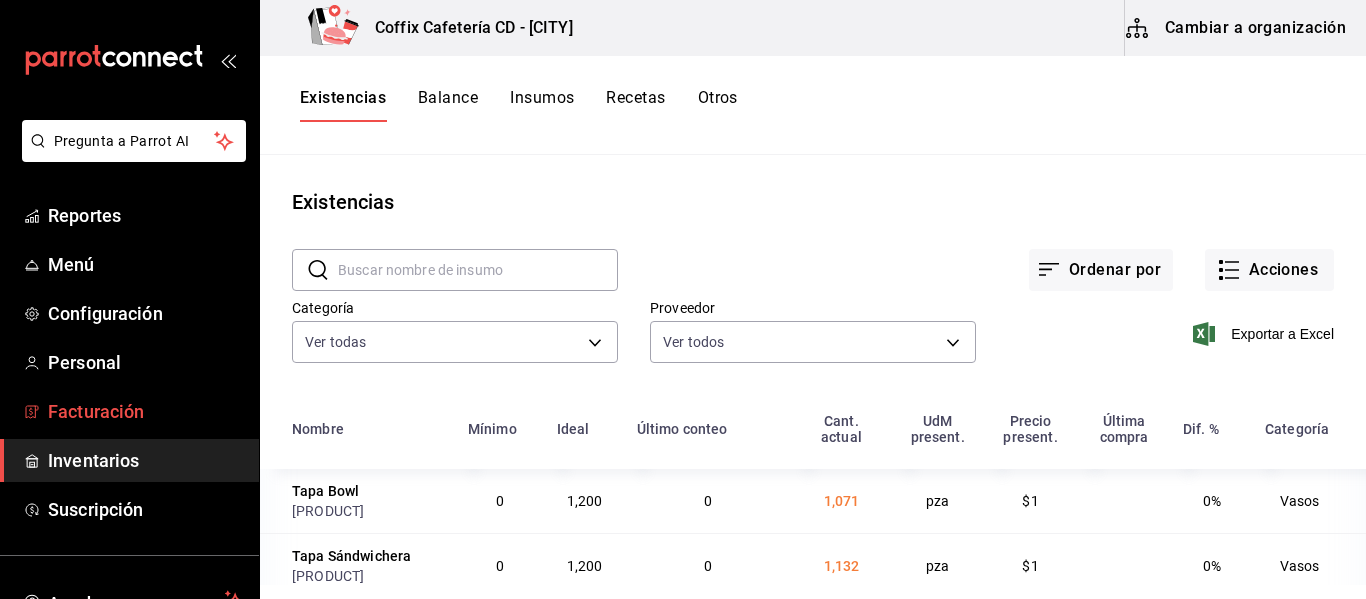 click on "Facturación" at bounding box center [145, 411] 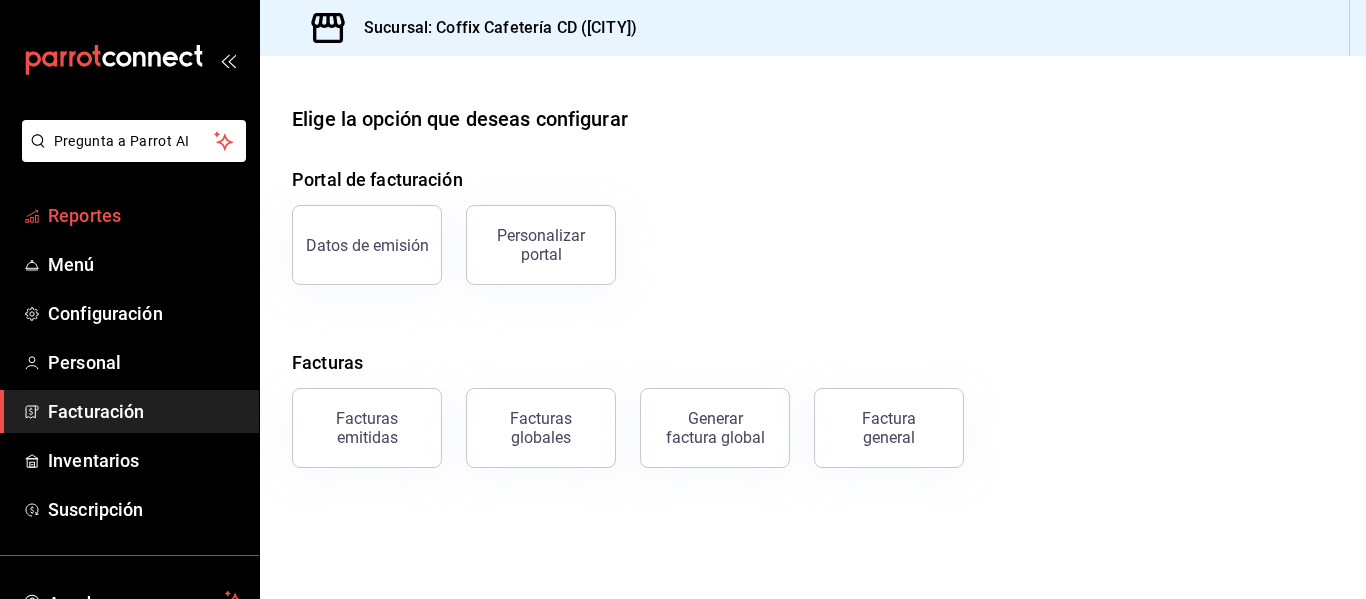 click on "Reportes" at bounding box center [145, 215] 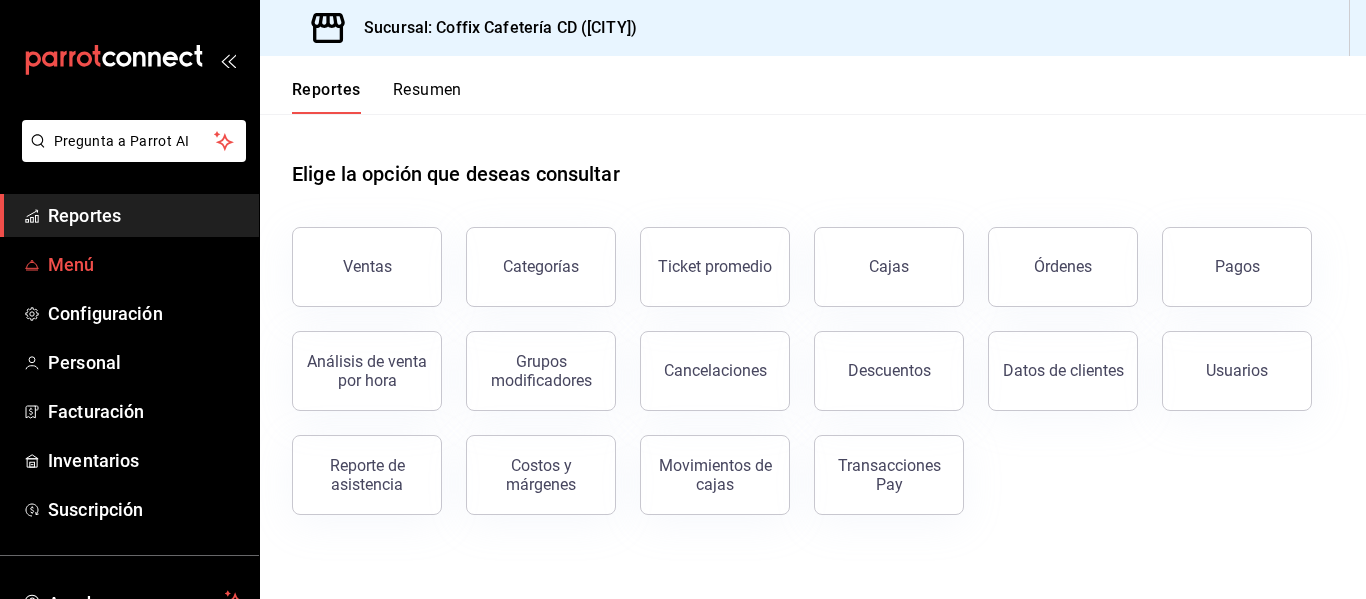 click on "Menú" at bounding box center (145, 264) 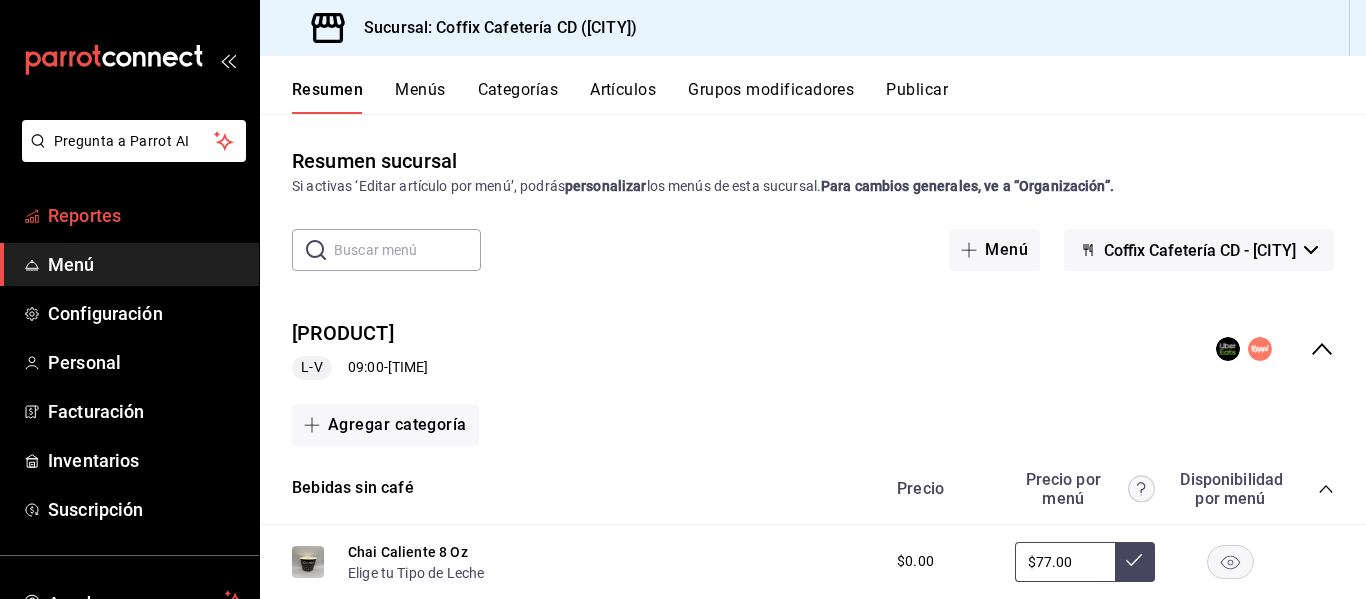click on "Reportes" at bounding box center (129, 215) 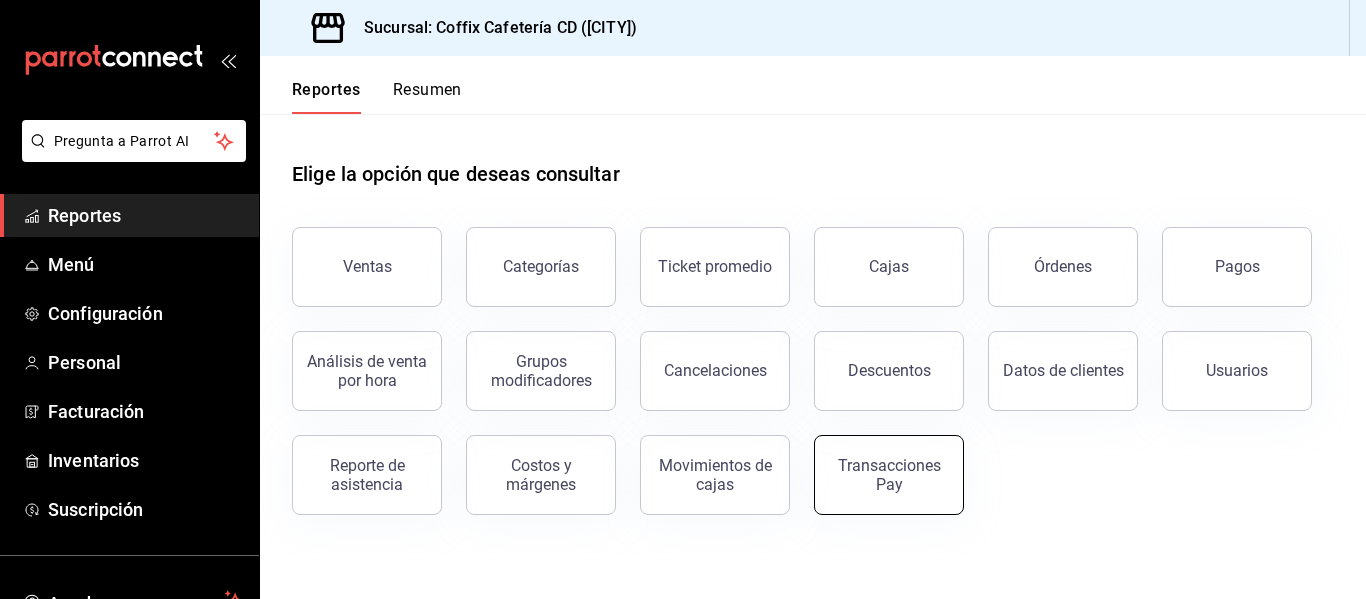 click on "Transacciones Pay" at bounding box center [889, 475] 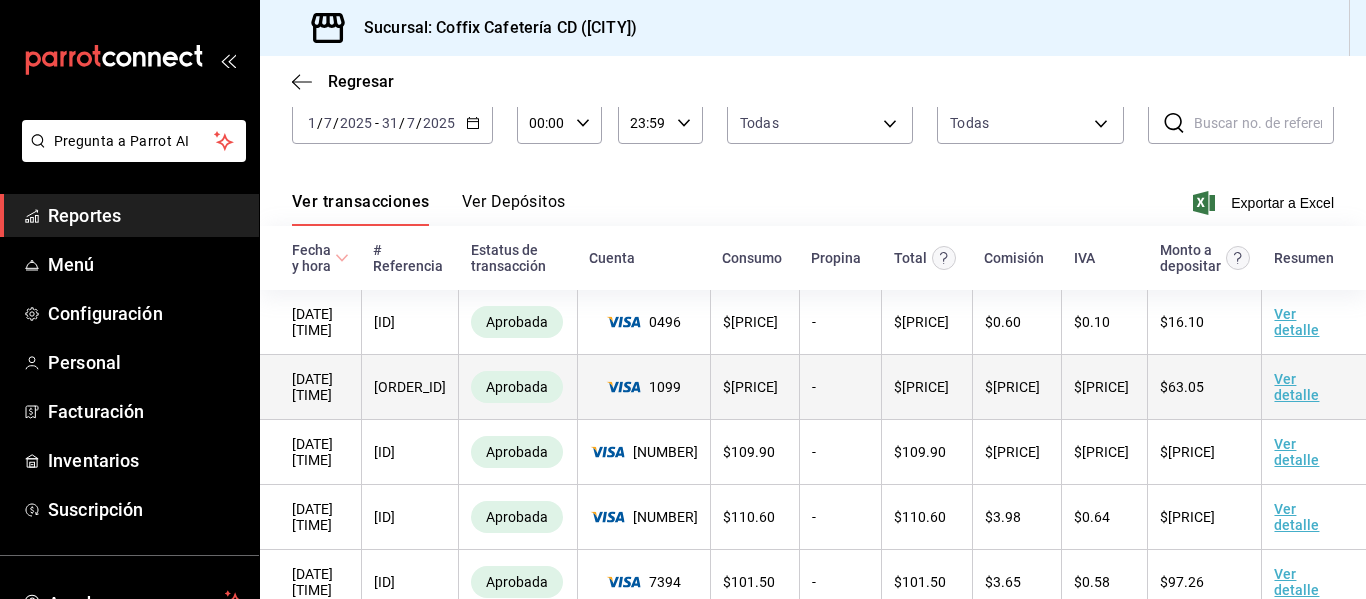 scroll, scrollTop: 0, scrollLeft: 0, axis: both 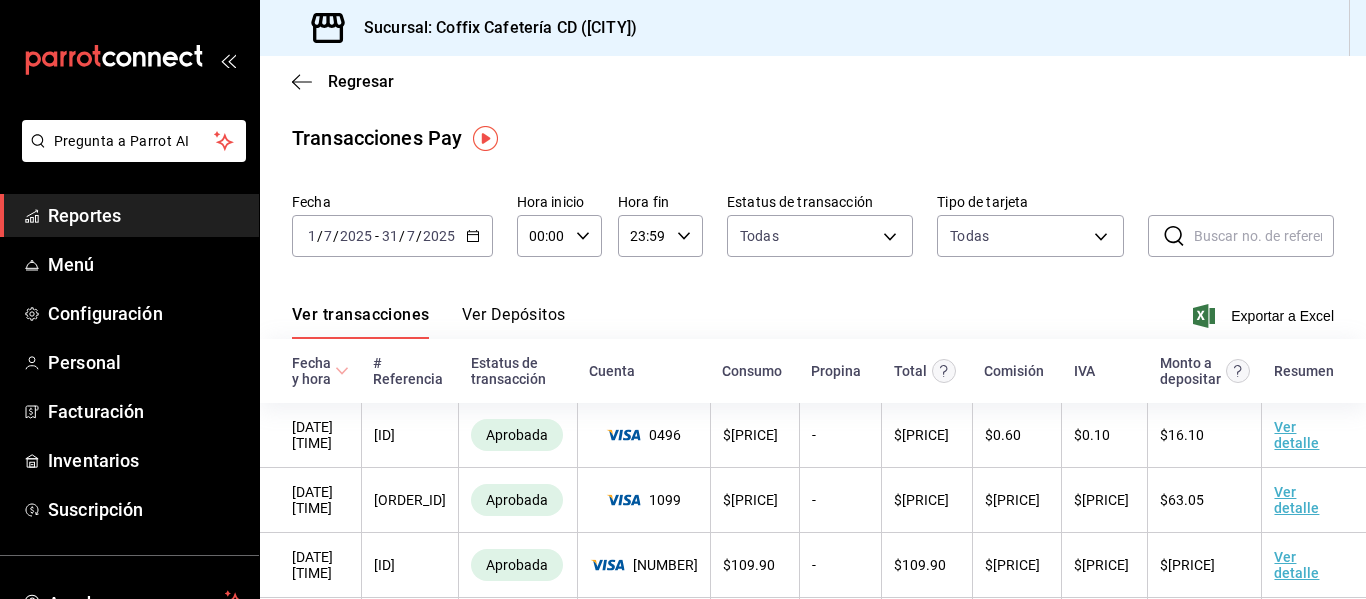 click 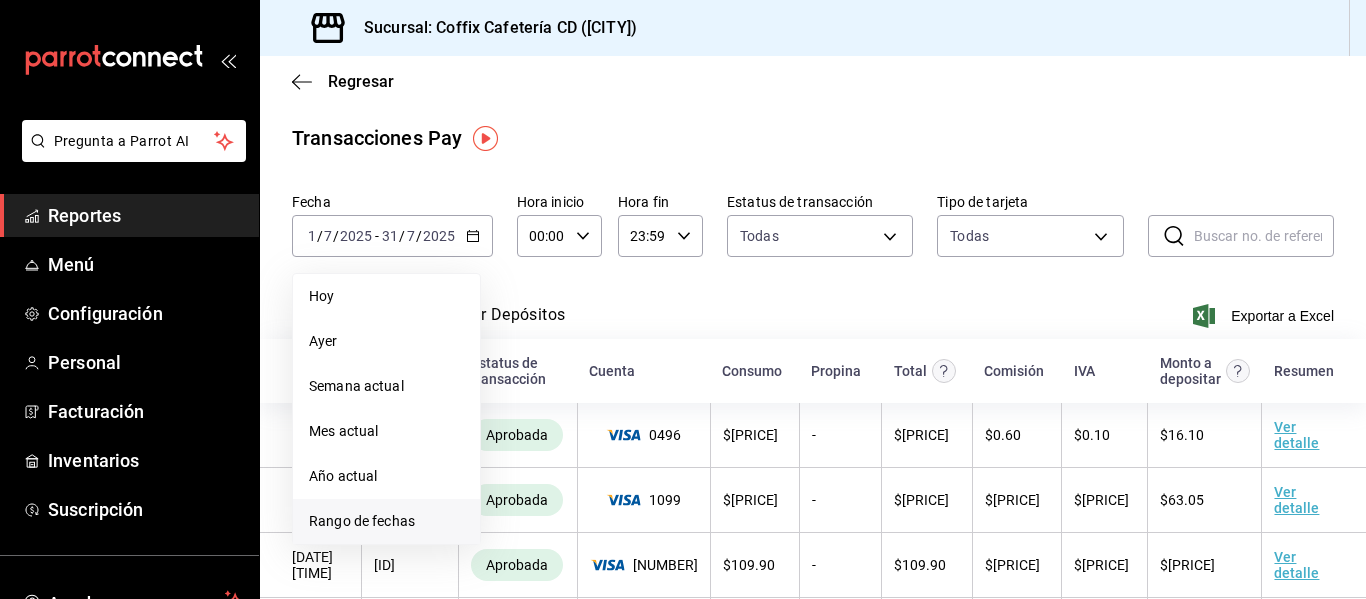 click on "Rango de fechas" at bounding box center [386, 521] 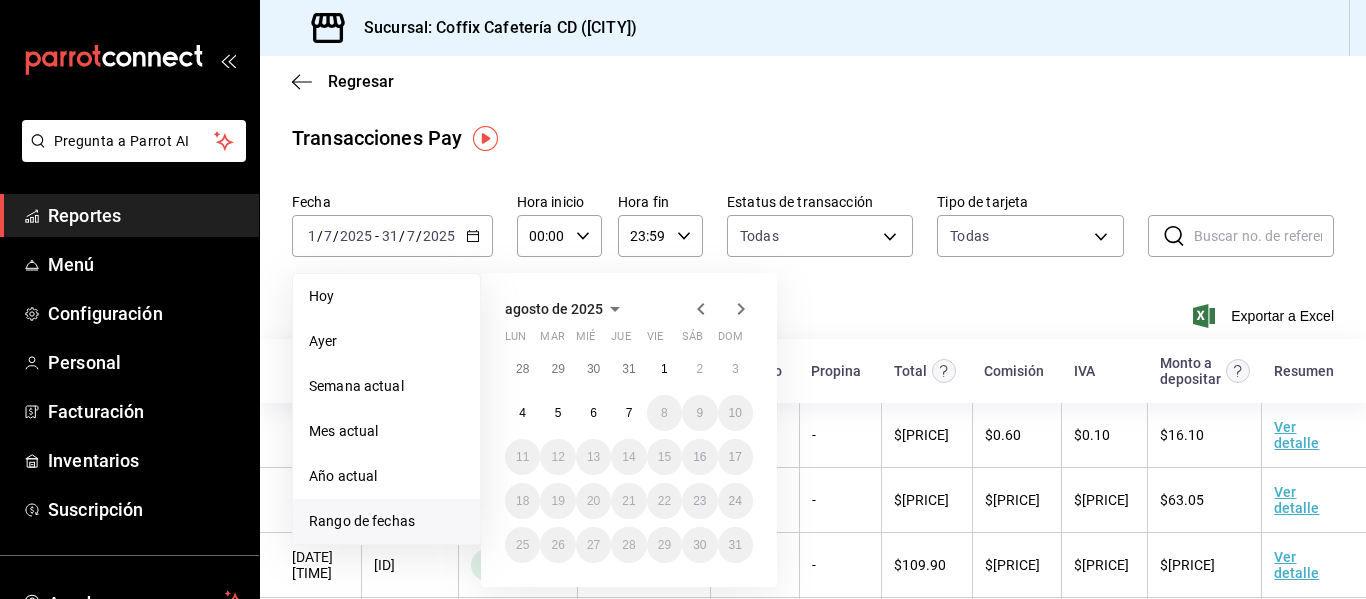 click 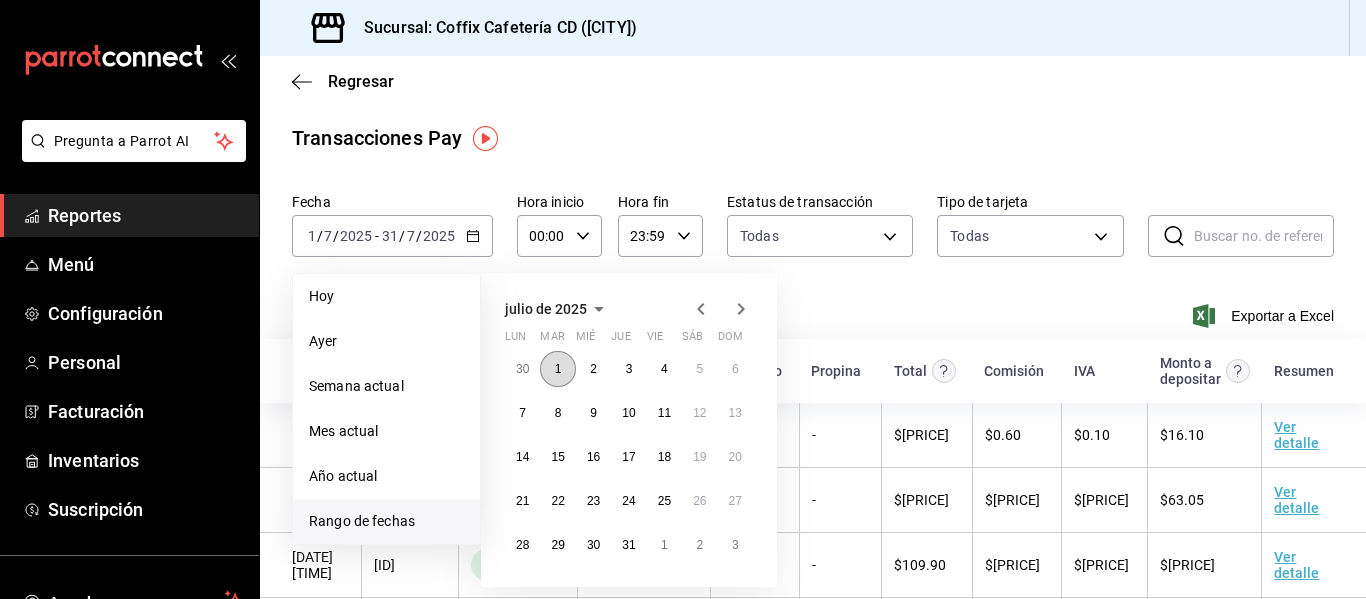 click on "1" at bounding box center [557, 369] 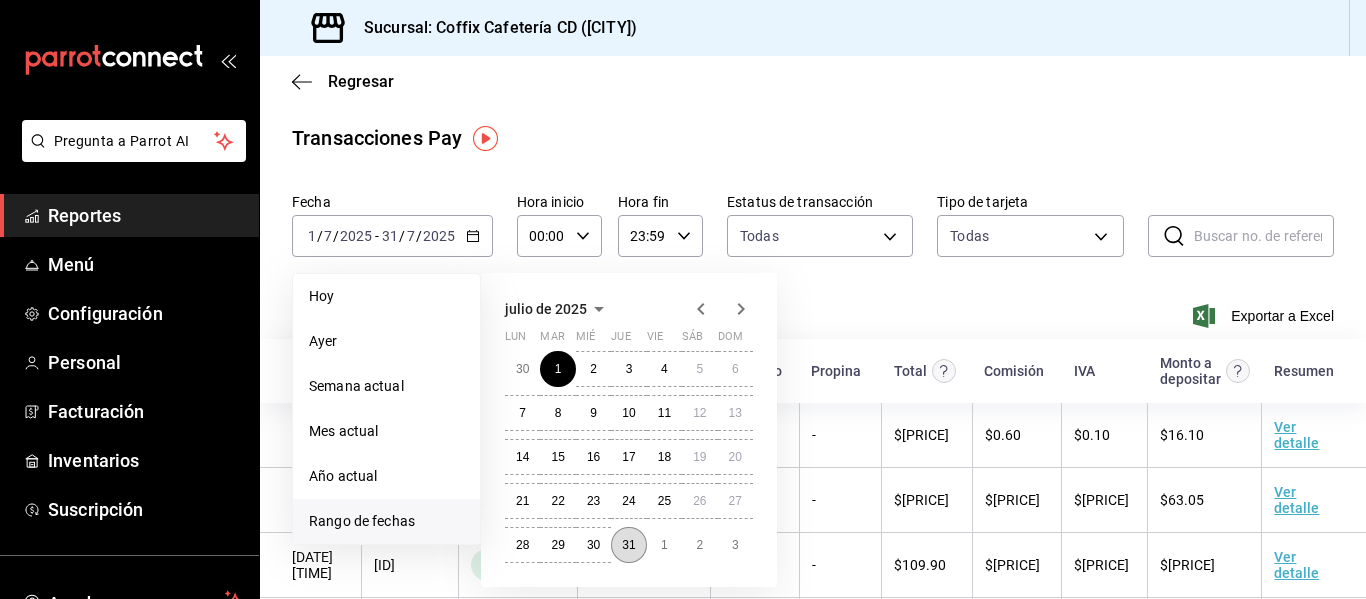 click on "31" at bounding box center [628, 545] 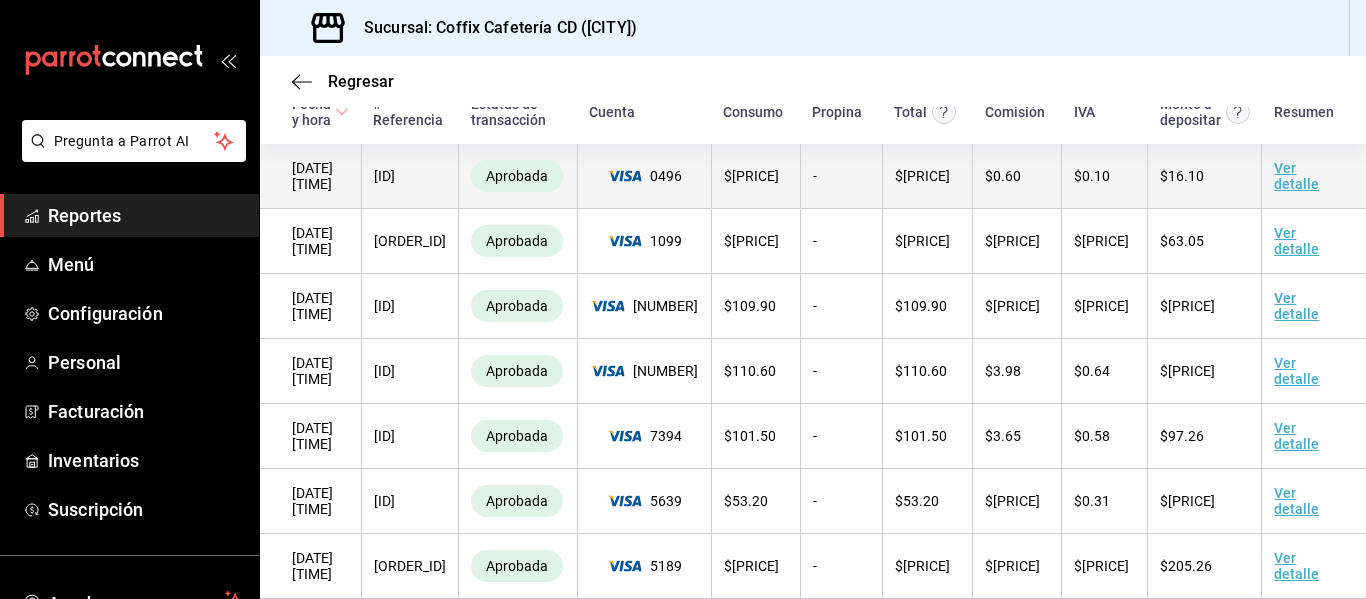 scroll, scrollTop: 208, scrollLeft: 0, axis: vertical 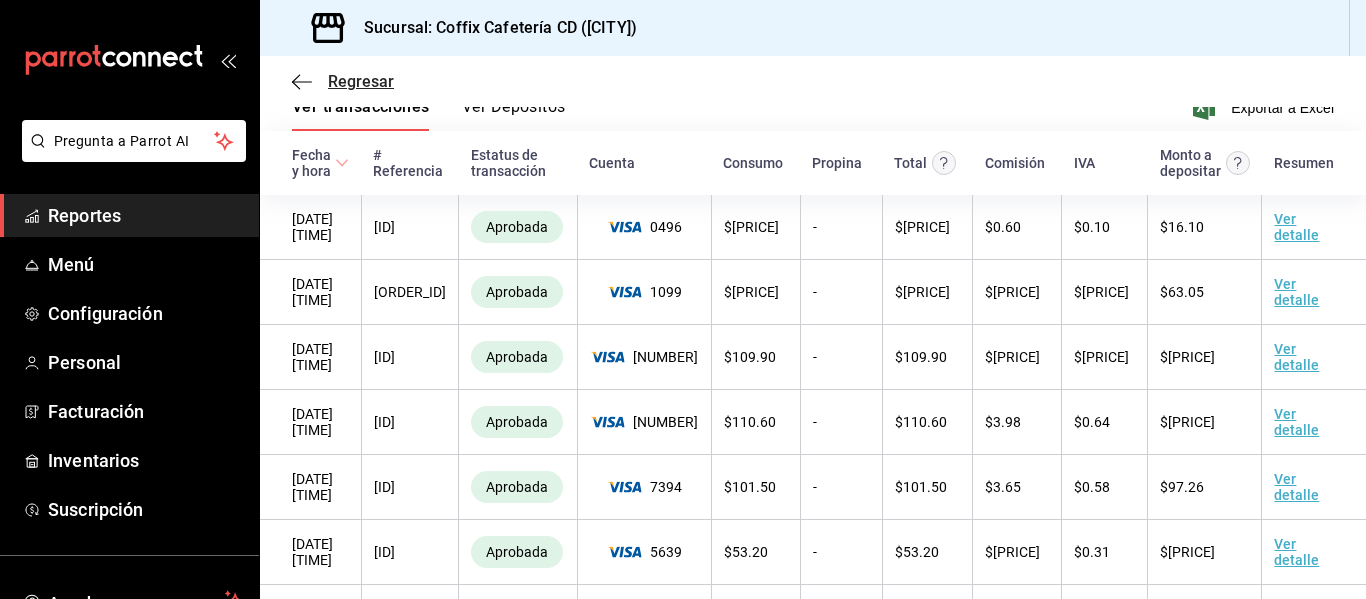 click on "Regresar" at bounding box center (343, 81) 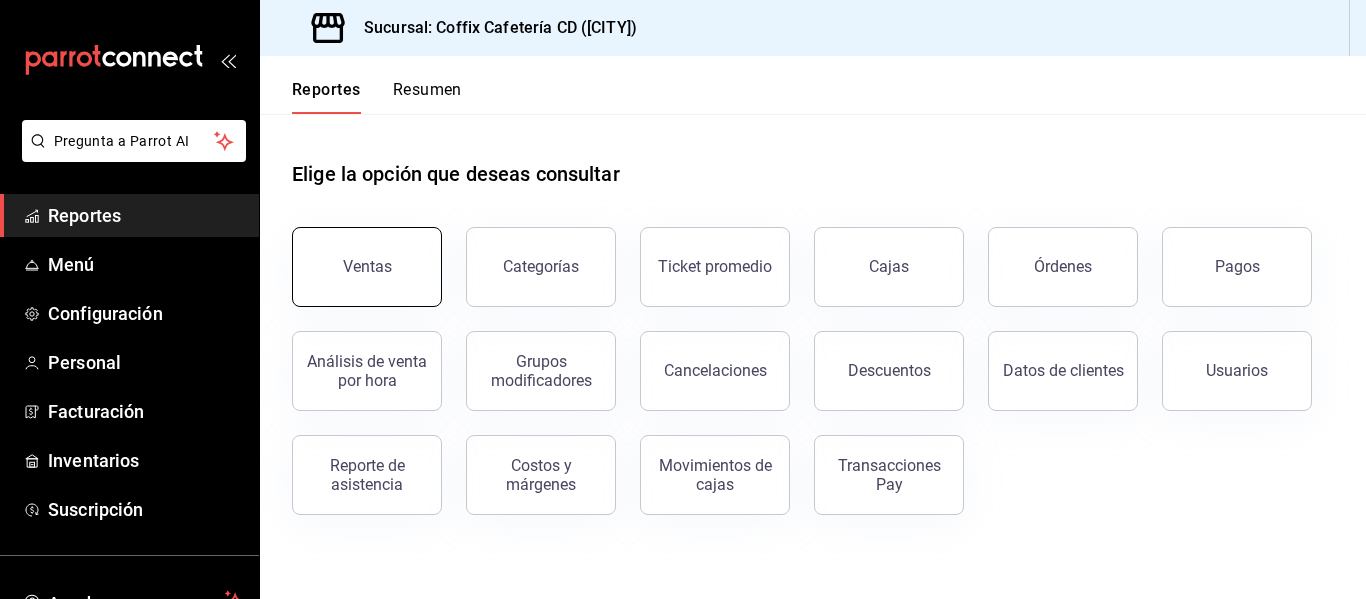 click on "Ventas" at bounding box center (367, 267) 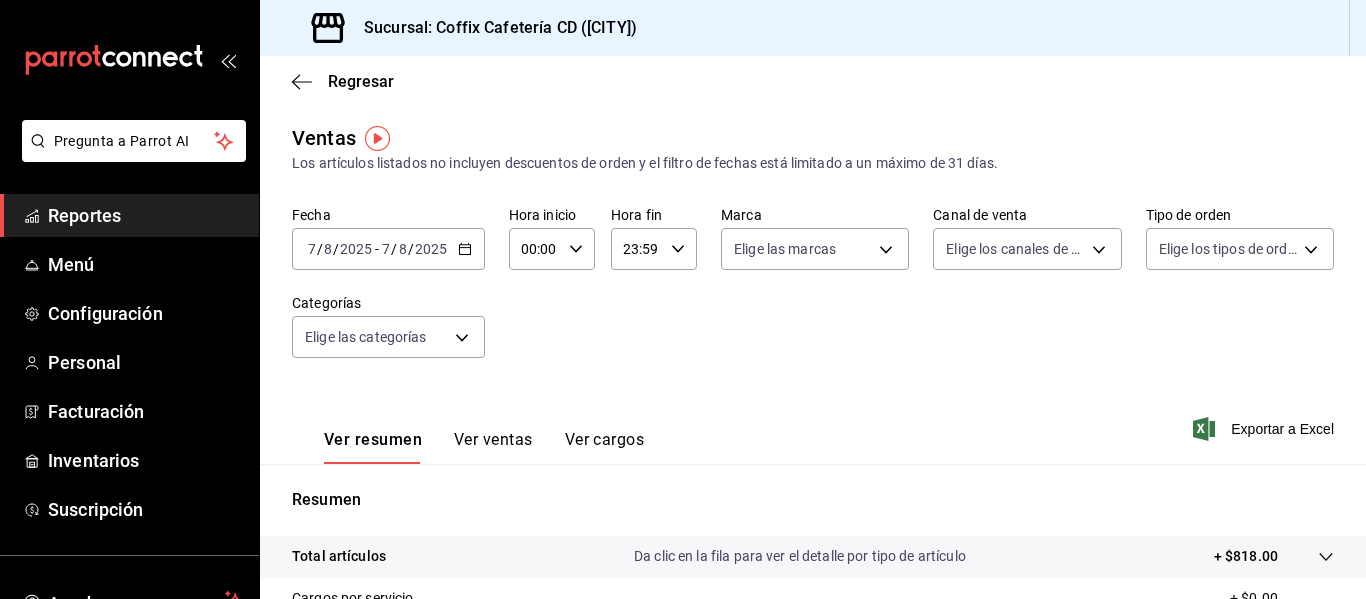 click on "2025-08-07 7 / 8 / 2025 - 2025-08-07 7 / 8 / 2025" at bounding box center (388, 249) 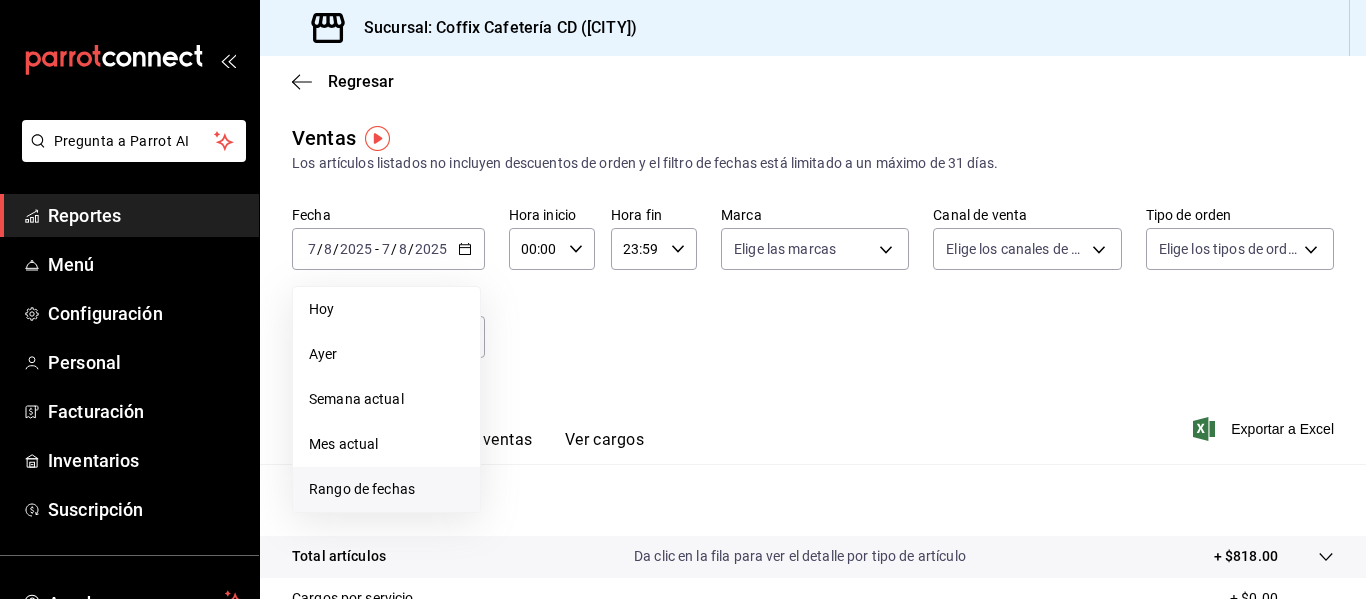 click on "Rango de fechas" at bounding box center [386, 489] 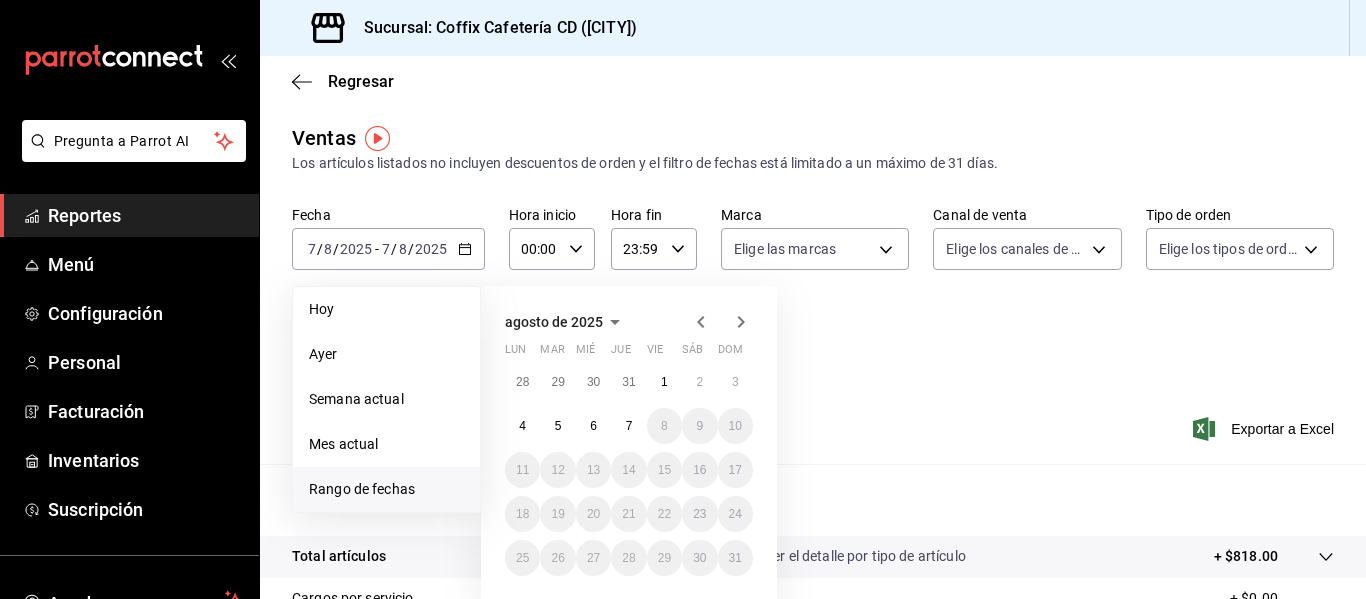 click 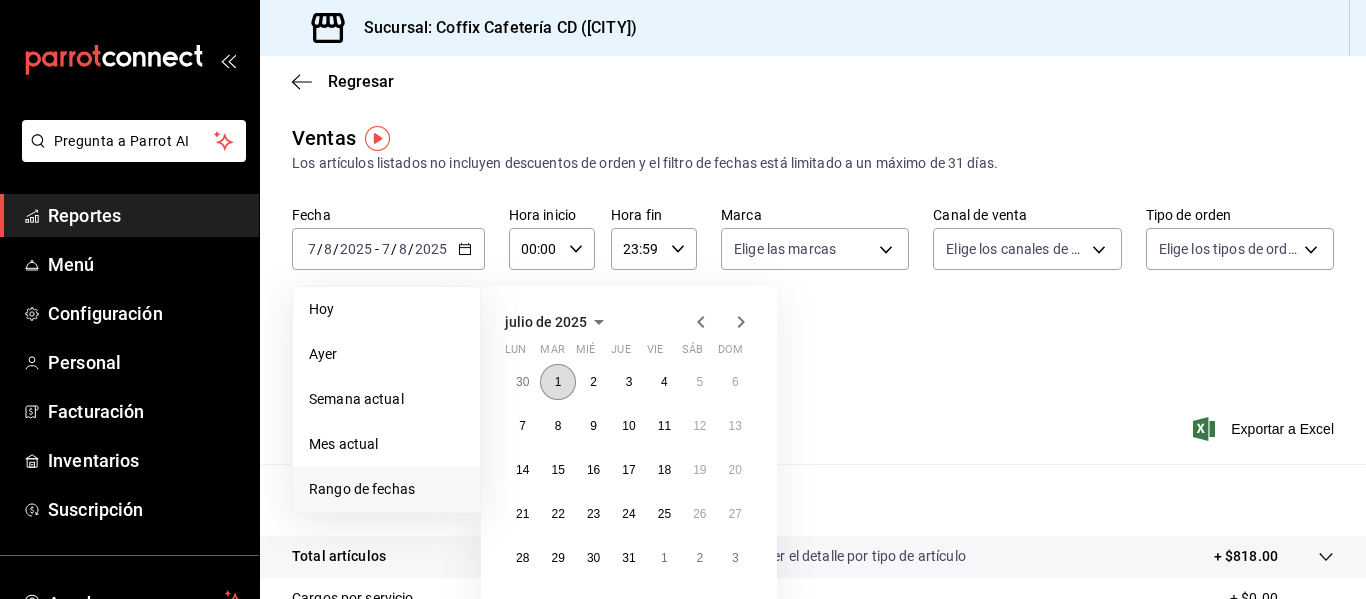 click on "1" at bounding box center [557, 382] 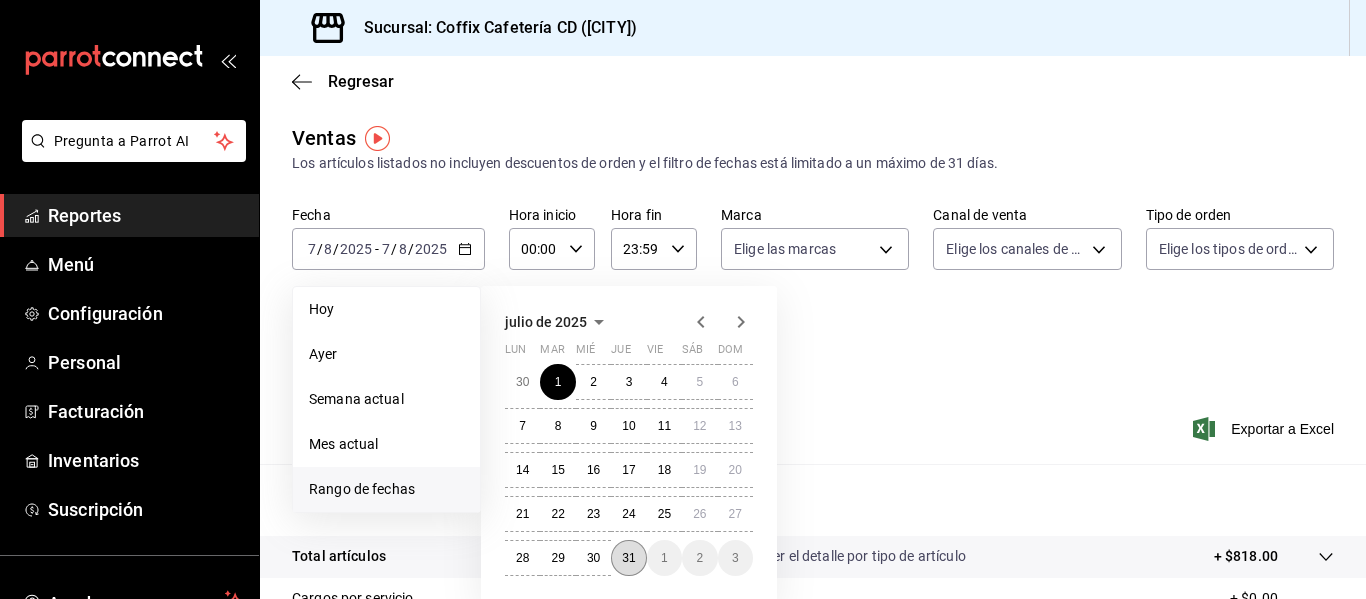 click on "31" at bounding box center [628, 558] 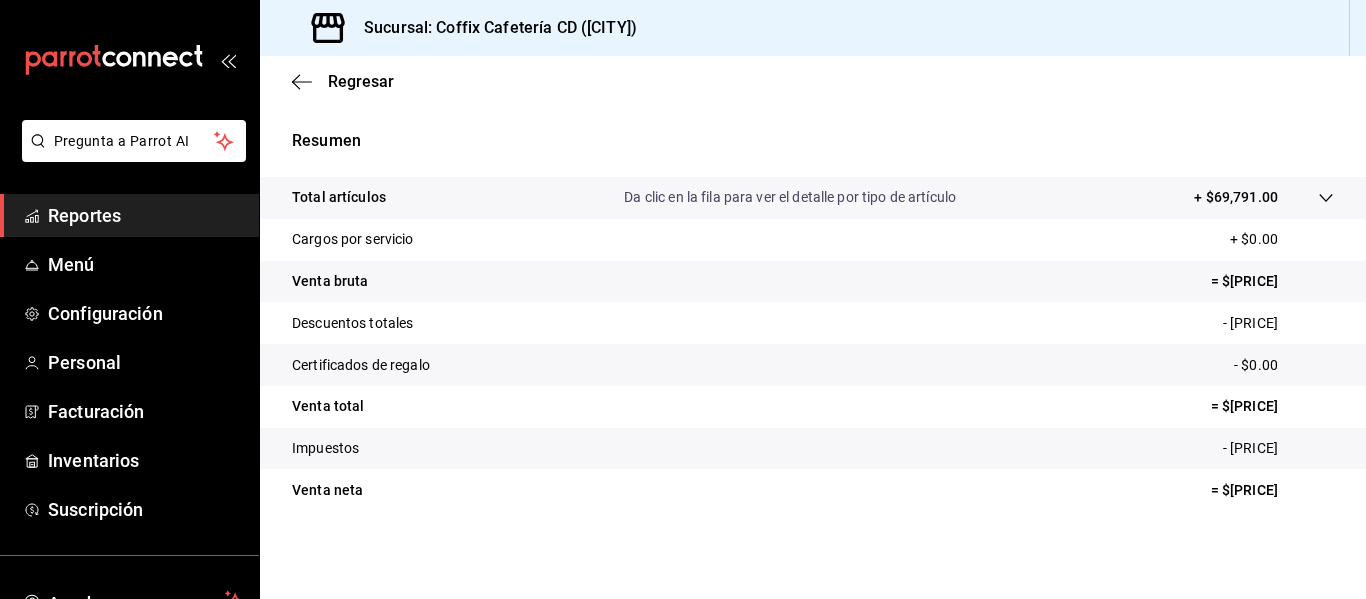 scroll, scrollTop: 244, scrollLeft: 0, axis: vertical 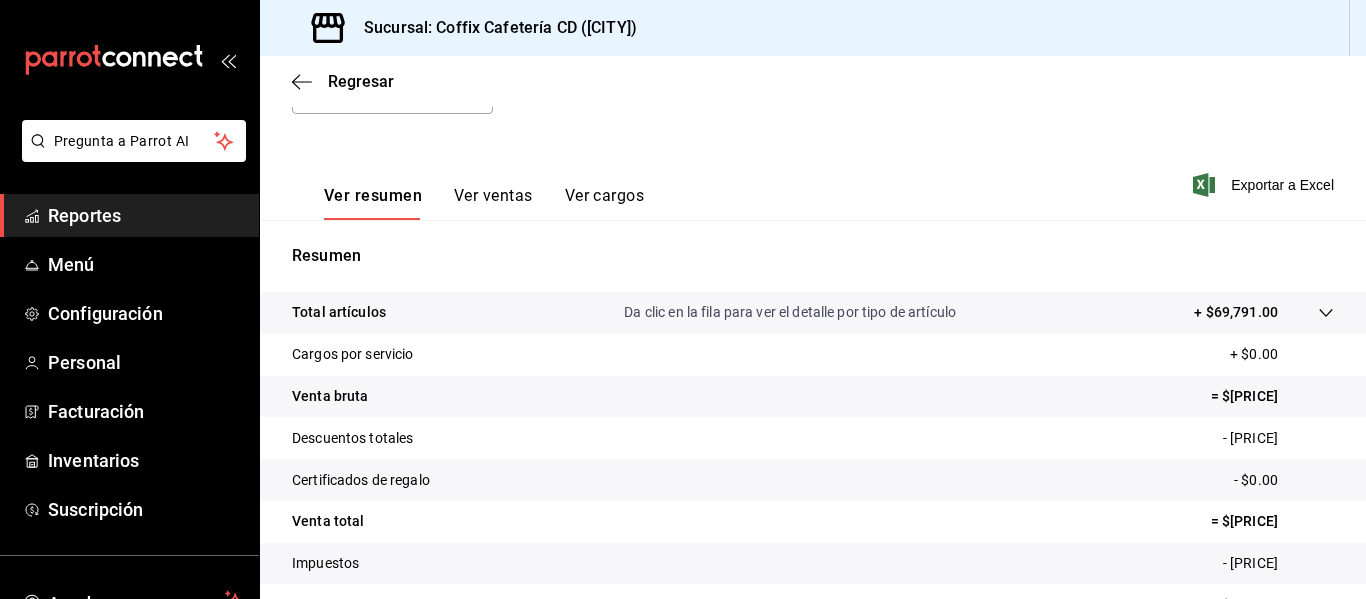 click 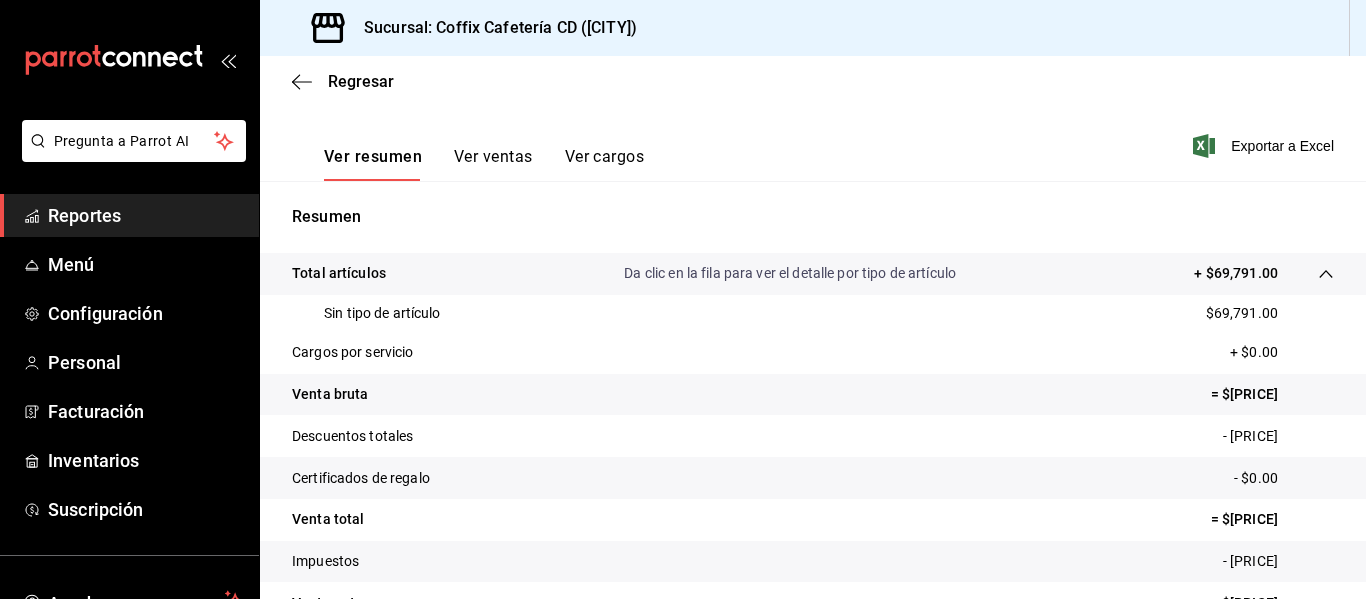 scroll, scrollTop: 0, scrollLeft: 0, axis: both 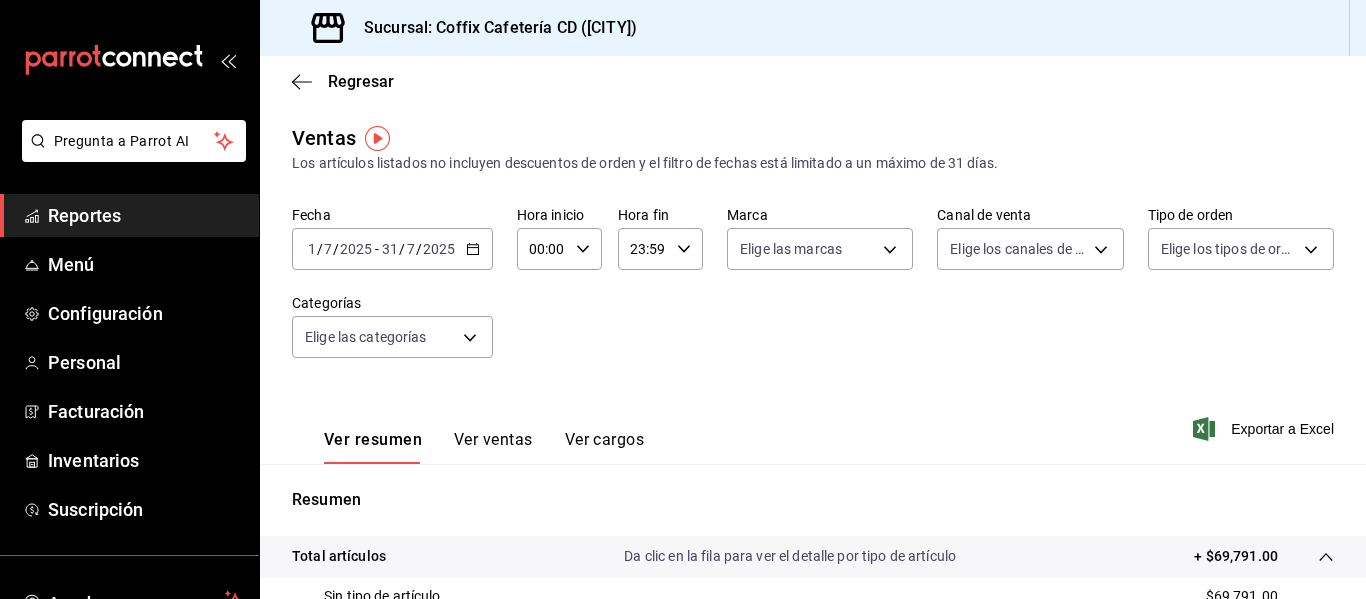 click on "Ver ventas" at bounding box center [493, 447] 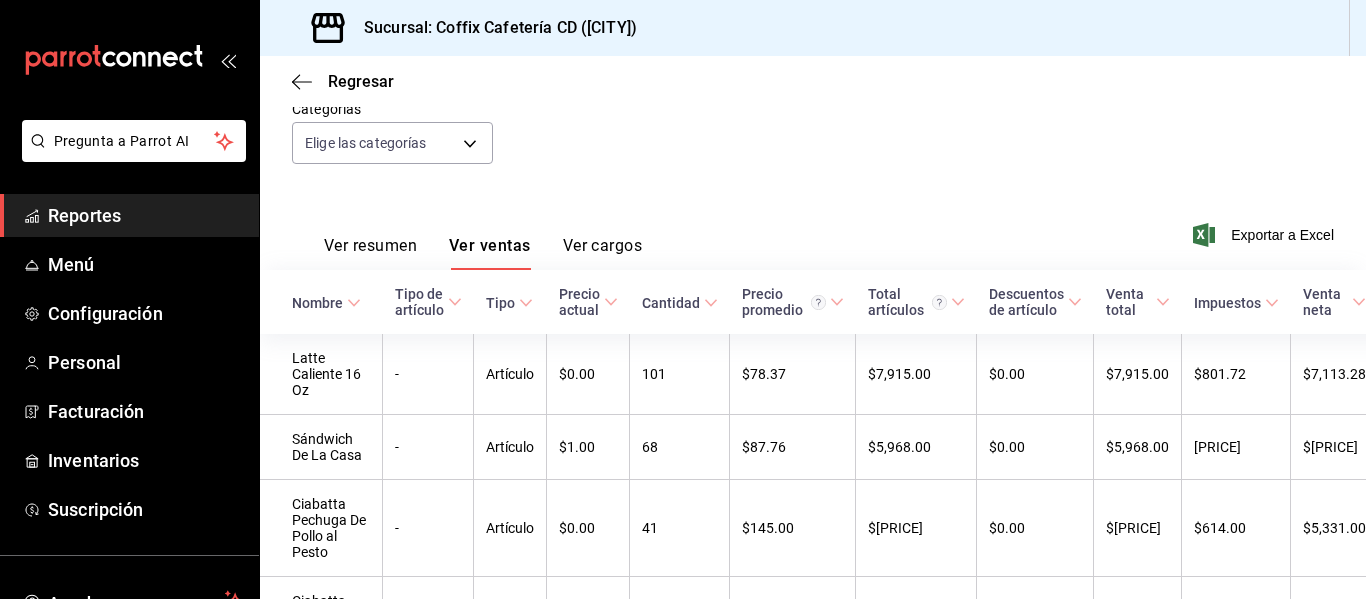 scroll, scrollTop: 204, scrollLeft: 0, axis: vertical 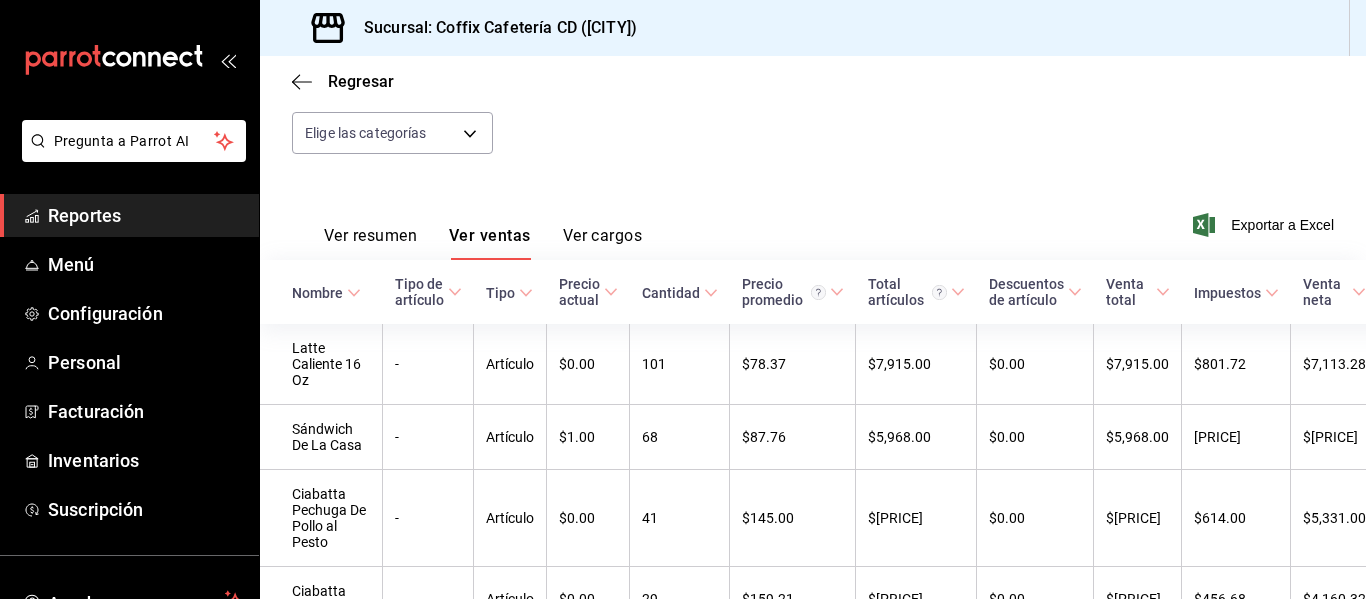 click on "Ver cargos" at bounding box center (603, 243) 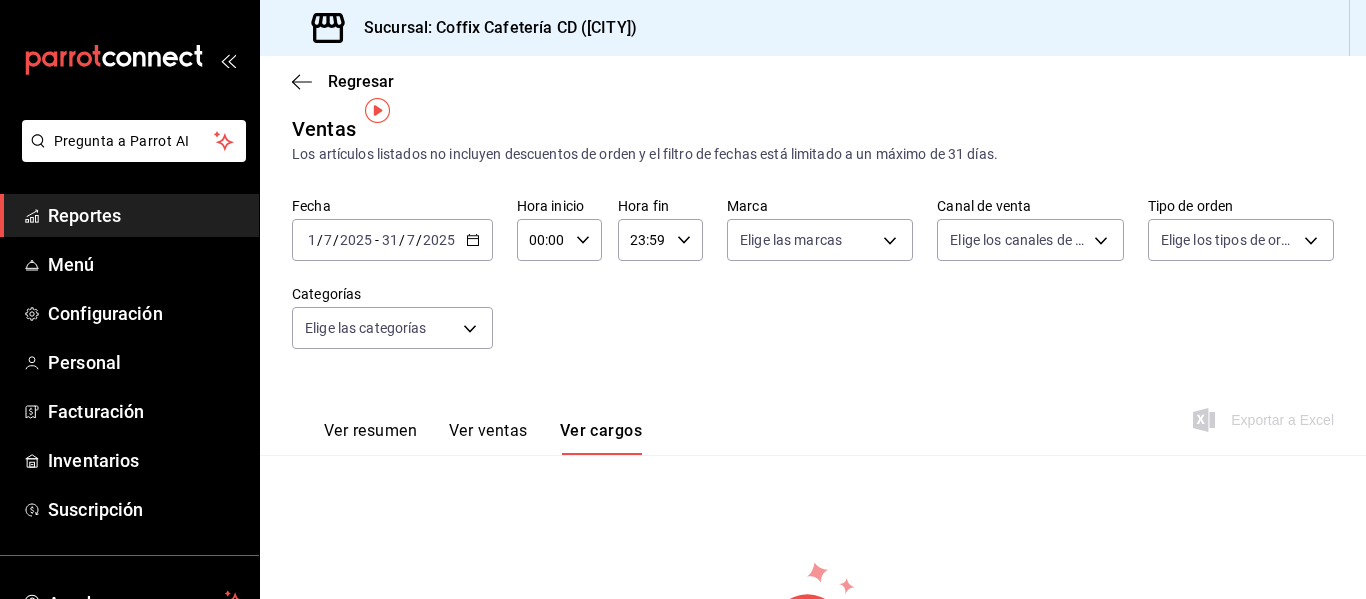 scroll, scrollTop: 0, scrollLeft: 0, axis: both 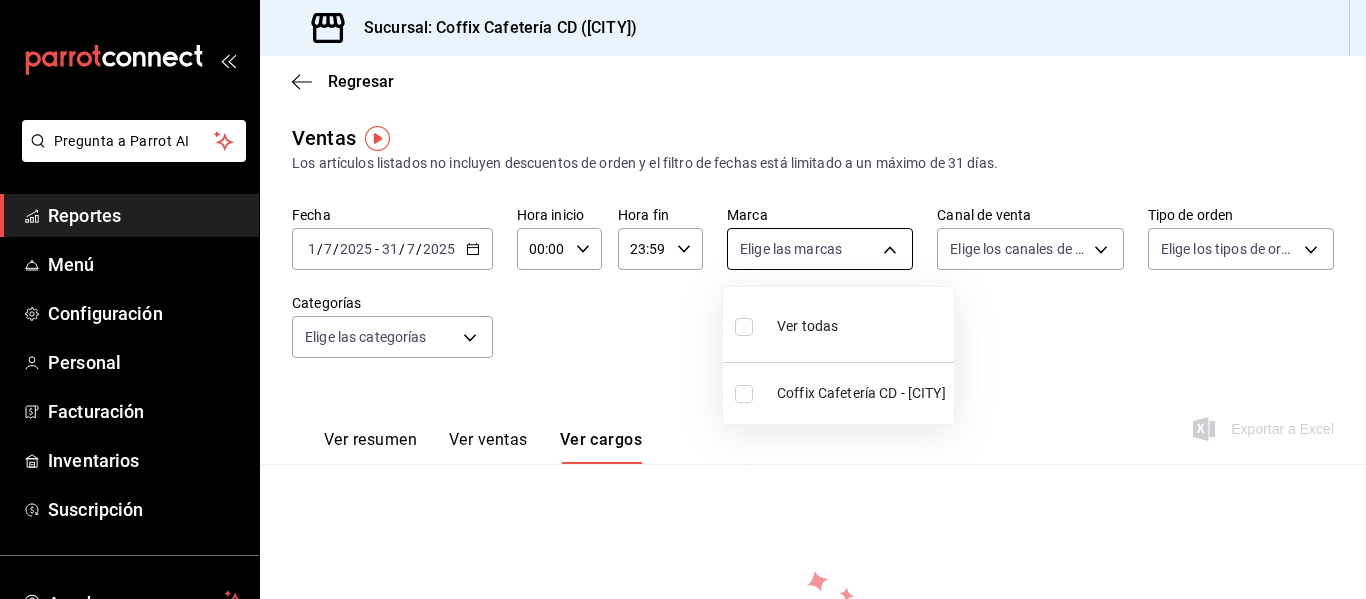 click on "Pregunta a Parrot AI Reportes   Menú   Configuración   Personal   Facturación   Inventarios   Suscripción   Ayuda Recomienda Parrot   [PERSON]   Sugerir nueva función   Sucursal: Coffix Cafetería CD ([CITY]) Regresar Ventas Los artículos listados no incluyen descuentos de orden y el filtro de fechas está limitado a un máximo de 31 días. Fecha [DATE] [DATE] - [DATE] [DATE] Hora inicio [TIME] Hora inicio Hora fin [TIME] Hora fin Marca Elige las marcas Canal de venta Elige los canales de venta Tipo de orden Elige los tipos de orden Categorías Elige las categorías Ver resumen Ver ventas Ver cargos Exportar a Excel No hay información que mostrar GANA 1 MES GRATIS EN TU SUSCRIPCIÓN AQUÍ ¿Recuerdas cómo empezó tu restaurante?
Hoy puedes ayudar a un colega a tener el mismo cambio que tú viviste.
Recomienda Parrot directamente desde tu Portal Administrador.
Es fácil y rápido.
🎁 Por cada restaurante que se una, ganas 1 mes gratis. Ver video tutorial Ir a video" at bounding box center (683, 299) 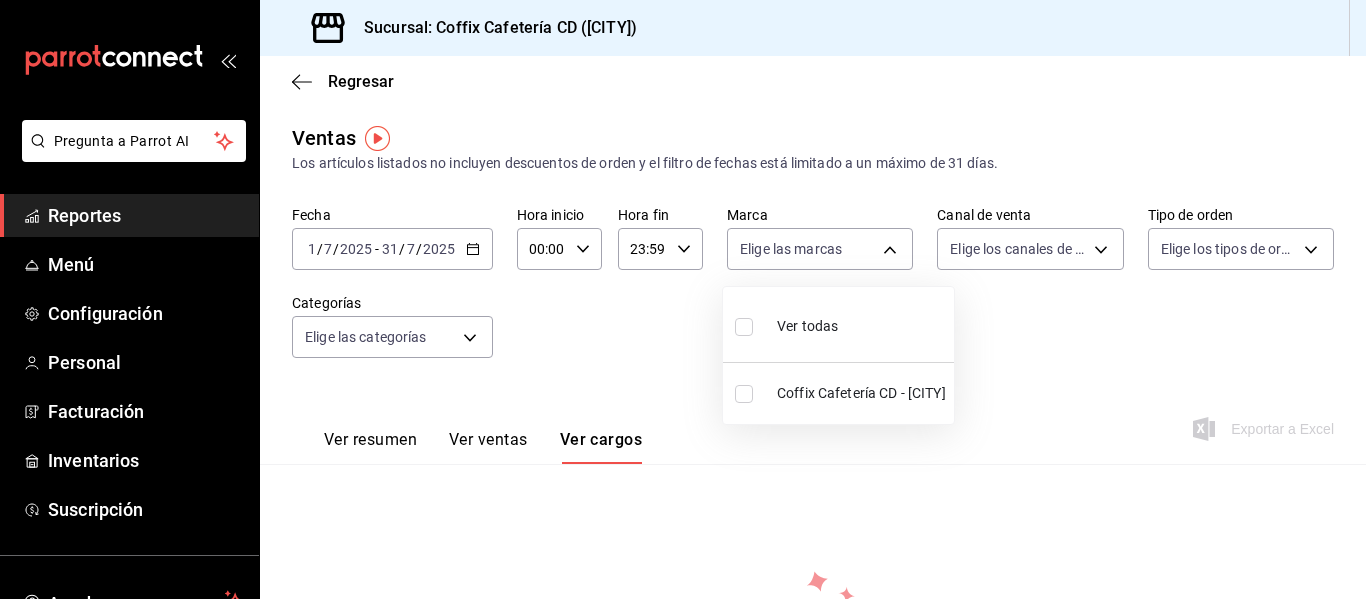 click on "Ver todas" at bounding box center (807, 326) 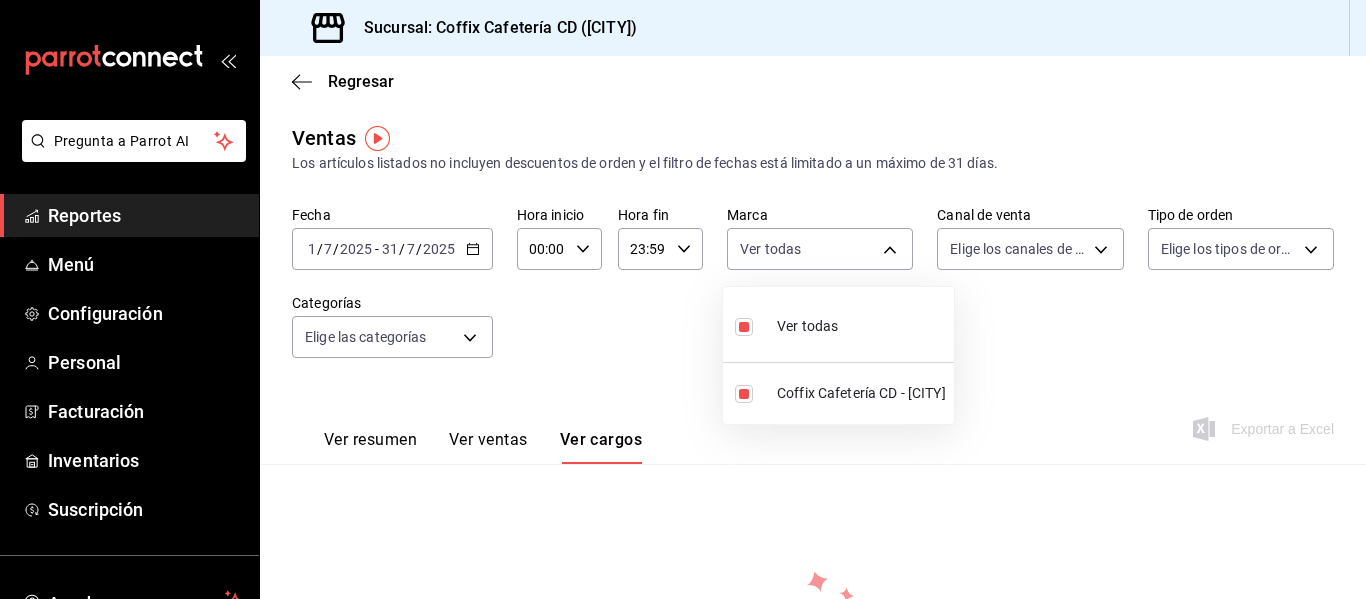 click at bounding box center (683, 299) 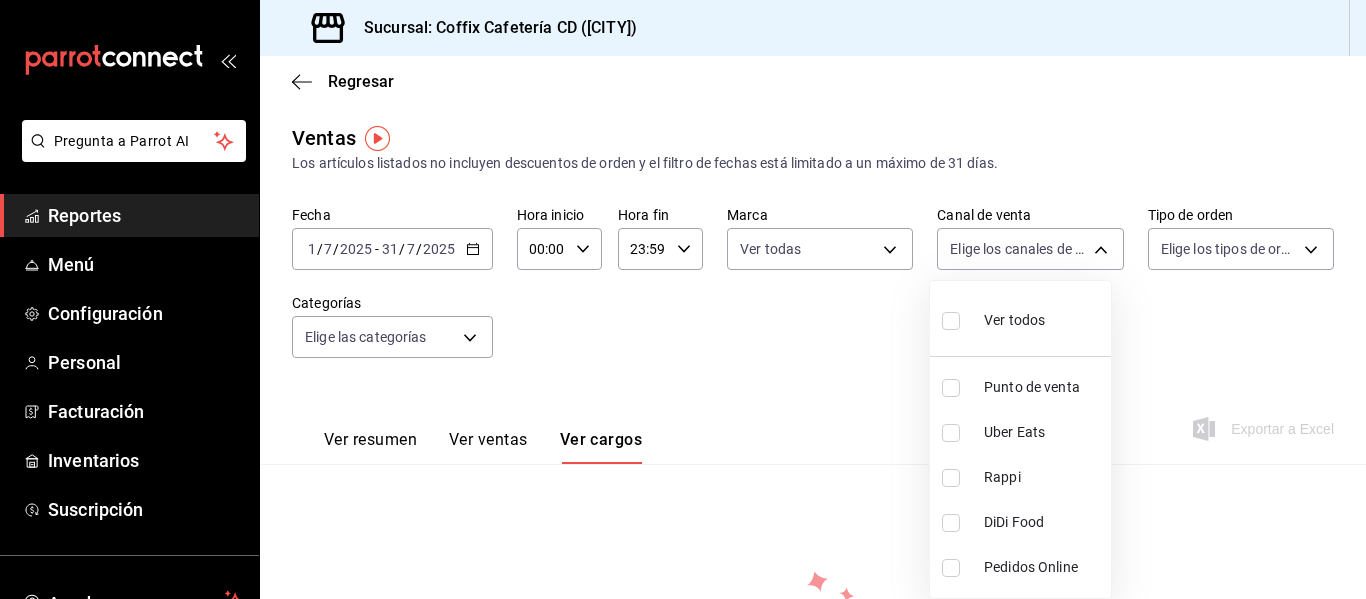 click on "[DATE] [DATE] [TIME] [TIME] [UUID]" at bounding box center (683, 299) 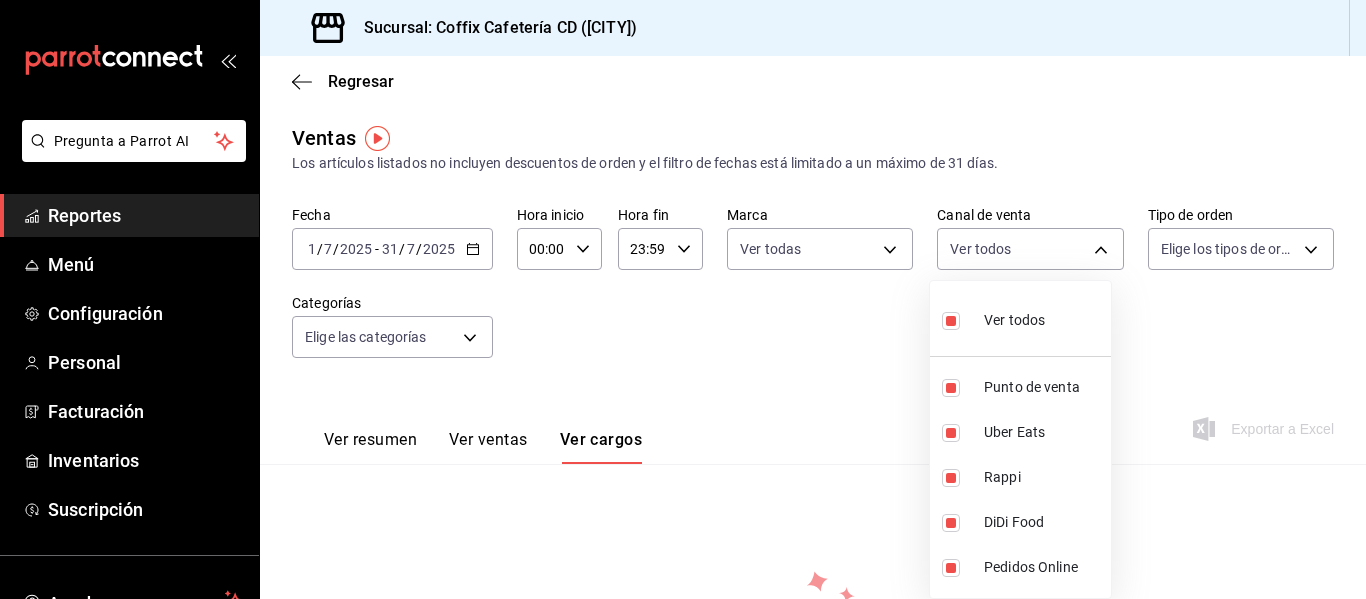 click at bounding box center [683, 299] 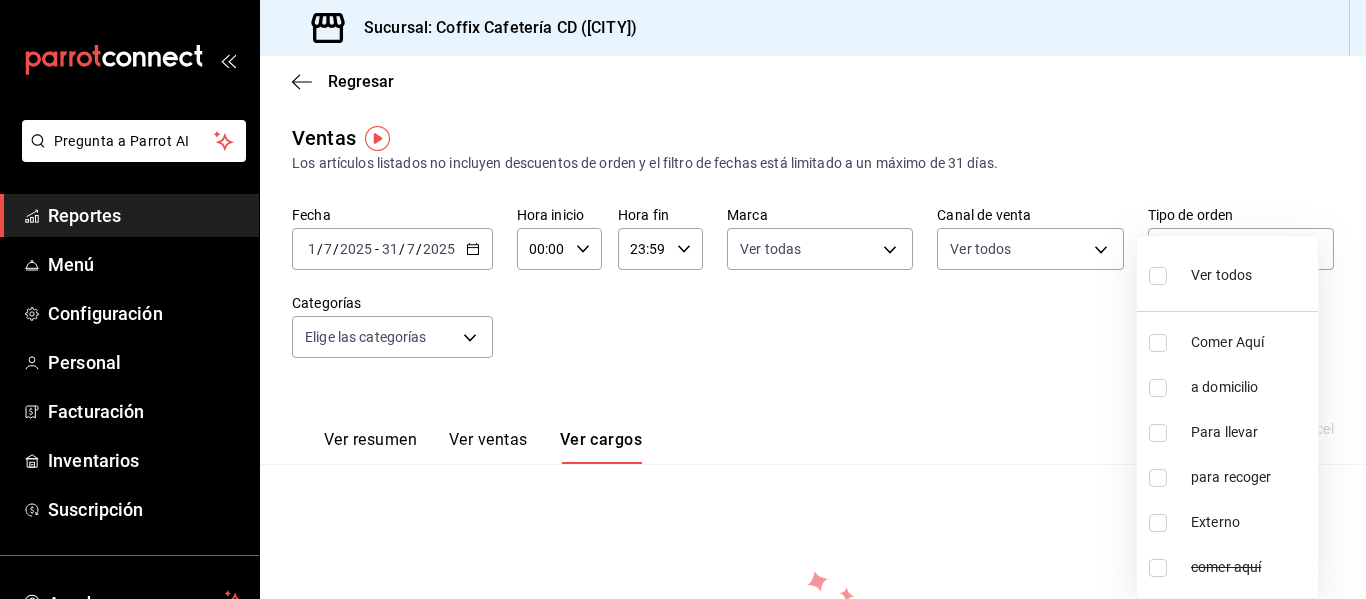 click on "Pregunta a Parrot AI Reportes   Menú   Configuración   Personal   Facturación   Inventarios   Suscripción   Ayuda Recomienda Parrot   [FIRST] [LAST]   Sugerir nueva función   Visitar centro de ayuda" at bounding box center (683, 299) 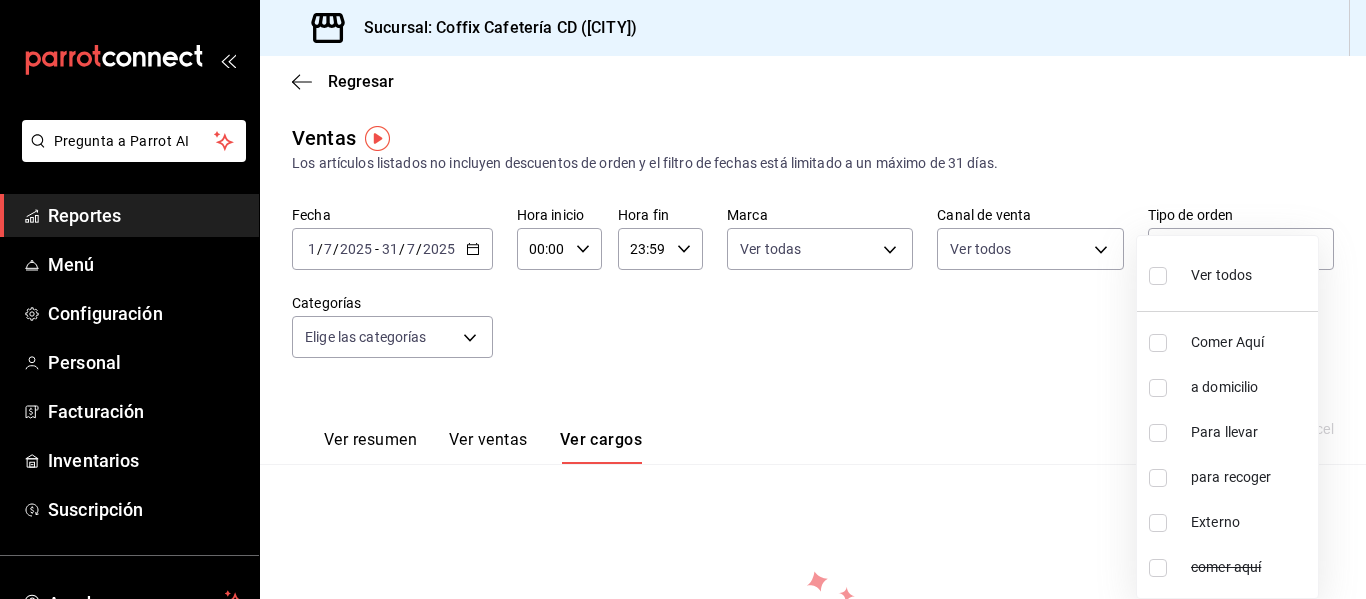 click on "Ver todos" at bounding box center [1200, 273] 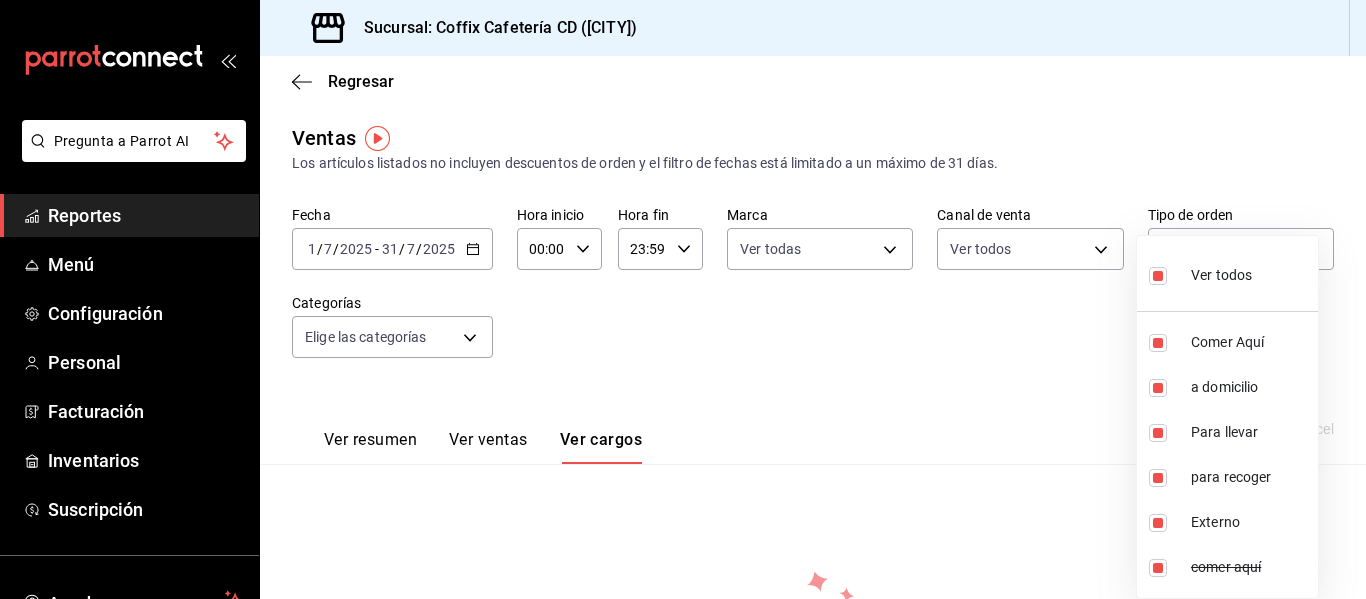 click at bounding box center [683, 299] 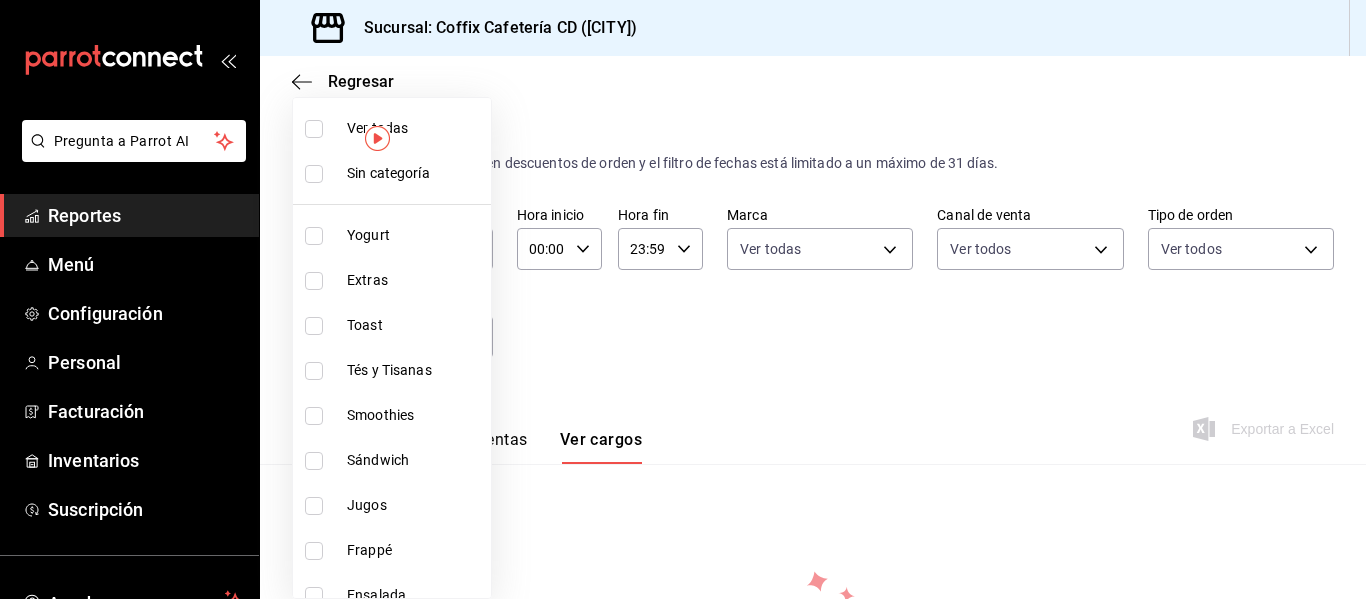 click on "Pregunta a Parrot AI Reportes   Menú   Configuración   Personal   Facturación   Inventarios   Suscripción   Ayuda Recomienda Parrot   [PERSON]   Sugerir nueva función   Sucursal: Coffix Cafetería CD ([CITY]) Regresar Ventas Los artículos listados no incluyen descuentos de orden y el filtro de fechas está limitado a un máximo de 31 días. Fecha [DATE] [DATE] - [DATE] [DATE] Hora inicio [TIME] Hora inicio Hora fin [TIME] Hora fin Marca Ver todas [UUID] Canal de venta Ver todos PARROT,UBER_EATS,RAPPI,DIDI_FOOD,ONLINE Tipo de orden Ver todos [UUID],[UUID],[UUID],[UUID],EXTERNAL,[UUID] Categorías Elige las categorías Ver resumen Ver ventas Ver cargos Exportar a Excel No hay información que mostrar GANA 1 MES GRATIS EN TU SUSCRIPCIÓN AQUÍ Ver video tutorial Ir a video Pregunta a Parrot AI   Menú" at bounding box center [683, 299] 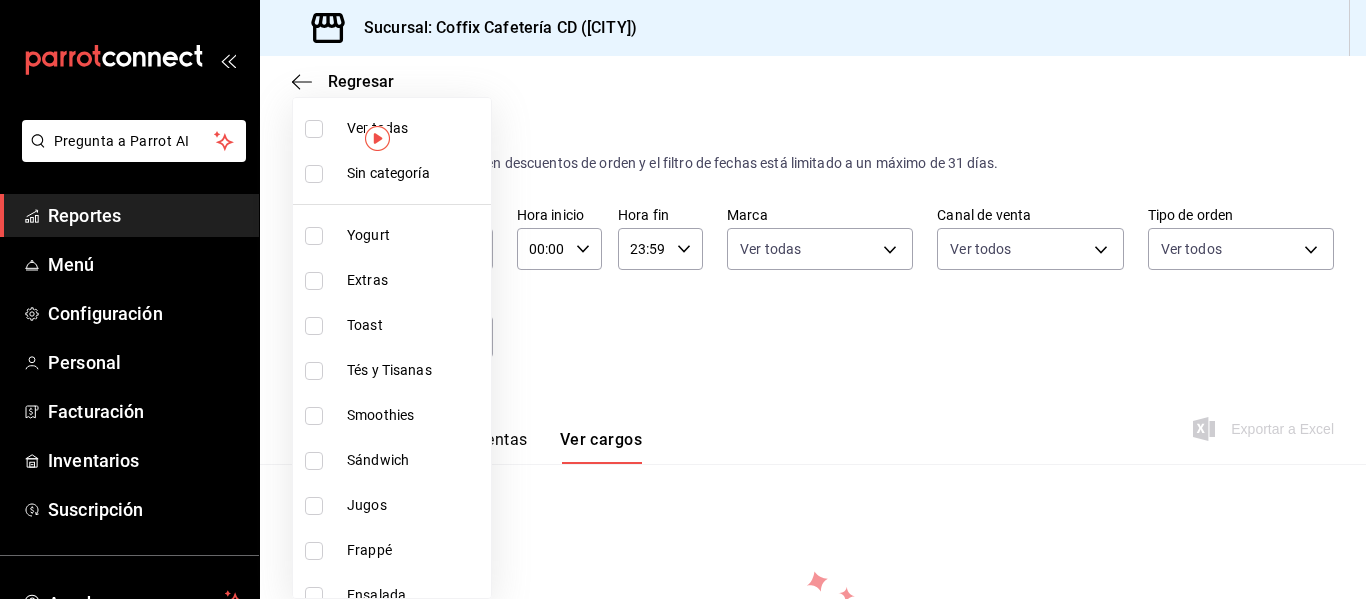click on "Ver todas" at bounding box center [415, 128] 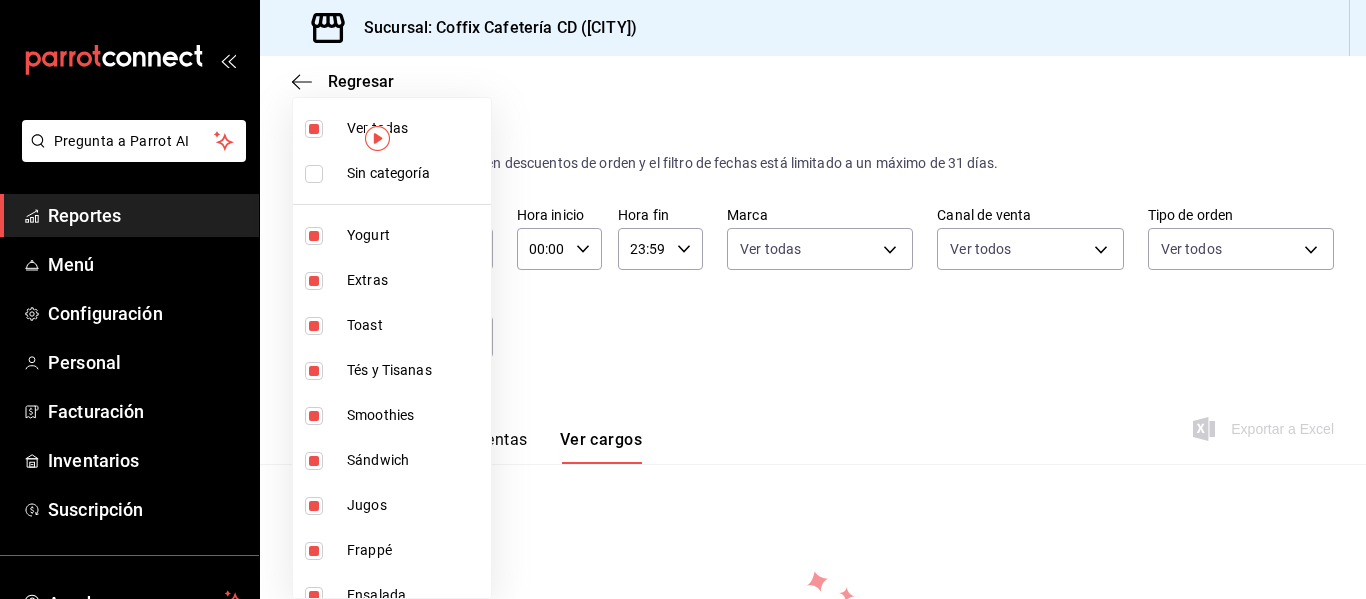 click at bounding box center [683, 299] 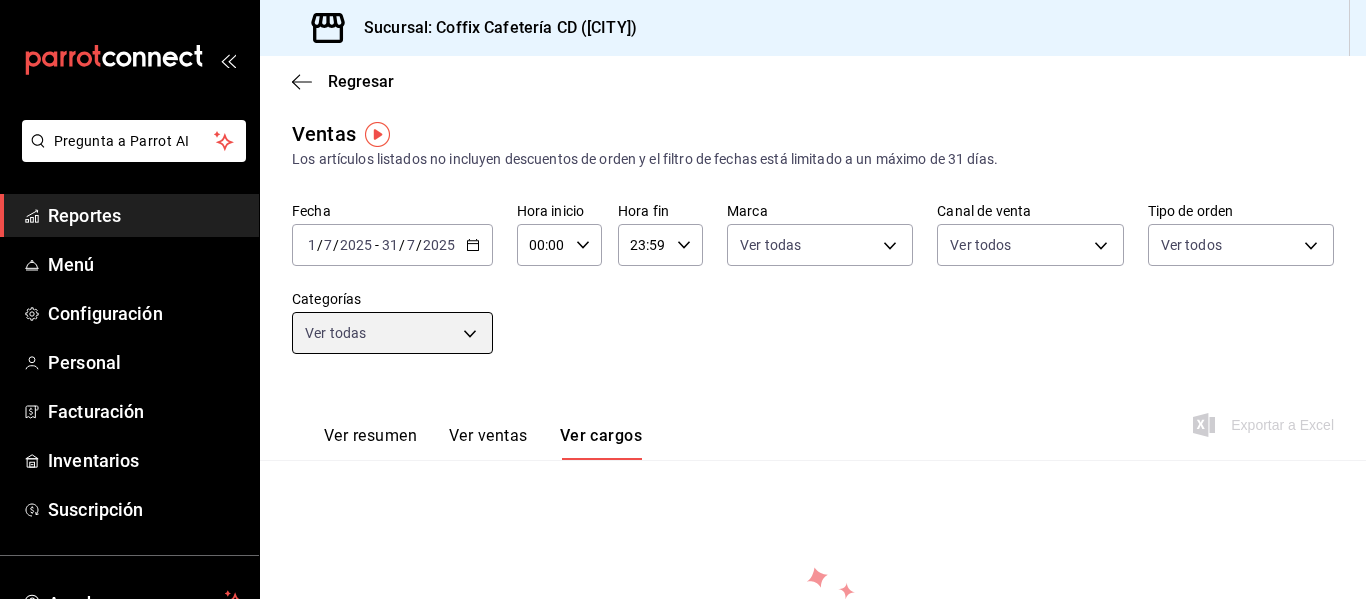 scroll, scrollTop: 3, scrollLeft: 0, axis: vertical 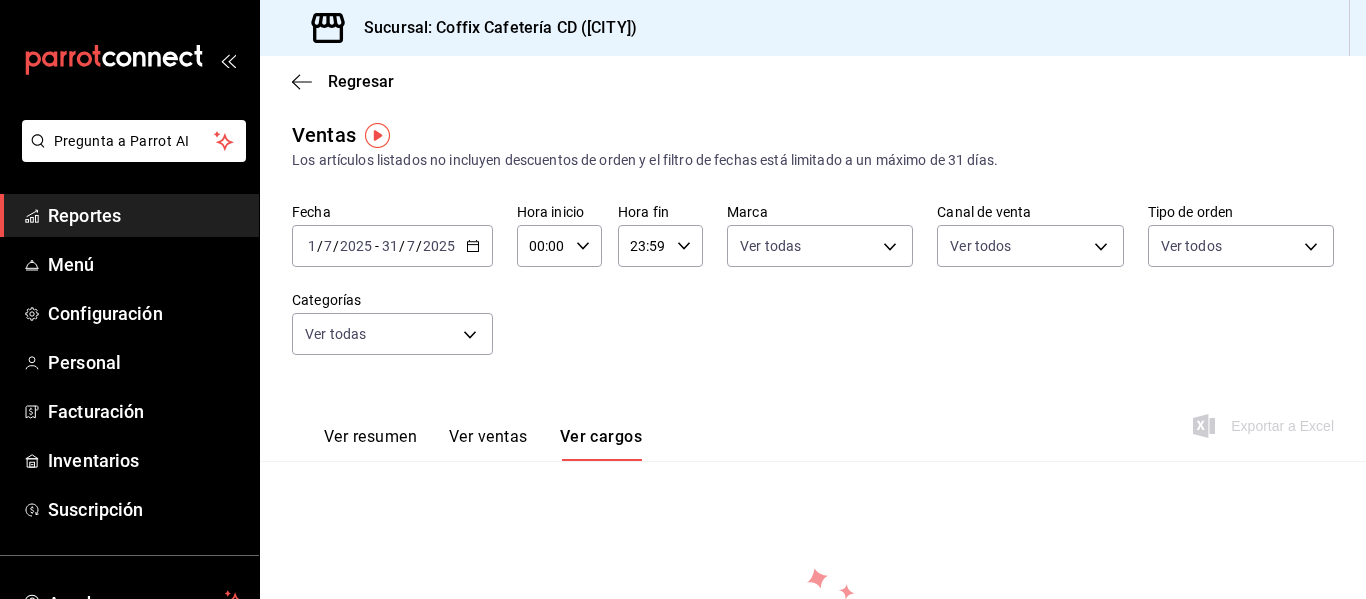 click on "Ver resumen Ver ventas Ver cargos" at bounding box center [467, 432] 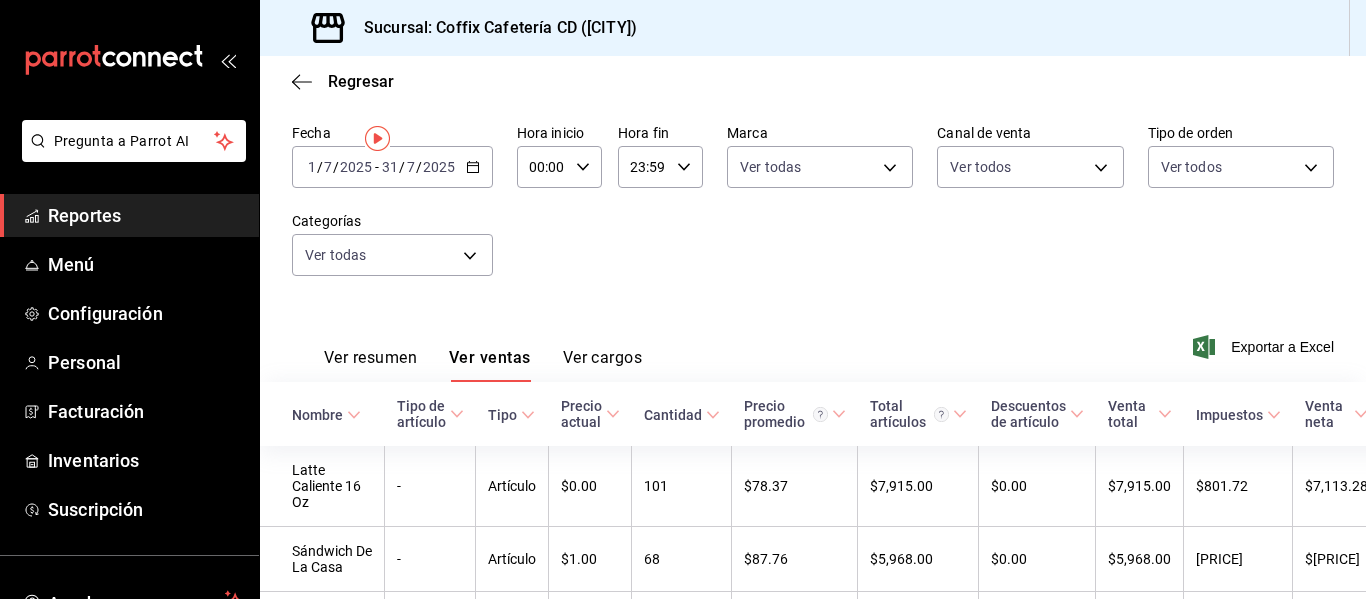 scroll, scrollTop: 0, scrollLeft: 0, axis: both 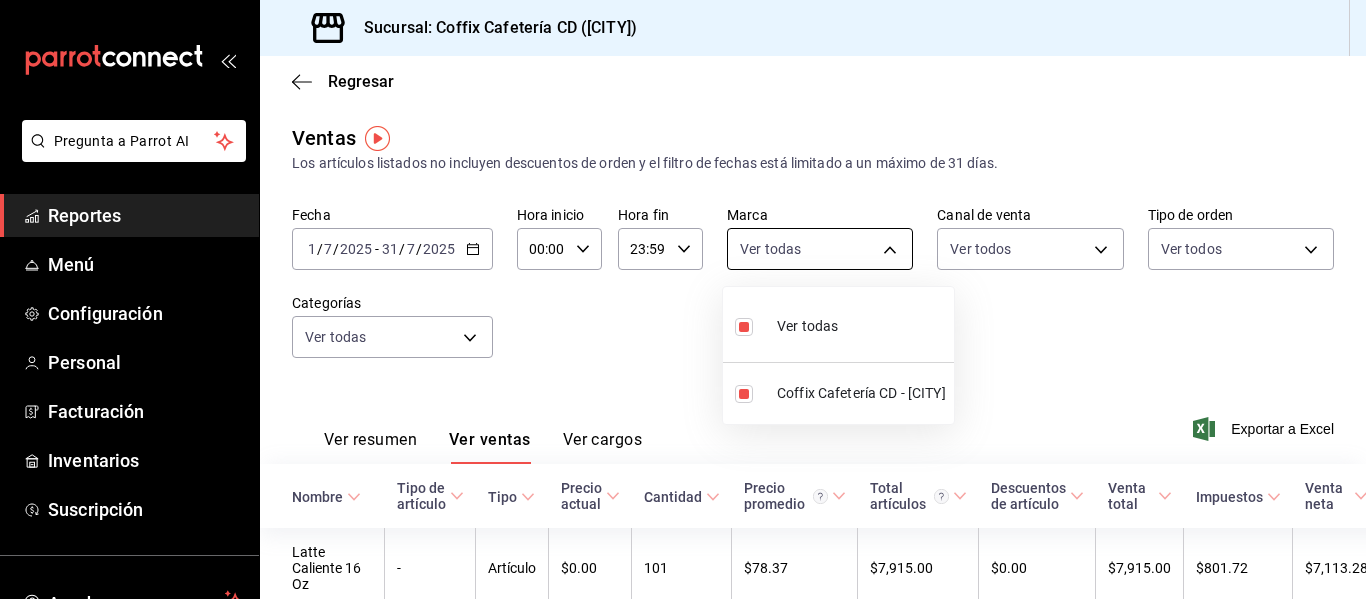 click on "Pregunta a Parrot AI Reportes   Menú   Configuración   Personal   Facturación   Inventarios   Suscripción   Ayuda Recomienda Parrot   [PERSON]   Sugerir nueva función   Sucursal: Coffix Cafetería CD ([CITY]) Regresar Ventas Los artículos listados no incluyen descuentos de orden y el filtro de fechas está limitado a un máximo de 31 días. Fecha [DATE] [DATE] - [DATE] [DATE] Hora inicio [TIME] Hora inicio Hora fin [TIME] Hora fin Marca Ver todas [UUID] Canal de venta Ver todos PARROT,UBER_EATS,RAPPI,DIDI_FOOD,ONLINE Tipo de orden Ver todos [UUID],[UUID],[UUID],[UUID],EXTERNAL,[UUID] Categorías Ver todas Ver resumen Ver ventas Ver cargos Exportar a Excel Nombre Tipo de artículo Tipo Precio actual Cantidad Precio promedio   Total artículos   Descuentos de artículo Venta total Impuestos - $0.00 -" at bounding box center [683, 299] 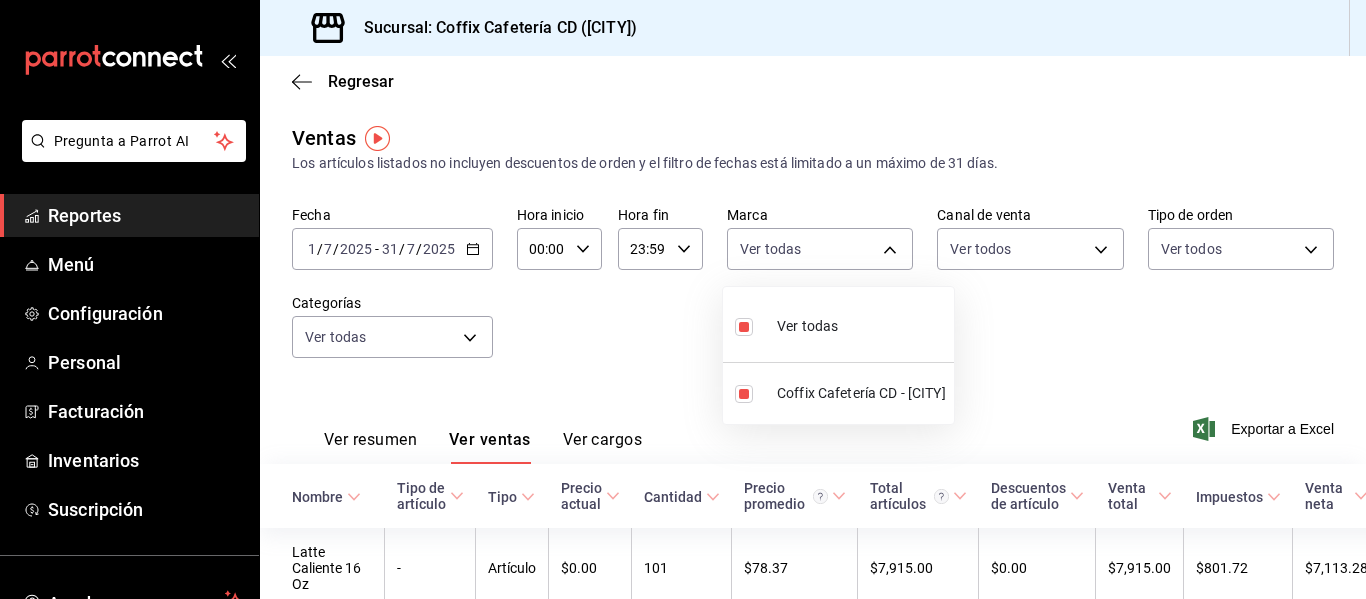 click at bounding box center [683, 299] 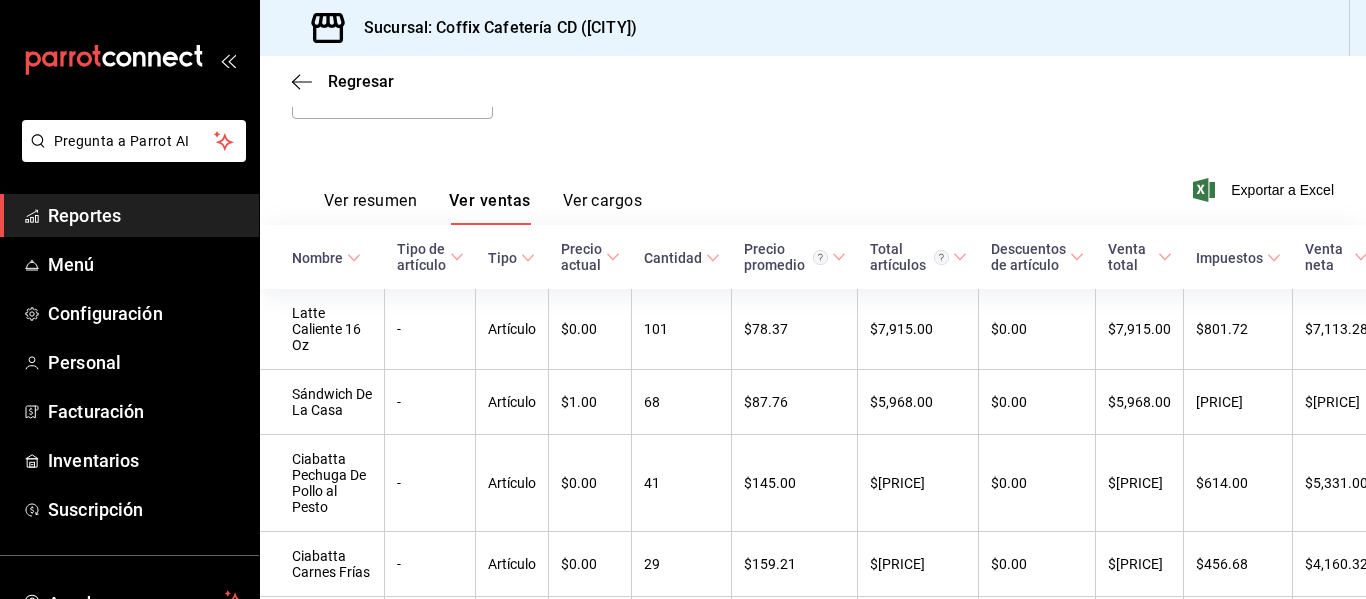 scroll, scrollTop: 0, scrollLeft: 0, axis: both 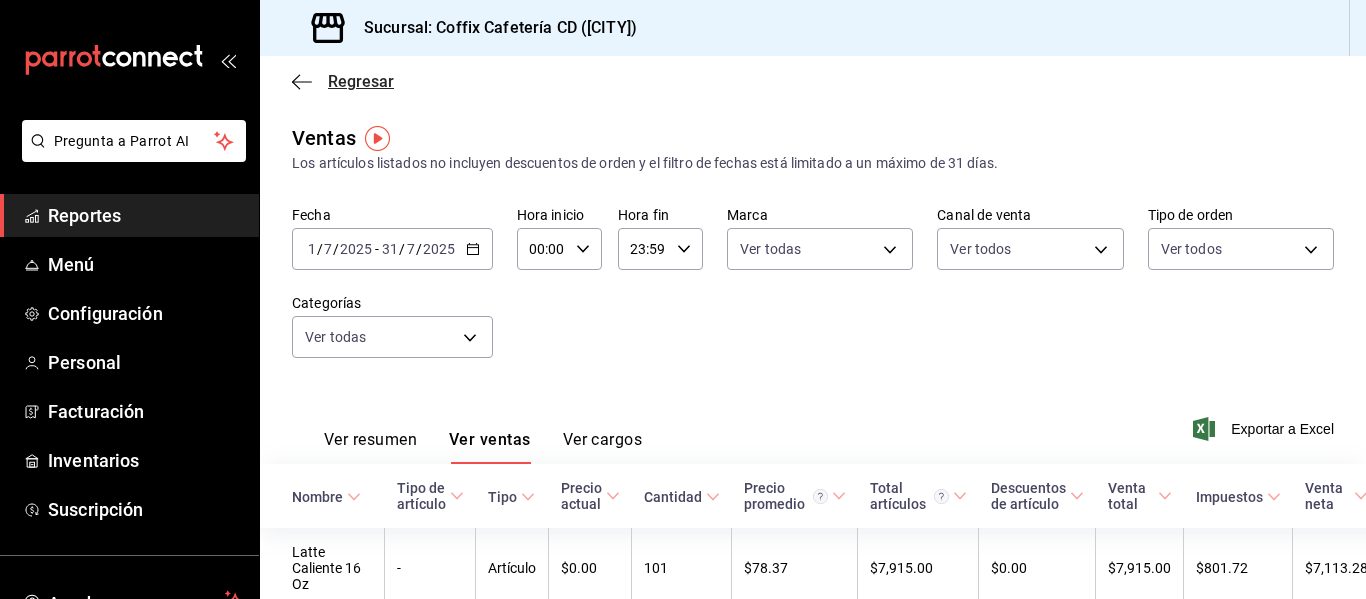 click on "Regresar" at bounding box center [361, 81] 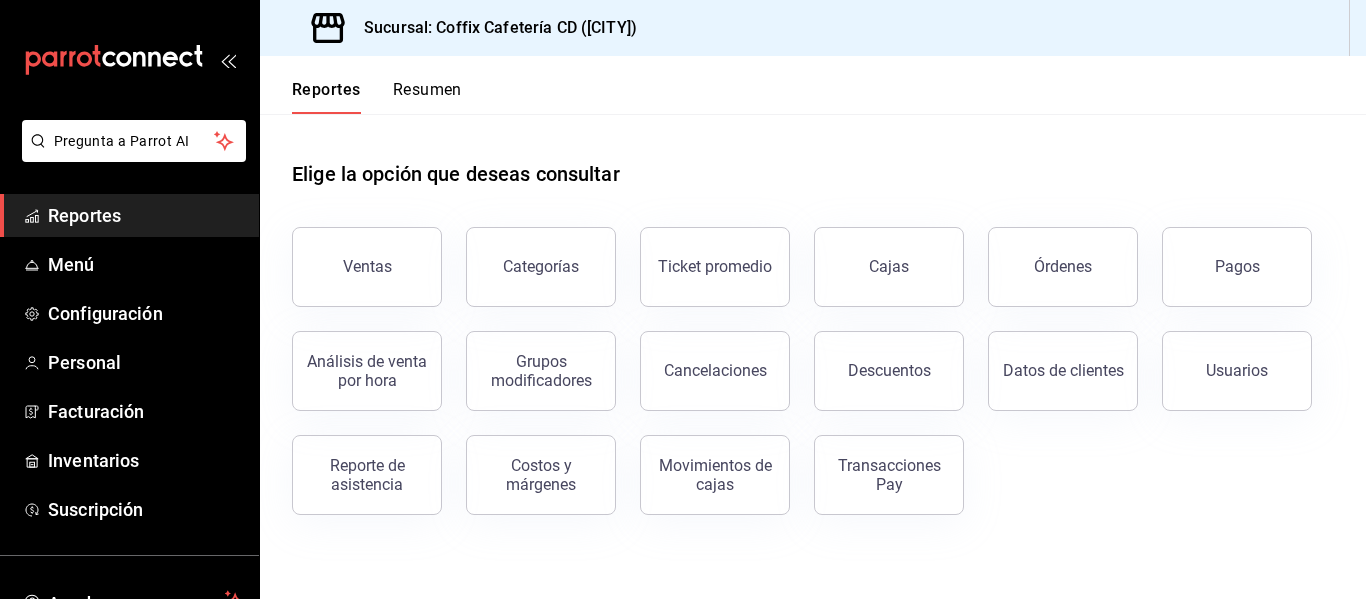 click on "Elige la opción que deseas consultar" at bounding box center [813, 158] 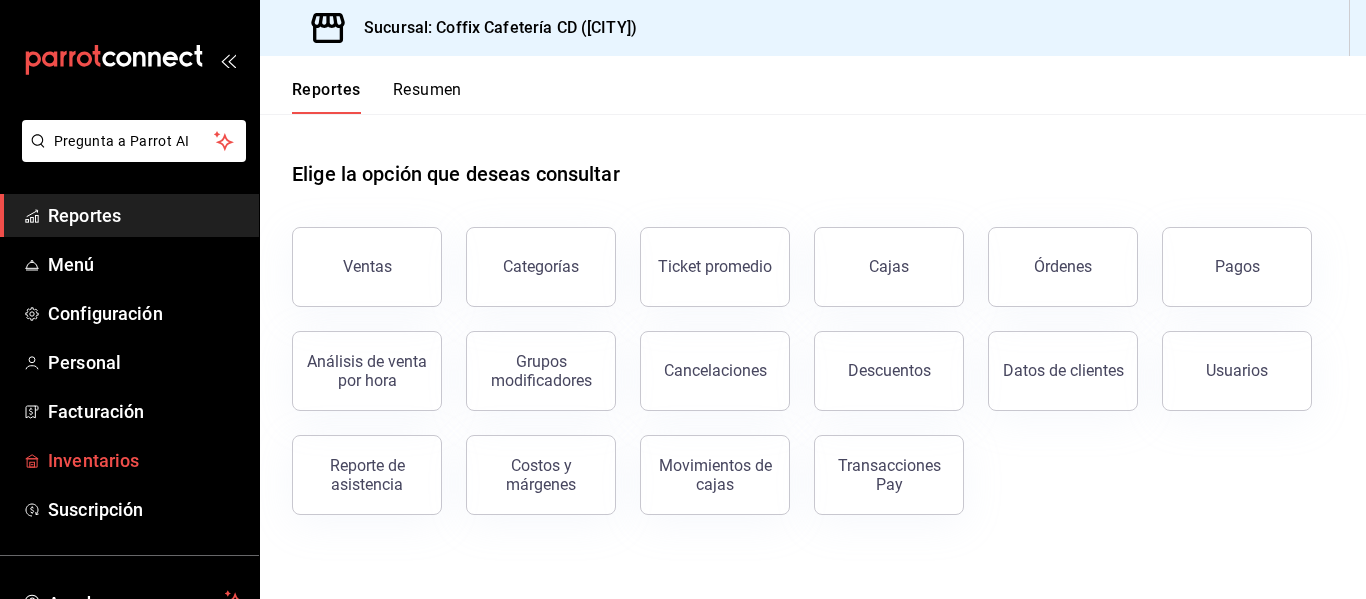 click on "Inventarios" at bounding box center (129, 460) 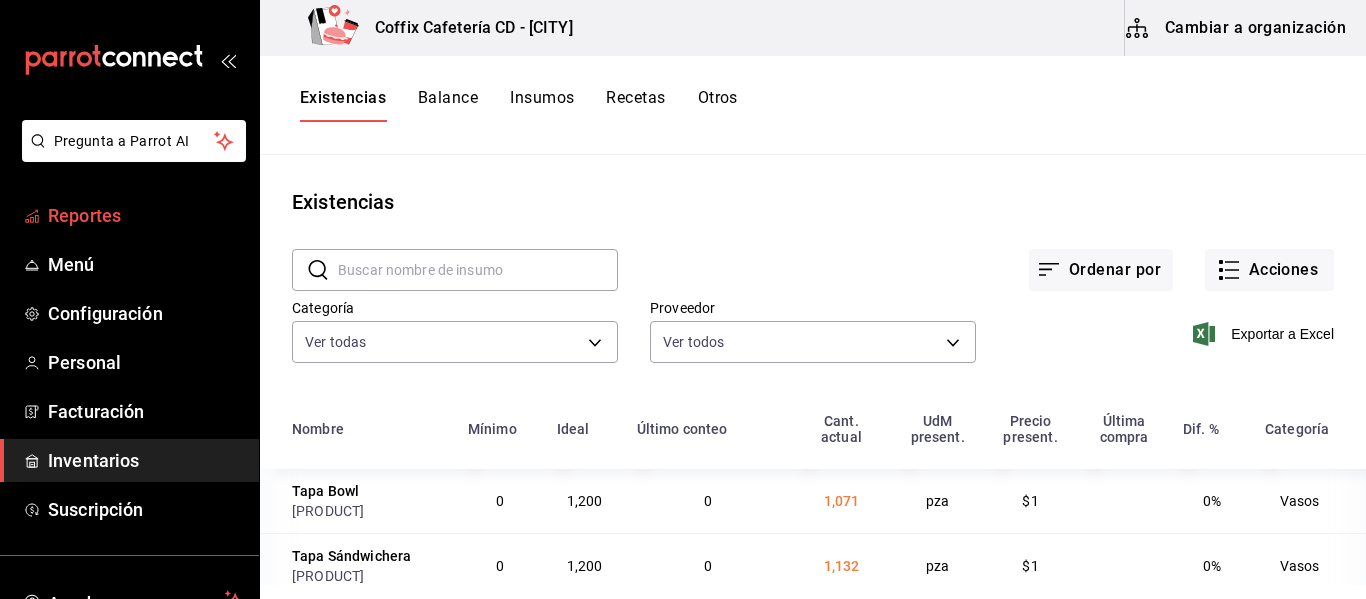 click on "Reportes" at bounding box center (145, 215) 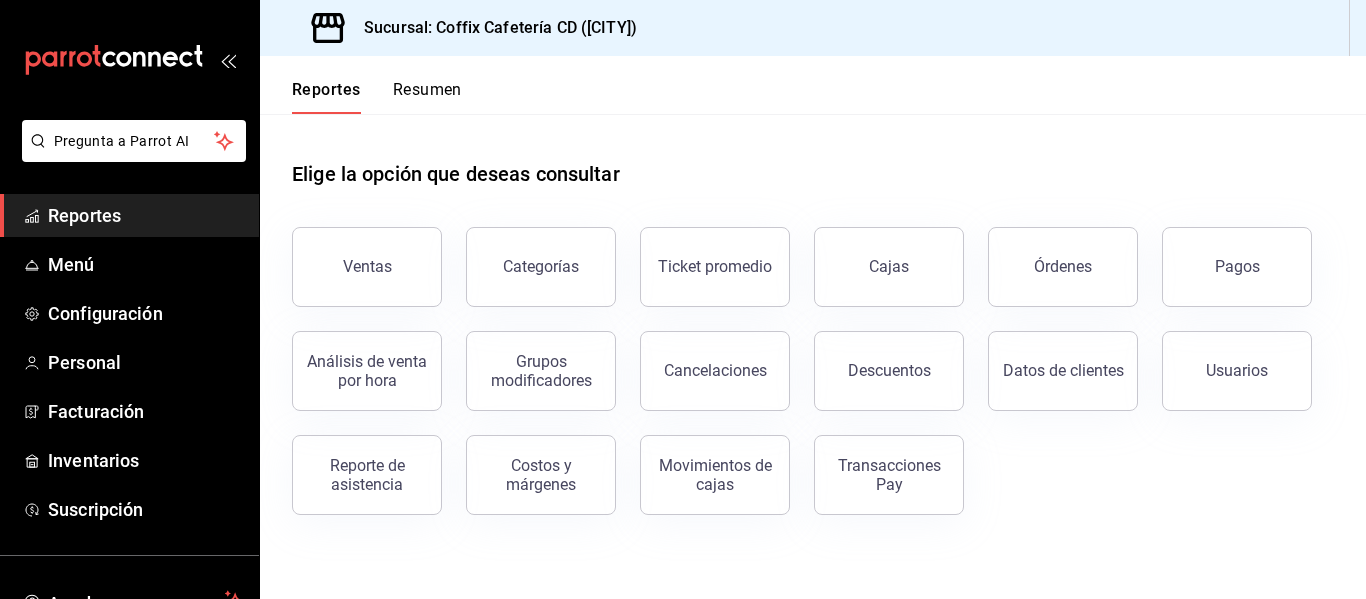 click on "Reportes Resumen" at bounding box center (361, 85) 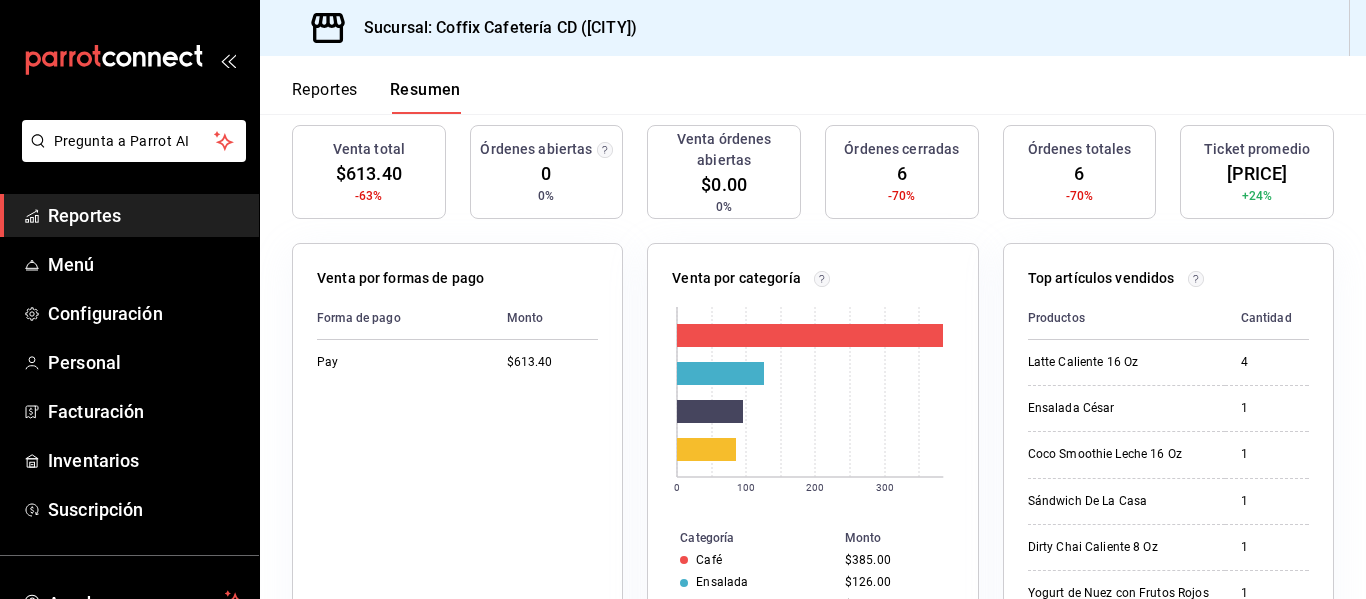 scroll, scrollTop: 0, scrollLeft: 0, axis: both 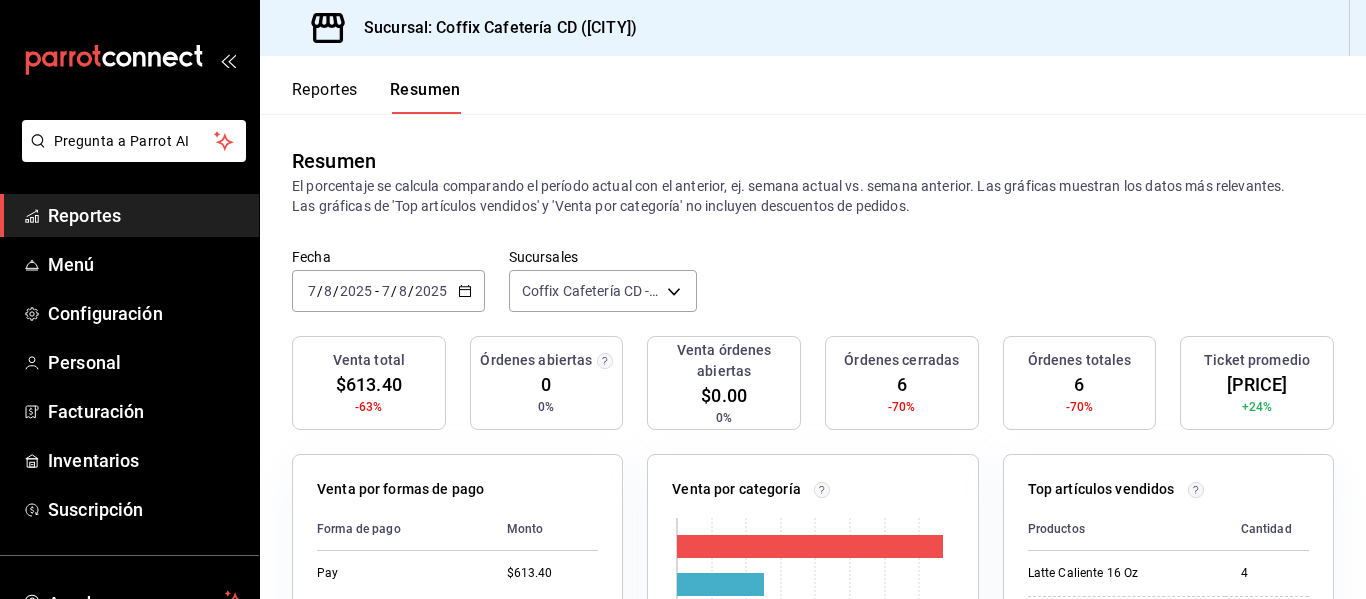 click 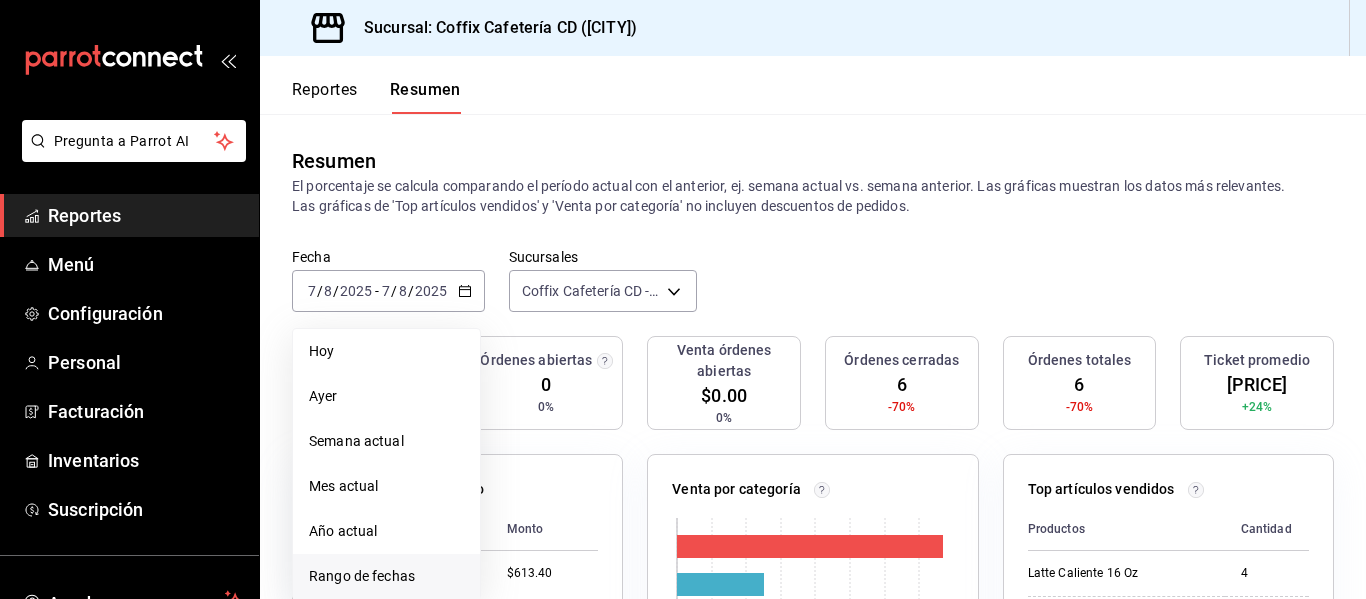 click on "Rango de fechas" at bounding box center [386, 576] 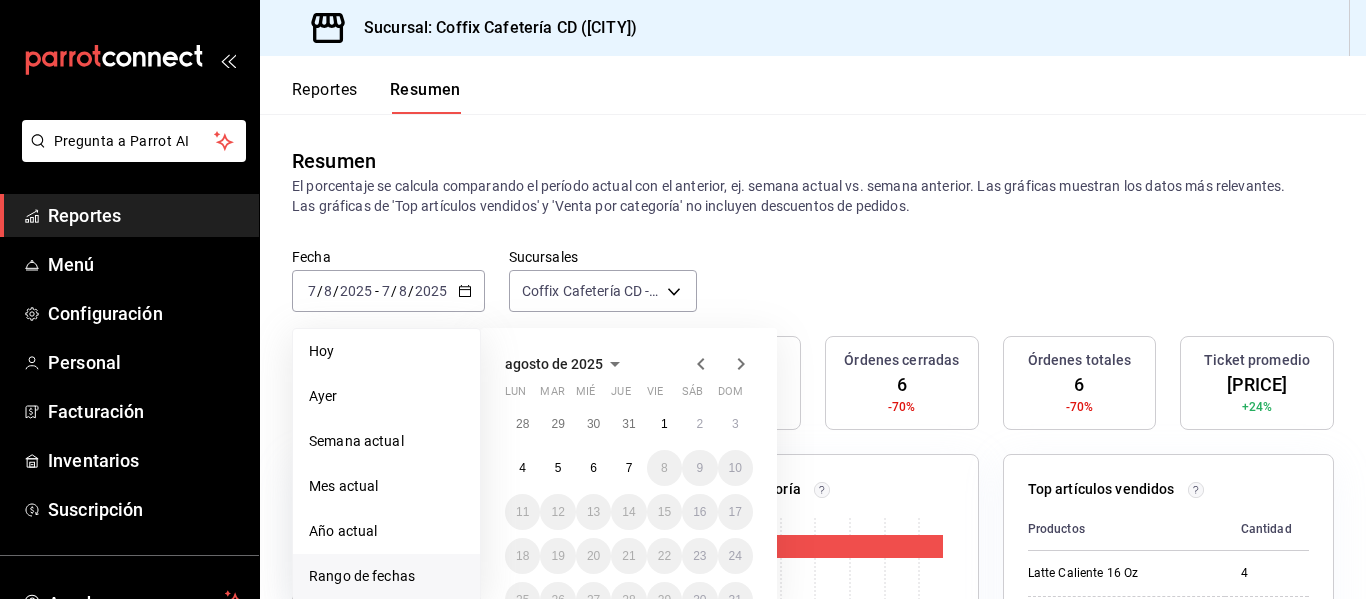 click 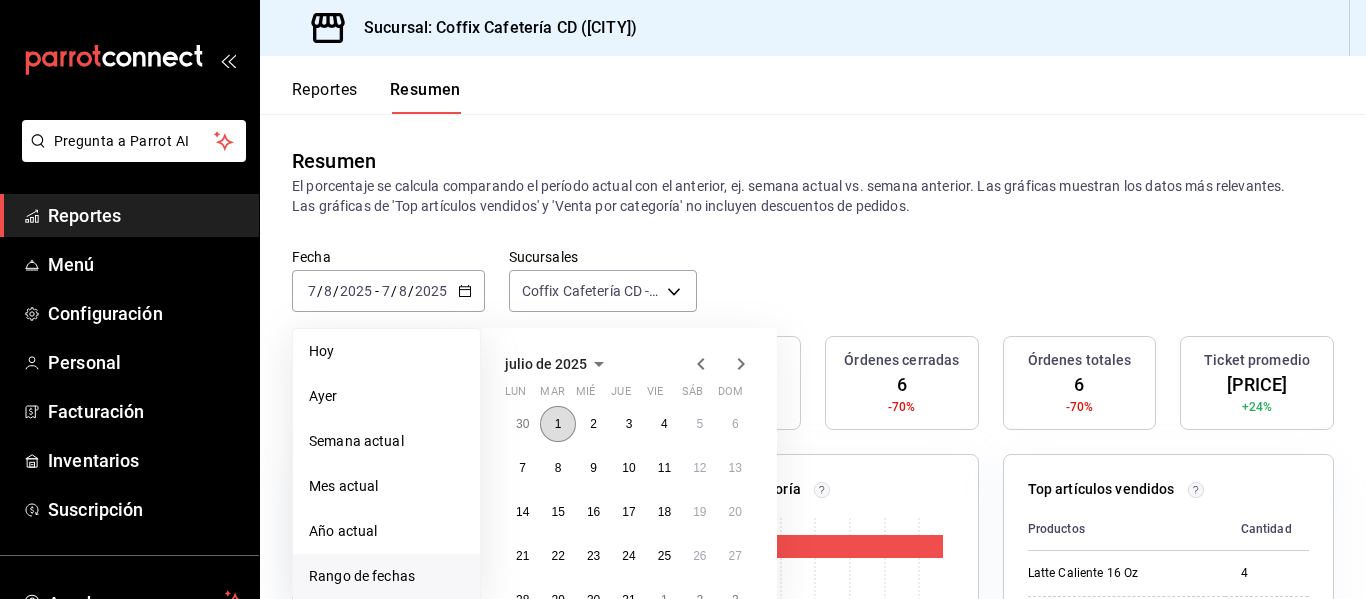 click on "1" at bounding box center [557, 424] 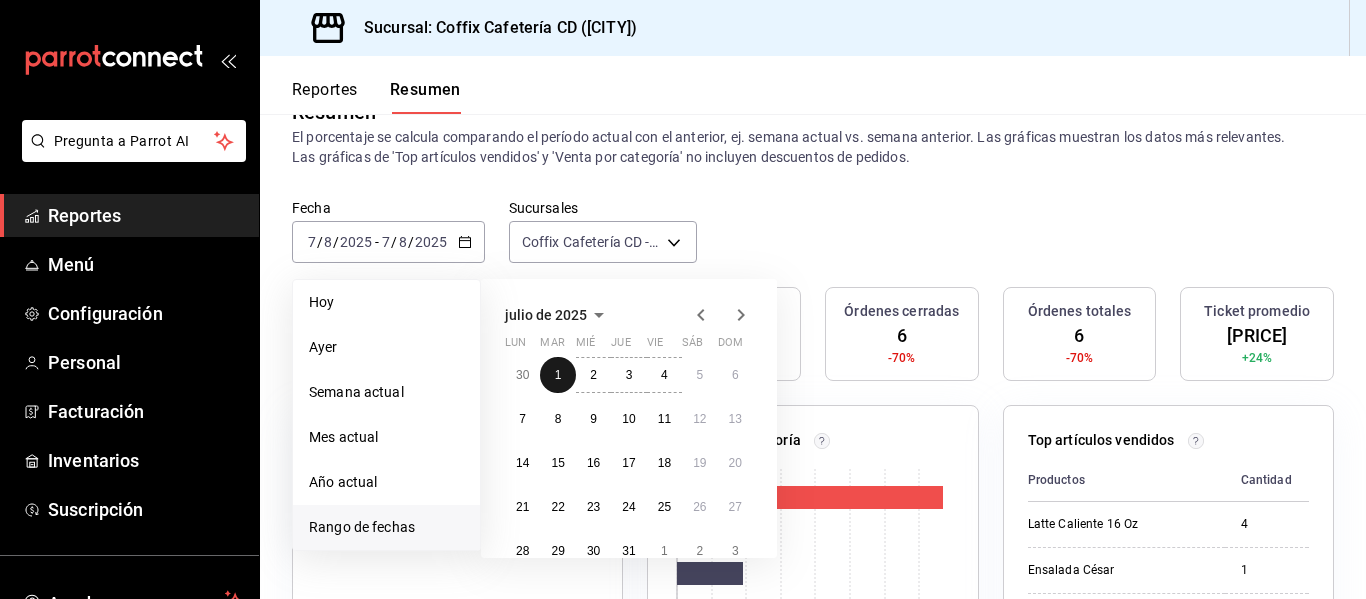 scroll, scrollTop: 52, scrollLeft: 0, axis: vertical 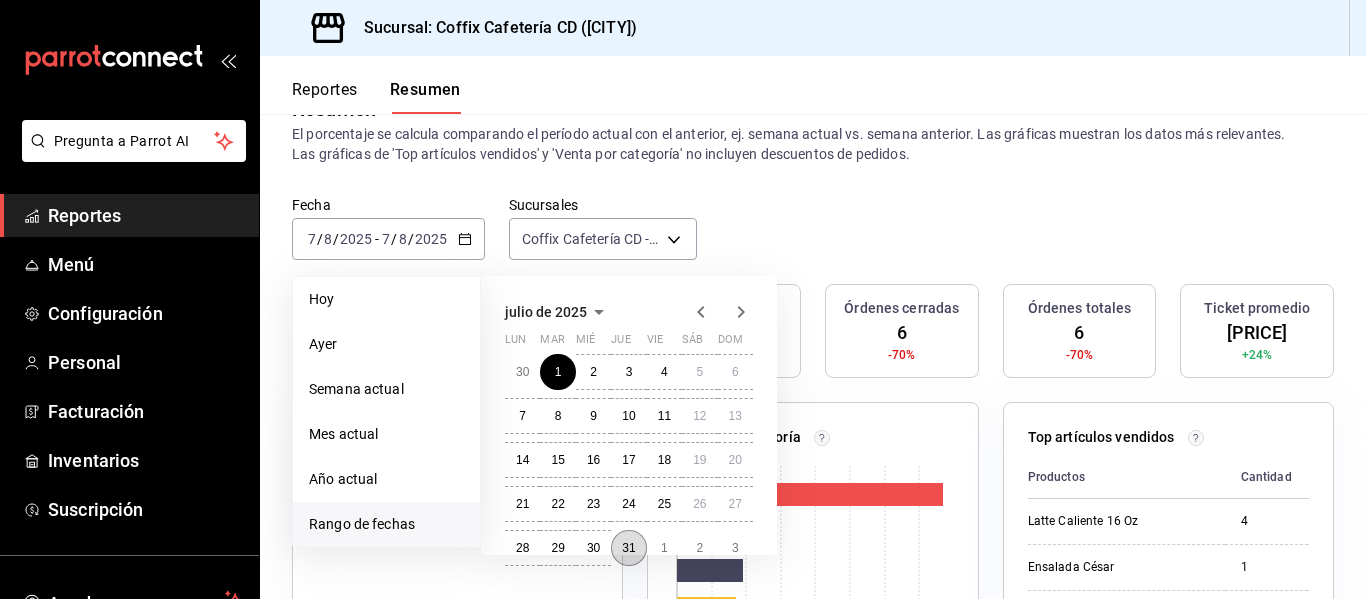 click on "31" at bounding box center [628, 548] 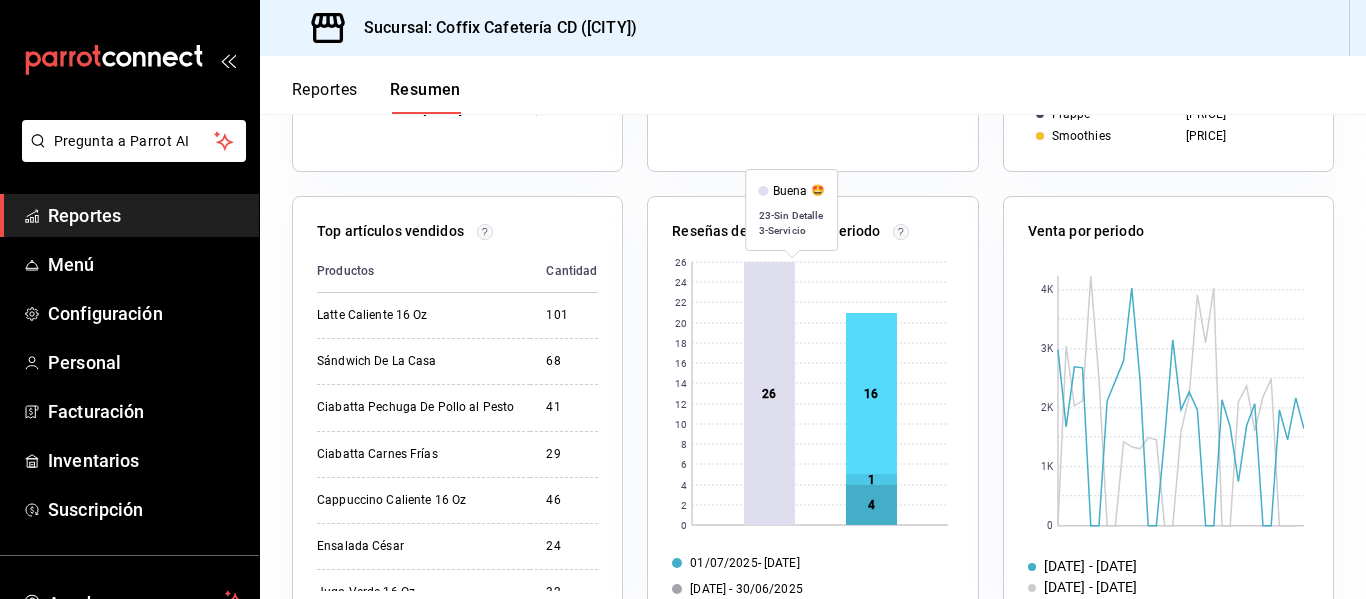 scroll, scrollTop: 751, scrollLeft: 0, axis: vertical 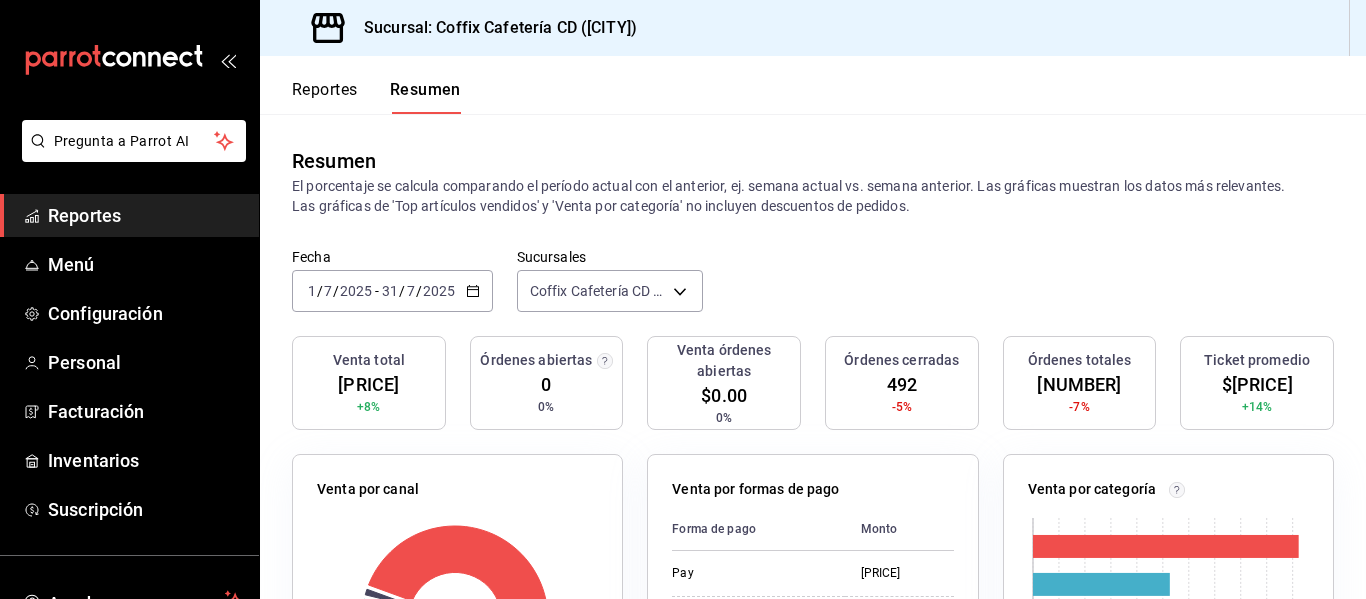 click on "Reportes" at bounding box center (325, 97) 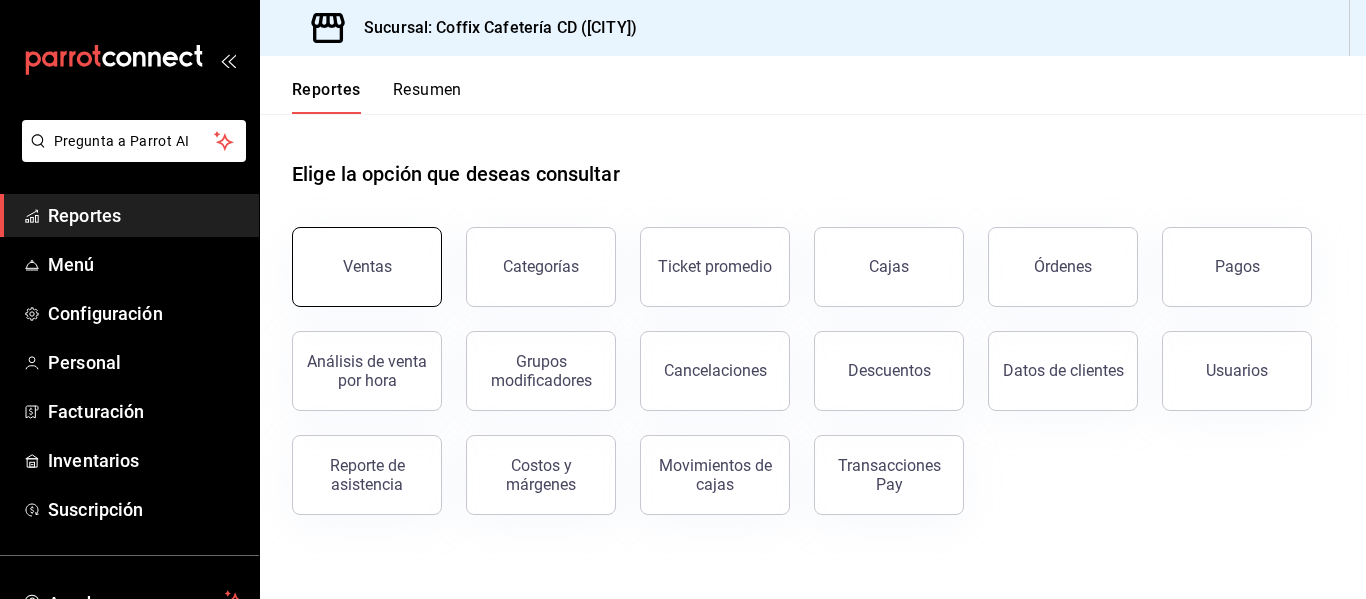 click on "Ventas" at bounding box center [355, 255] 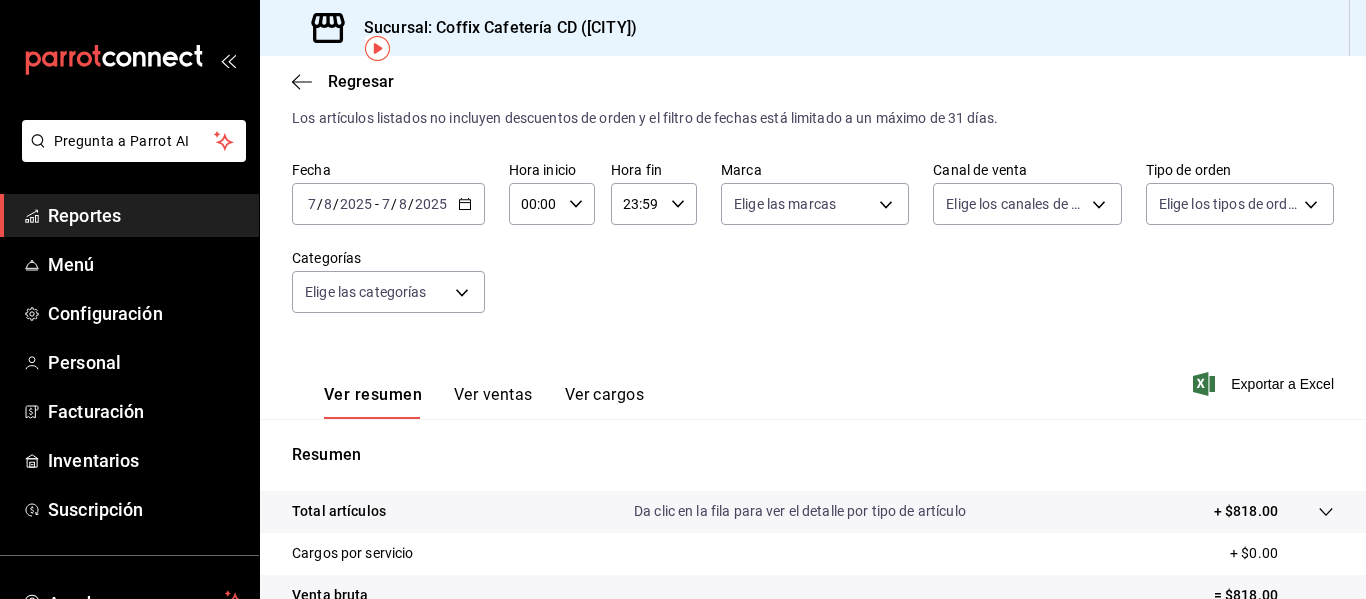 scroll, scrollTop: 0, scrollLeft: 0, axis: both 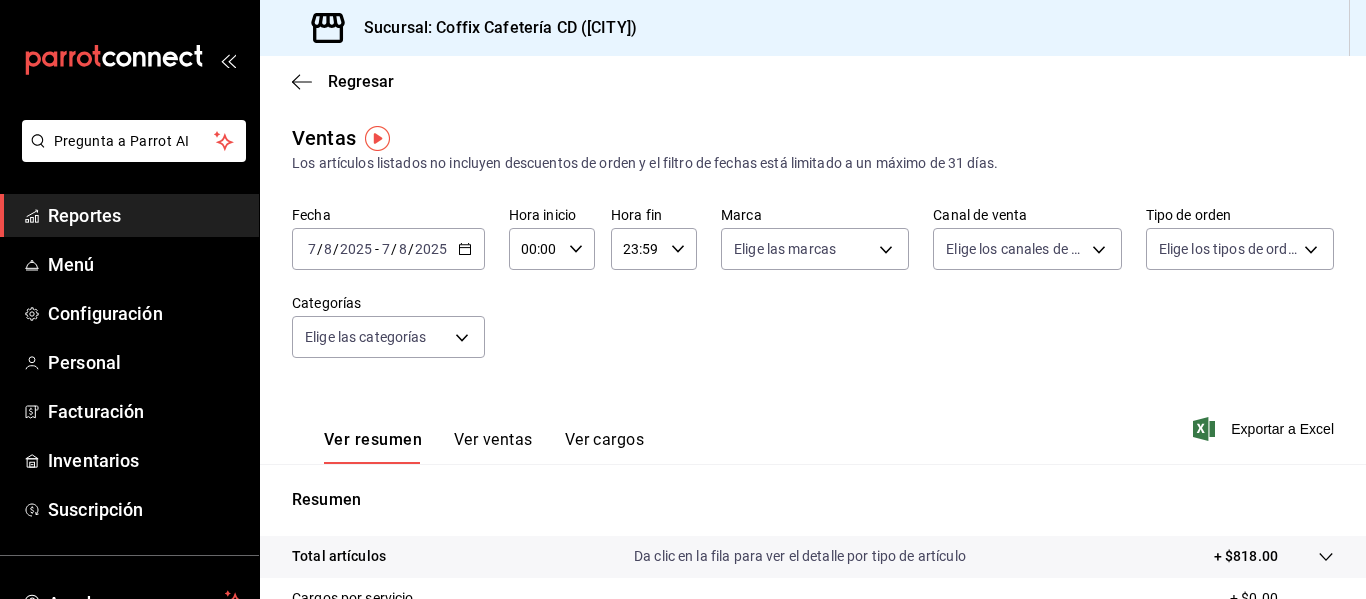 click on "Ver ventas" at bounding box center [493, 447] 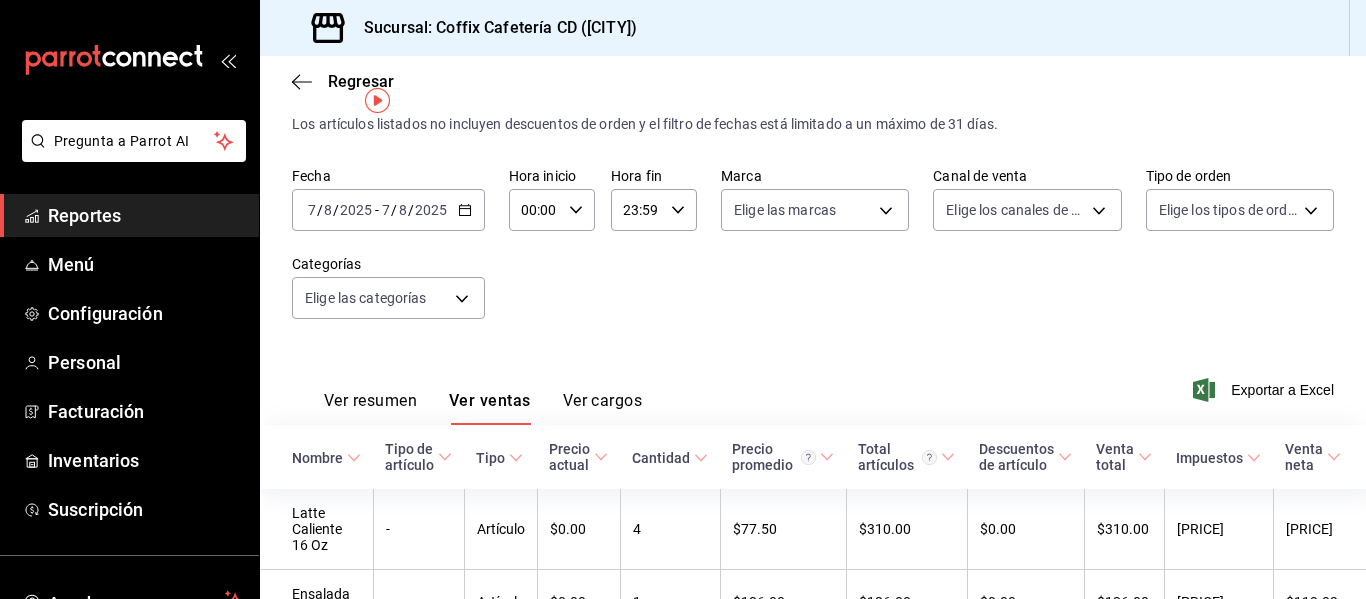 scroll, scrollTop: 0, scrollLeft: 0, axis: both 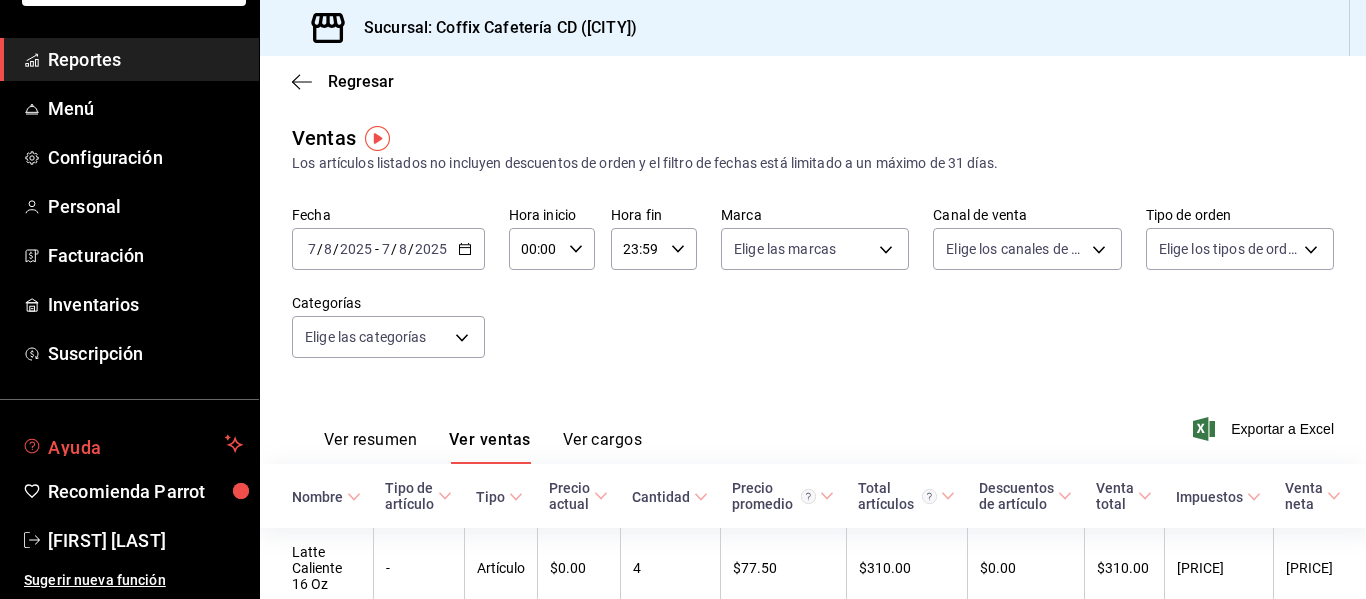 click on "Ayuda" at bounding box center (132, 444) 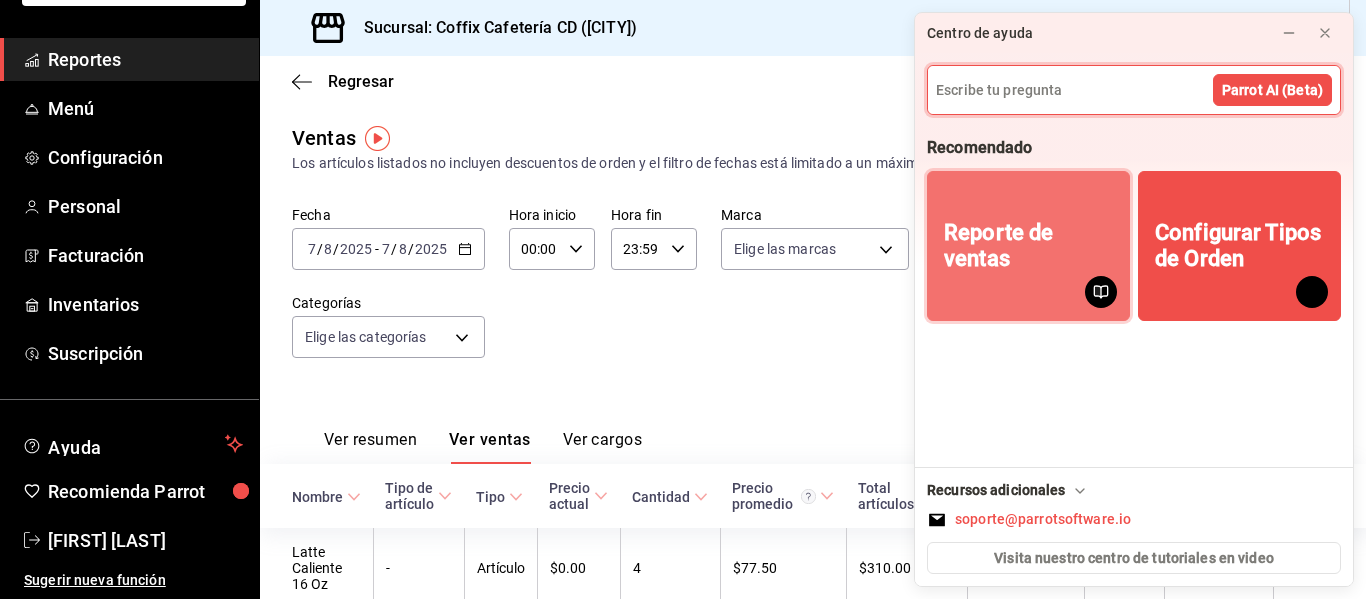 click on "Reporte de ventas" at bounding box center (1028, 246) 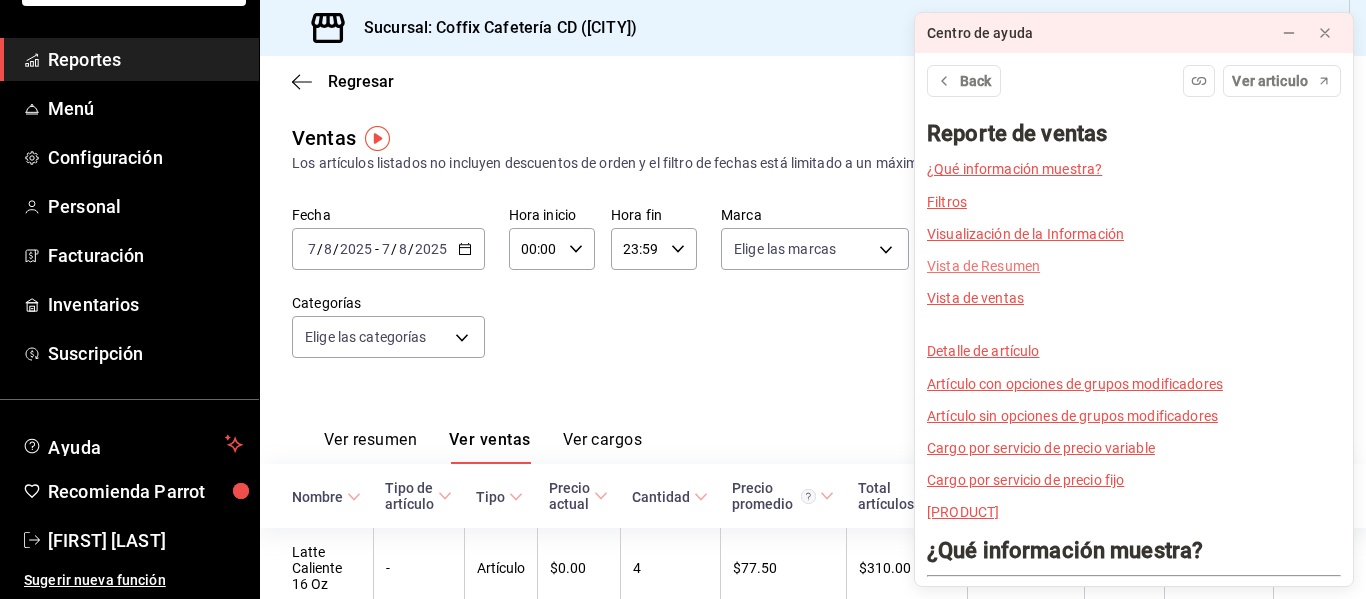 click on "Vista de Resumen" at bounding box center [983, 266] 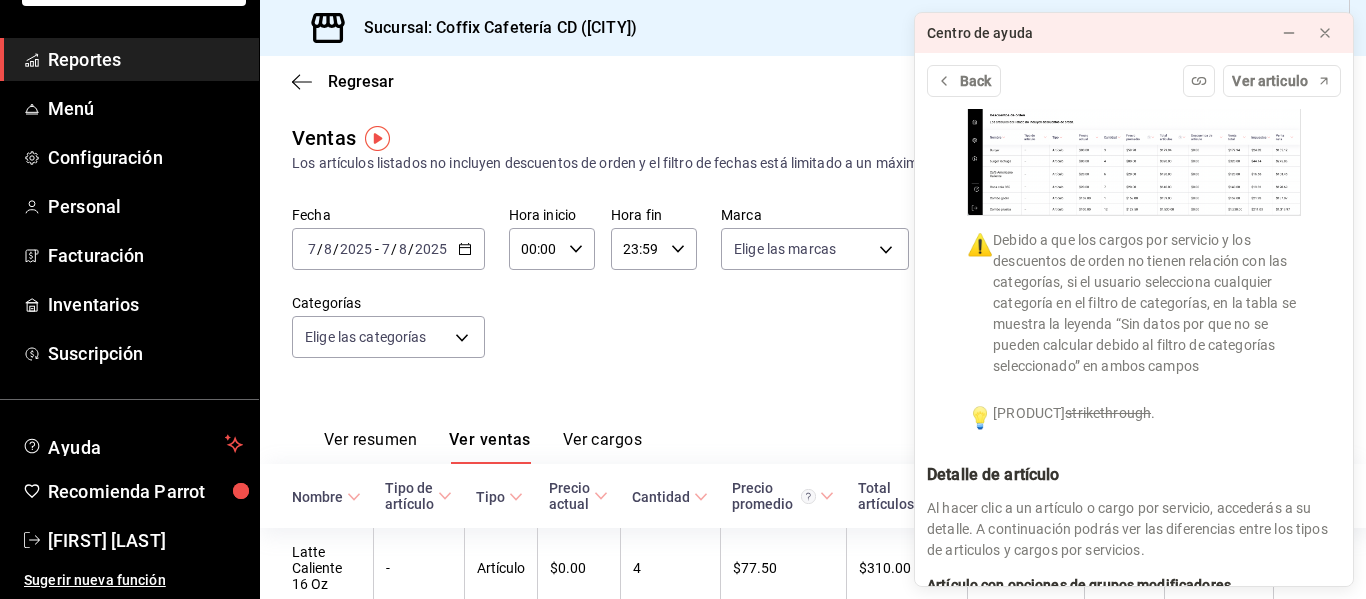 scroll, scrollTop: 2798, scrollLeft: 0, axis: vertical 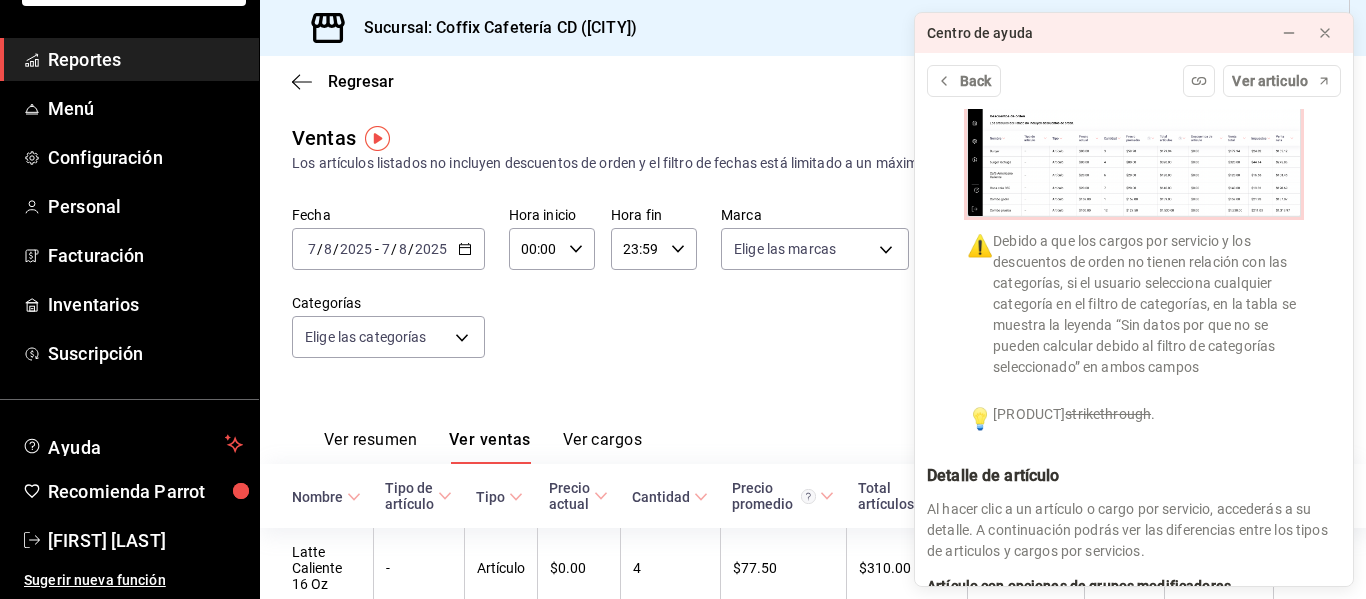 click at bounding box center (1134, 116) 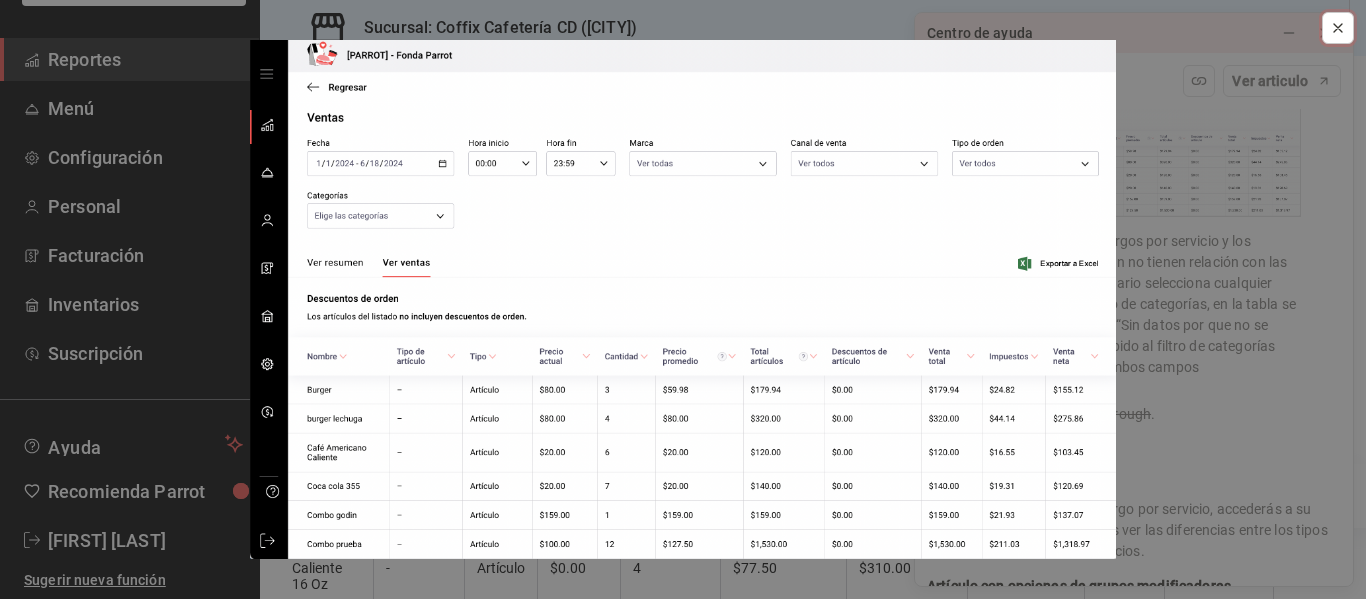 click at bounding box center (1338, 28) 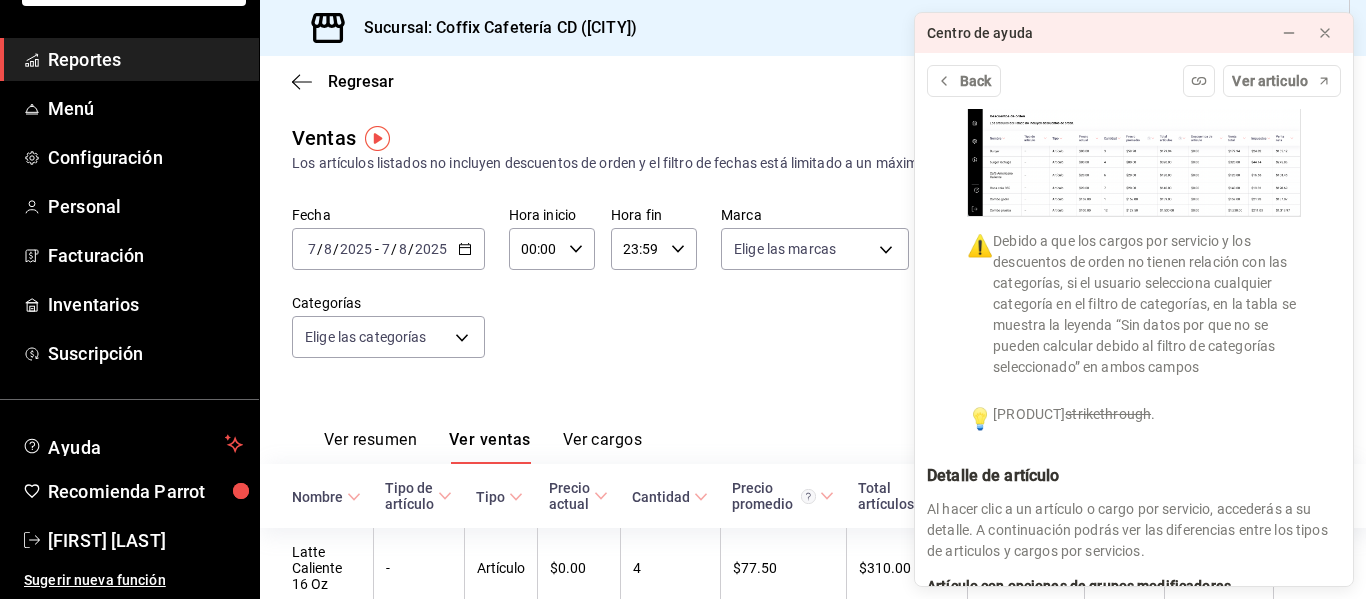 click on "Fecha 2025-08-07 7 / 8 / 2025 - 2025-08-07 7 / 8 / 2025 Hora inicio 00:00 Hora inicio Hora fin 23:59 Hora fin Marca Elige las marcas Canal de venta Elige los canales de venta Tipo de orden Elige los tipos de orden Categorías Elige las categorías" at bounding box center (813, 294) 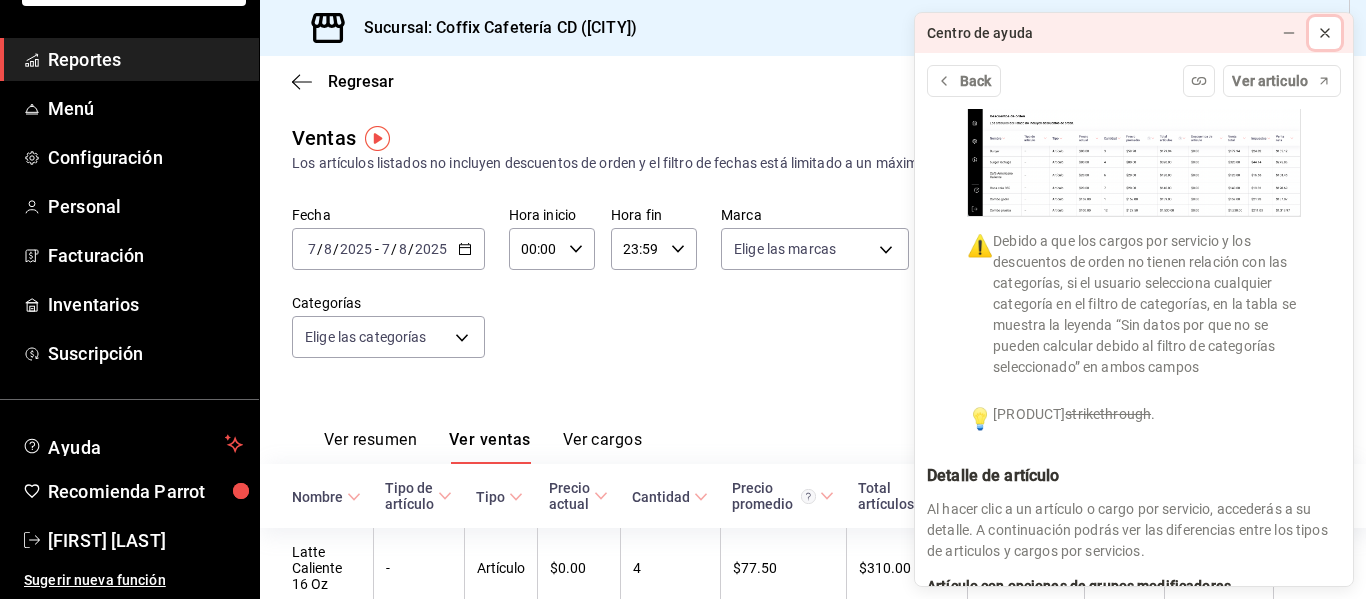click 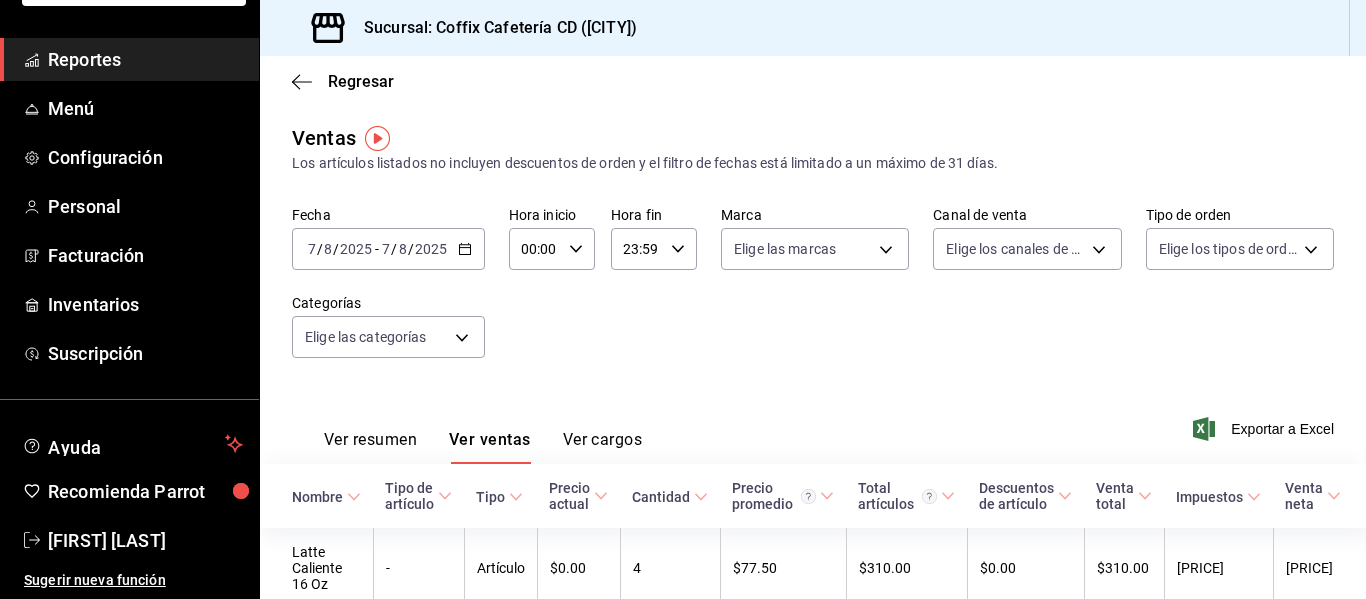 click on "Canal de venta" at bounding box center (1027, 215) 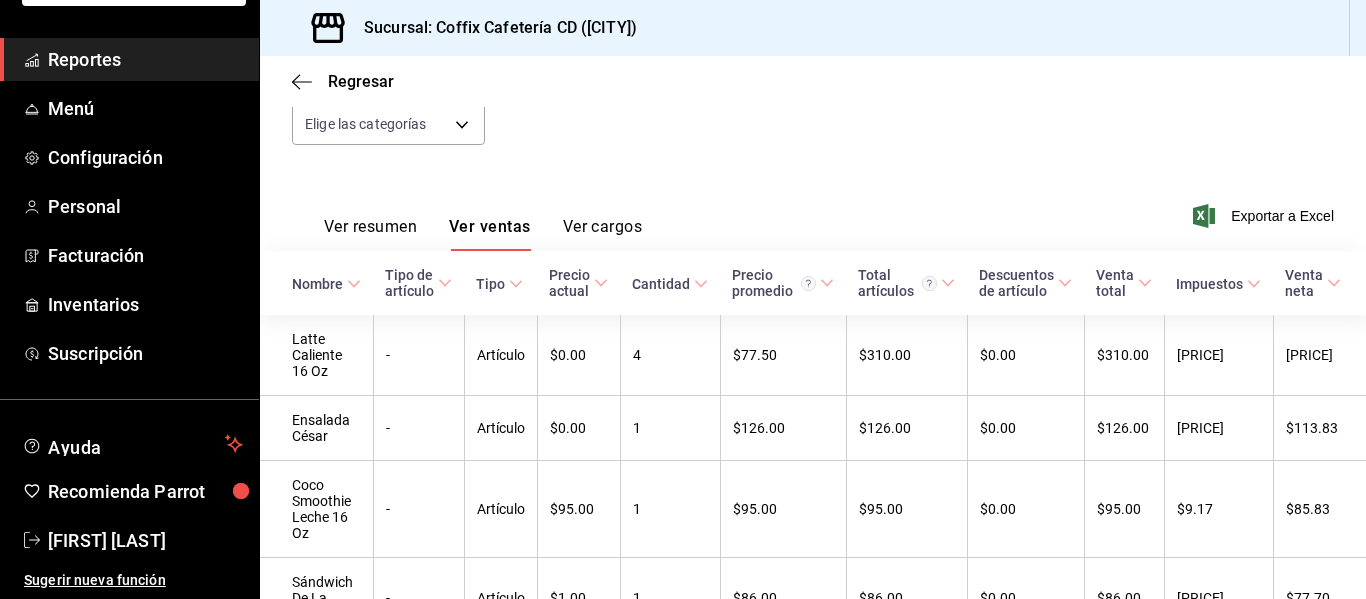 scroll, scrollTop: 0, scrollLeft: 0, axis: both 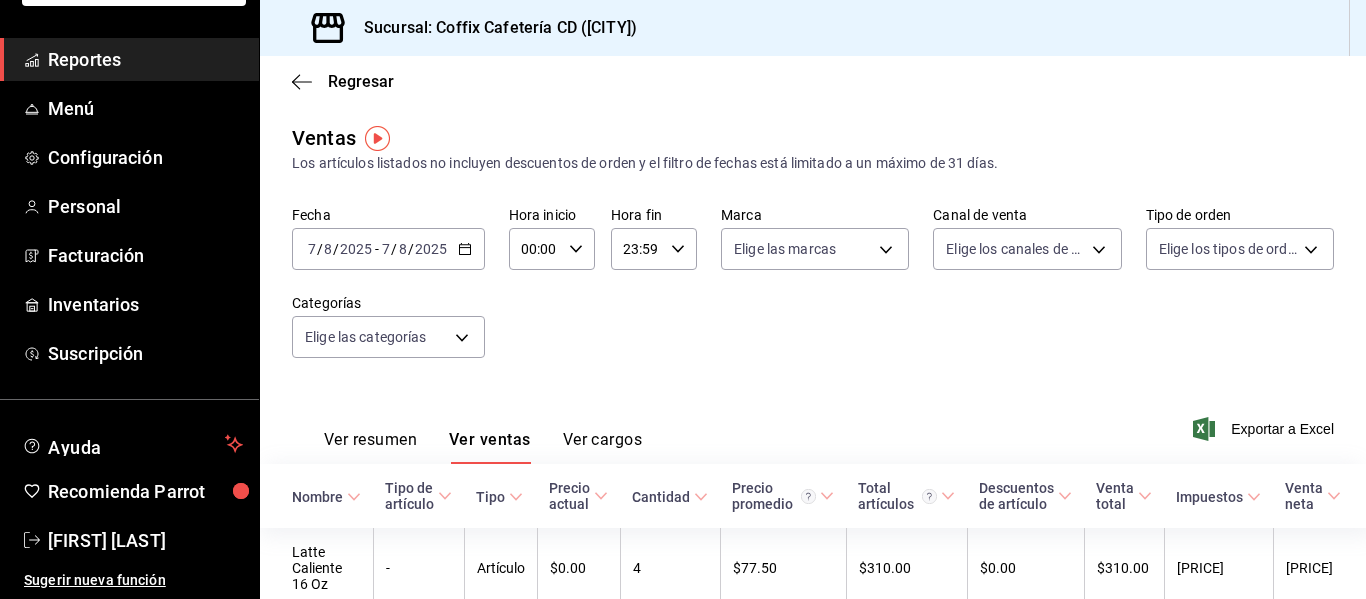 click on "Reportes" at bounding box center [129, 59] 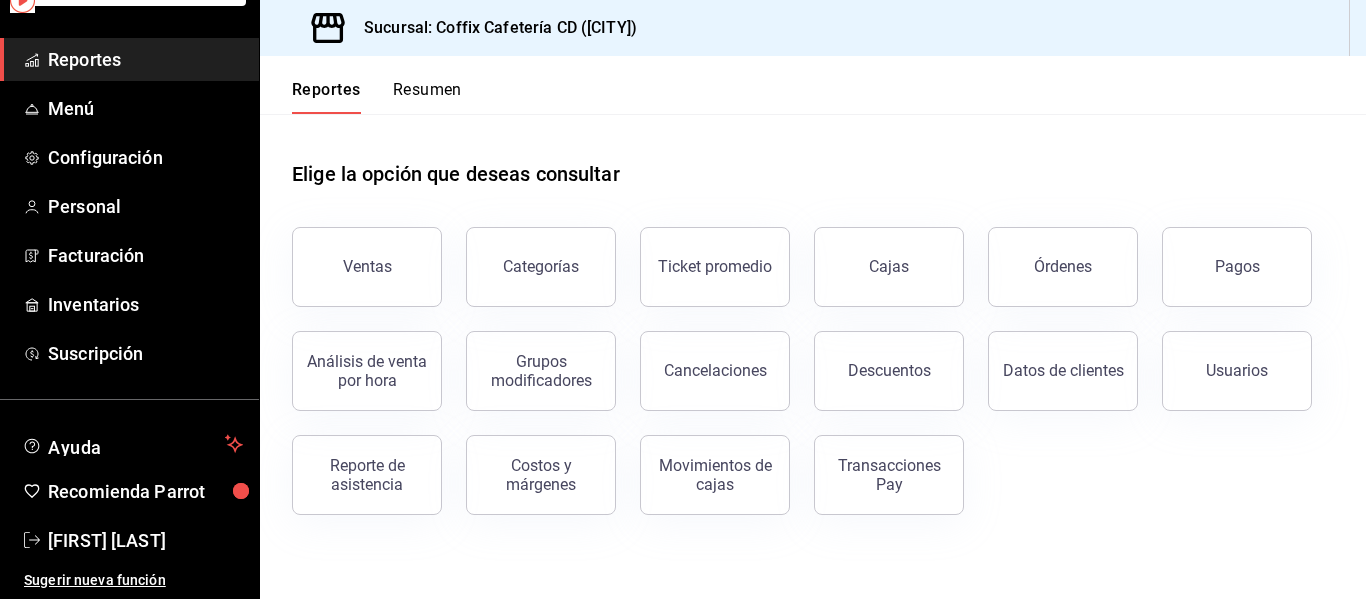 scroll, scrollTop: 0, scrollLeft: 0, axis: both 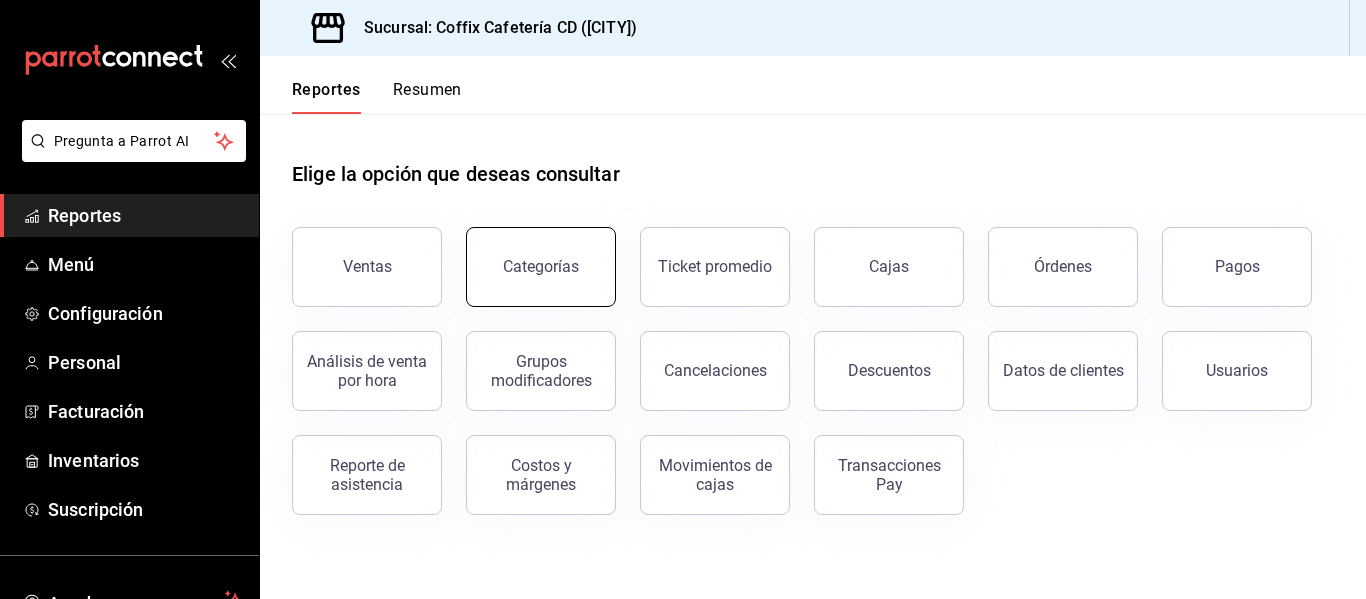 click on "Categorías" at bounding box center (541, 267) 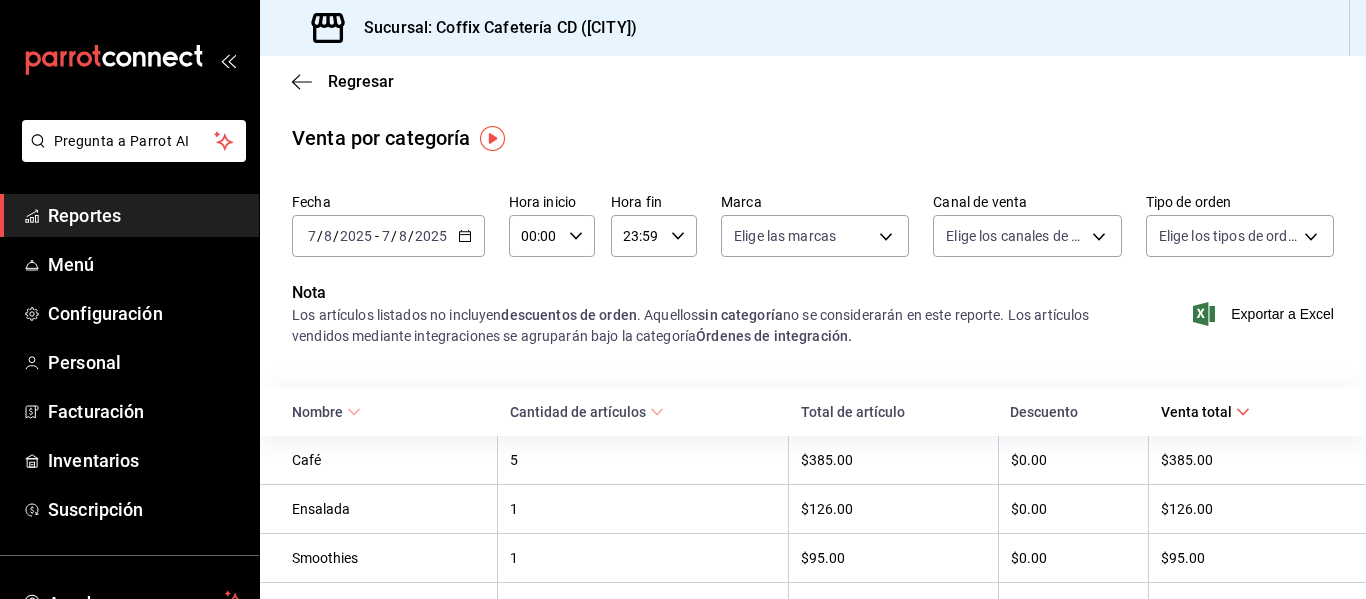 click 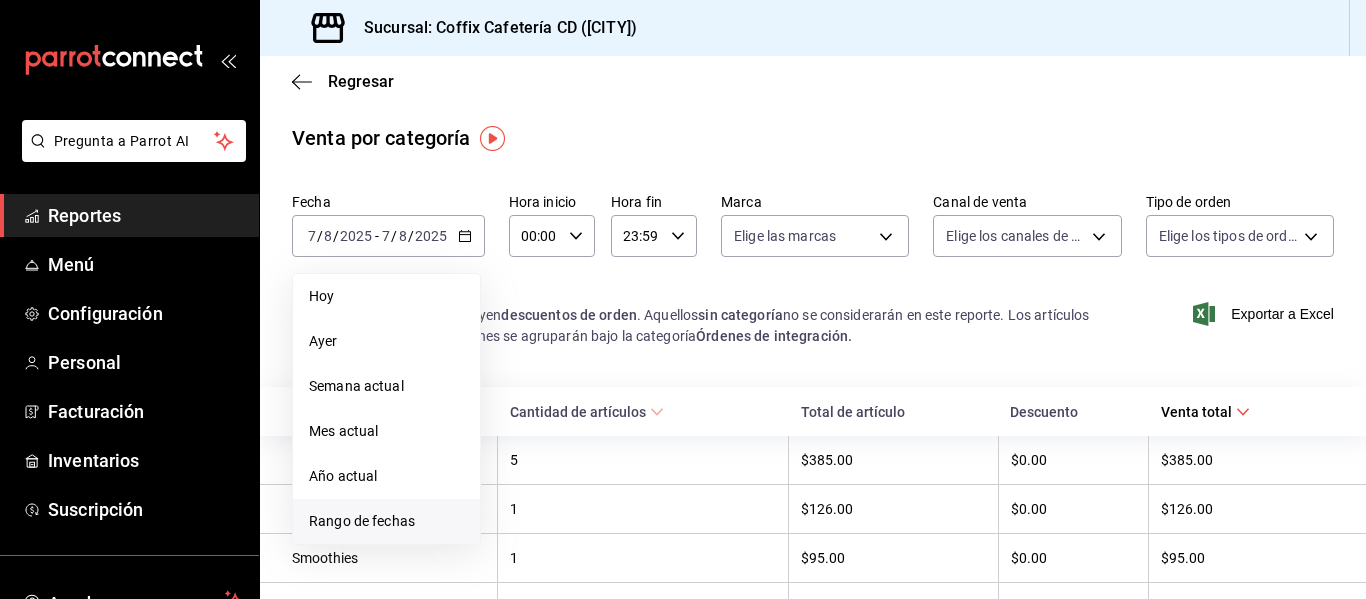 click on "Rango de fechas" at bounding box center (386, 521) 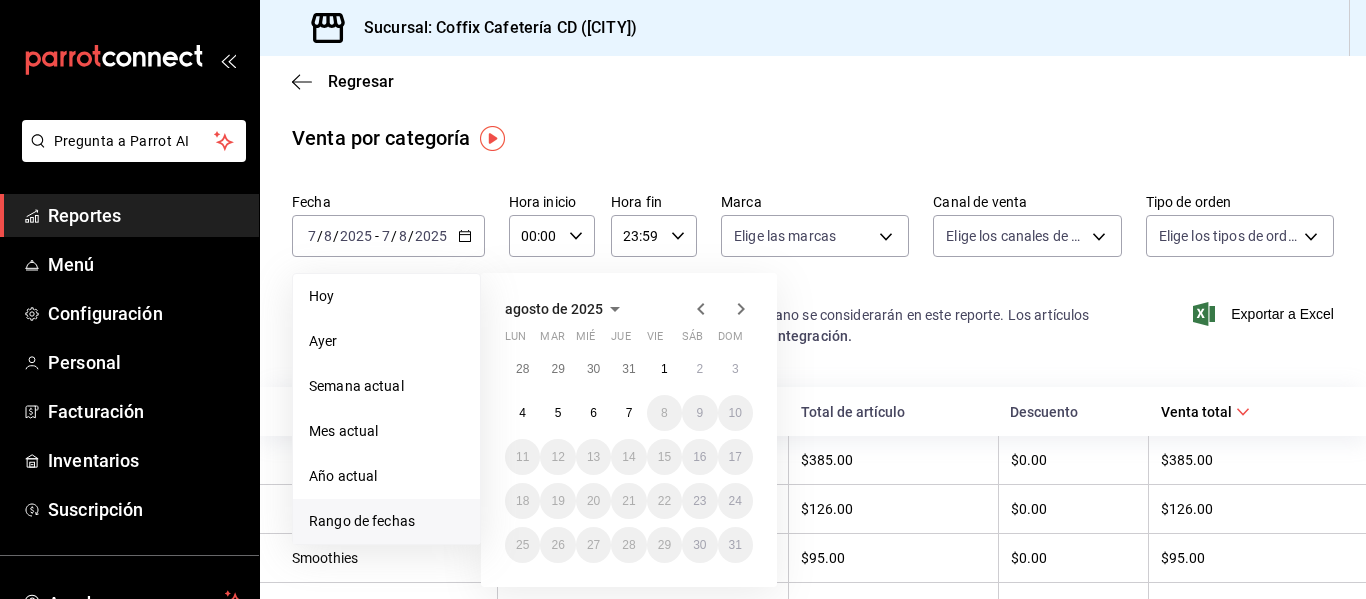 click 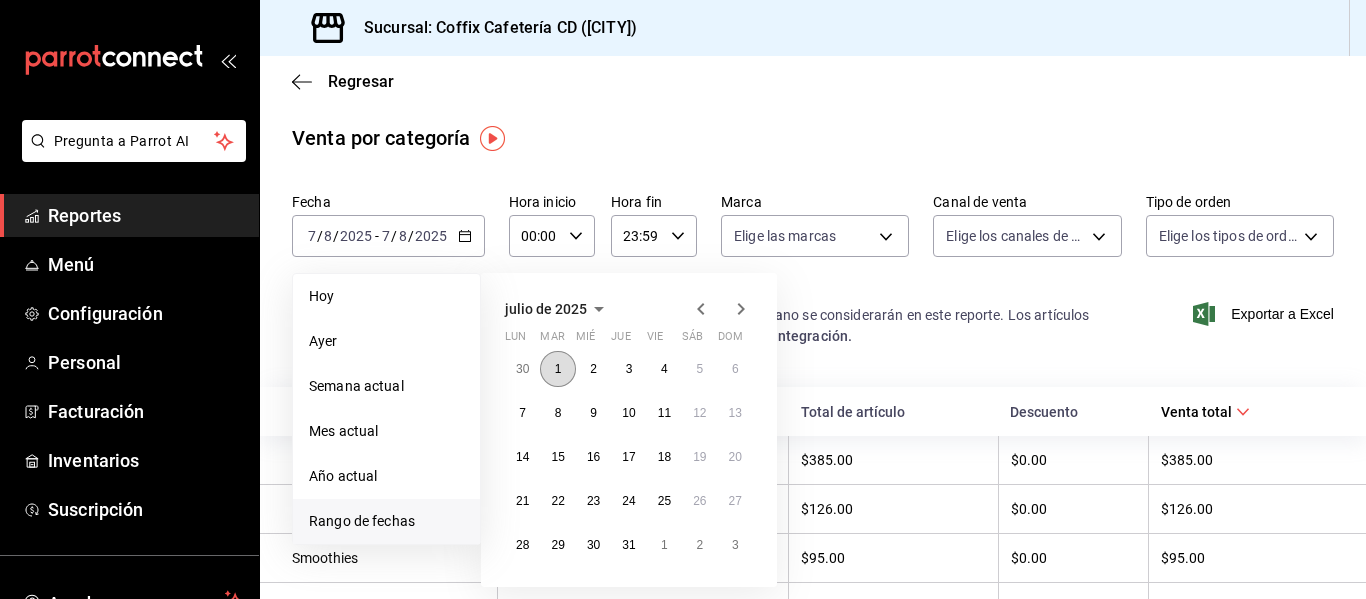 click on "1" at bounding box center (557, 369) 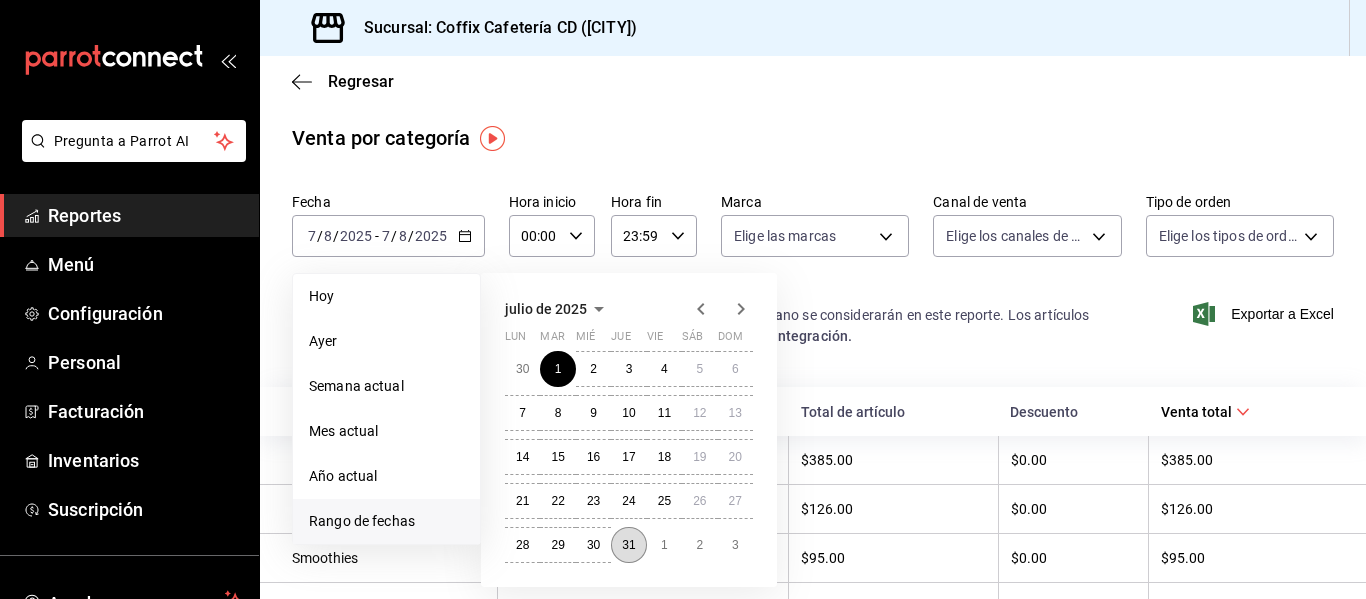 click on "31" at bounding box center (628, 545) 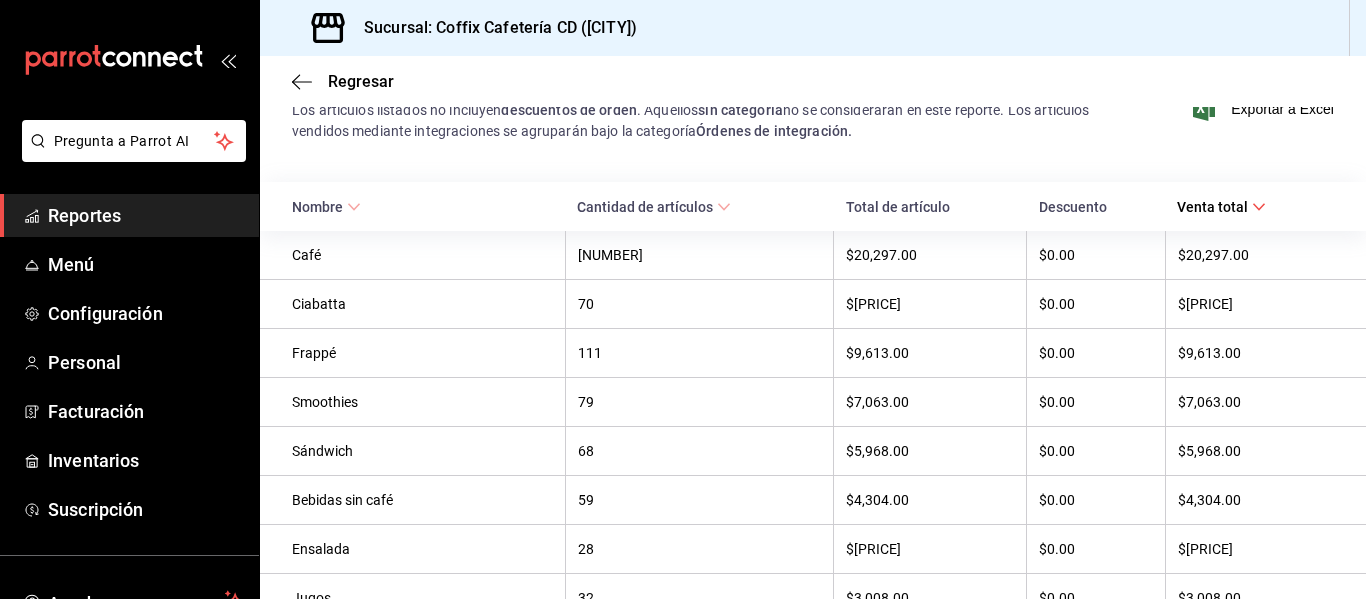 scroll, scrollTop: 0, scrollLeft: 0, axis: both 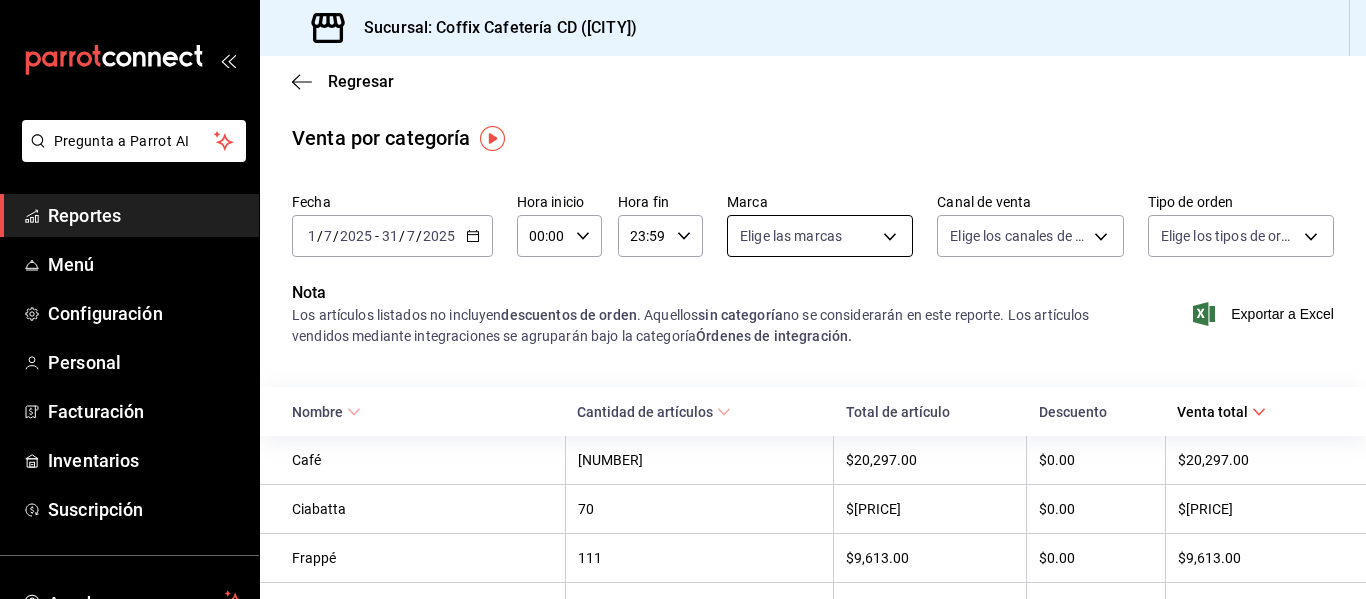 click on "[DATE] [DATE] [PRICE] [PRICE] [PRICE] [PRICE] [PRICE]" at bounding box center (683, 299) 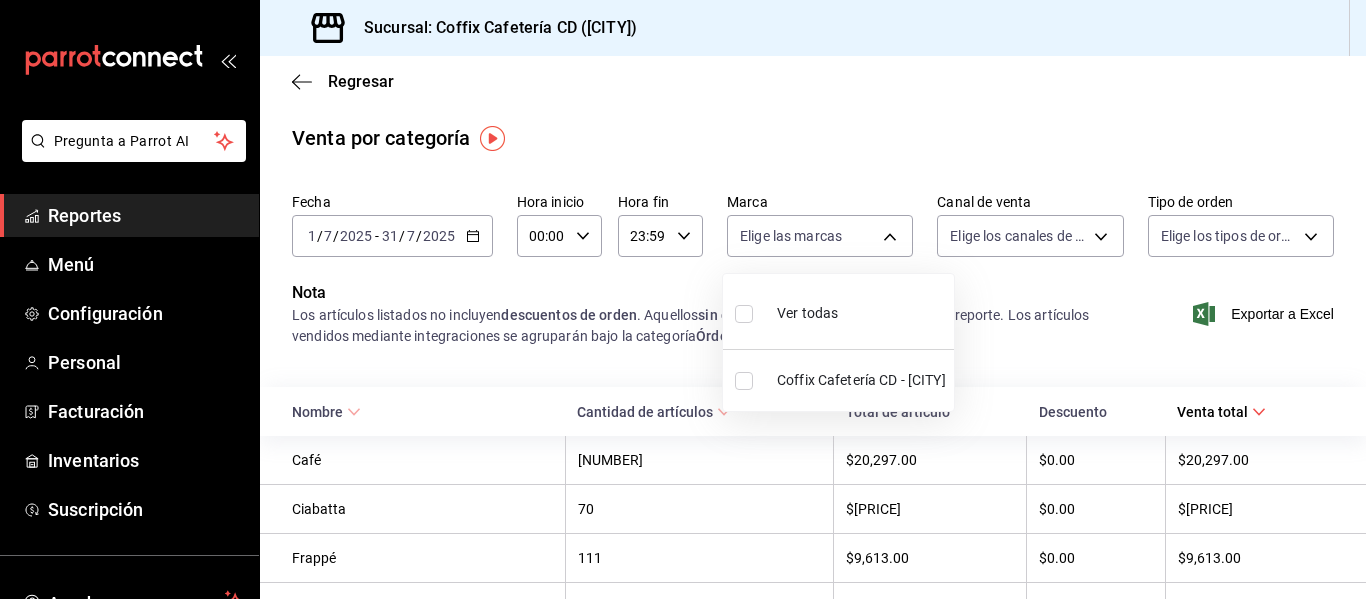 click on "Ver todas" at bounding box center [838, 311] 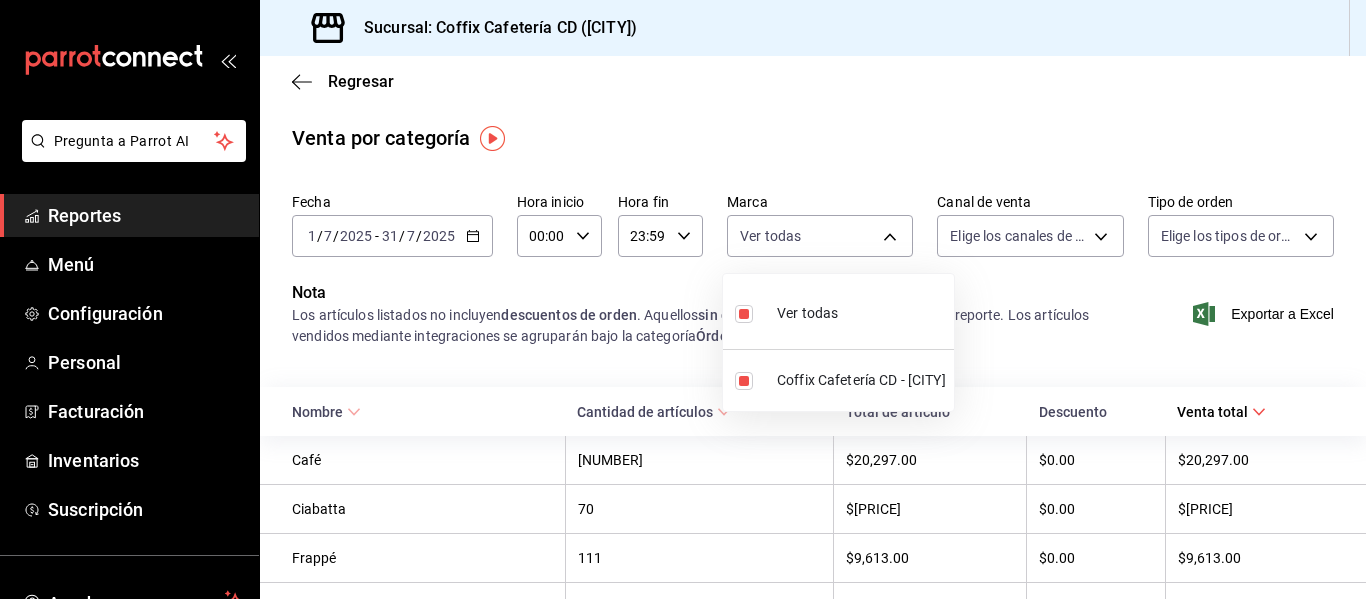 click at bounding box center (683, 299) 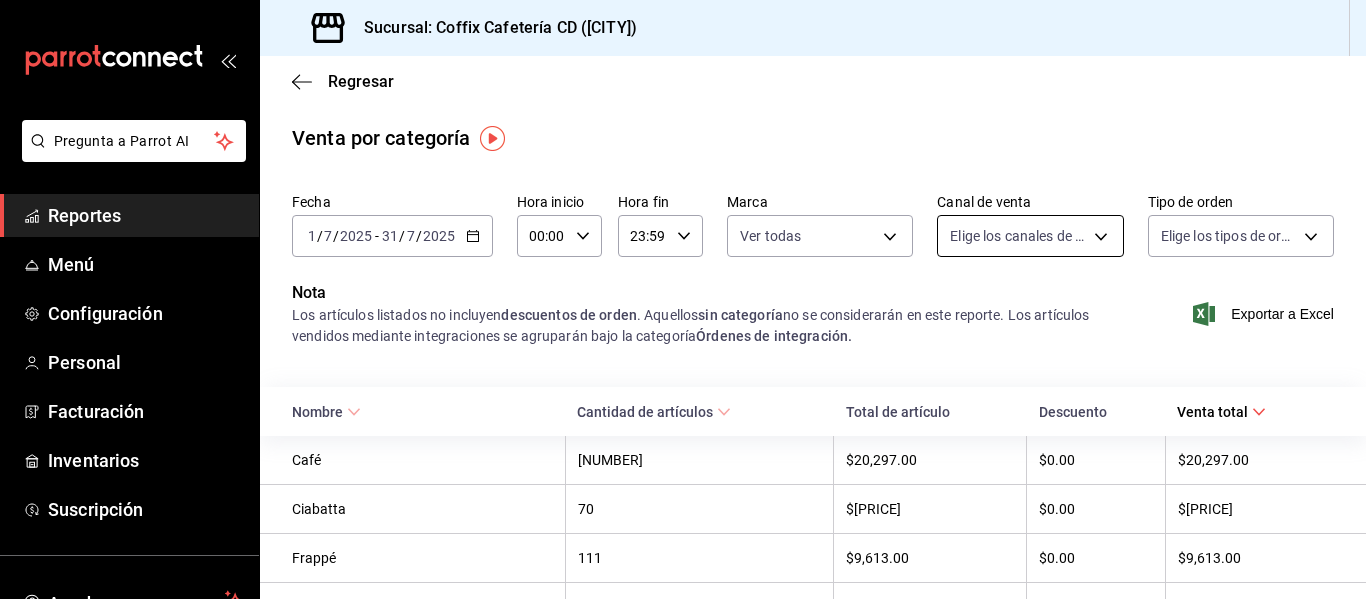 click on "Pregunta a Parrot AI Reportes   Menú   Configuración   Personal   Facturación   Inventarios   Suscripción   Ayuda Recomienda Parrot   [FIRST] [LAST]   Sugerir nueva función   Sucursal: Coffix Cafetería CD ([CITY]) Regresar Venta por categoría Fecha 2025-07-01 1 / 7 / 2025 - 2025-07-31 31 / 7 / 2025 Hora inicio 00:00 Hora inicio Hora fin 23:59 Hora fin Marca Ver todas [UUID] Canal de venta Elige los canales de venta Tipo de orden Elige los tipos de orden Nota Los artículos listados no incluyen  descuentos de orden . Aquellos  sin categoría  no se considerarán en este reporte. Los artículos vendidos mediante integraciones se agruparán bajo la categoría  Órdenes de integración. Exportar a Excel Nombre Cantidad de artículos Total de artículo Descuento Venta total Café 268 $20,297.00 $0.00 $20,297.00 Ciabatta 70 $10,562.00 $0.00 $10,562.00 Frappé 111 $9,613.00 $0.00 $9,613.00 Smoothies 79 $7,063.00 $0.00 $7,063.00 Sándwich 68 $5,968.00 $0.00 $5,968.00 59 $0.00" at bounding box center [683, 299] 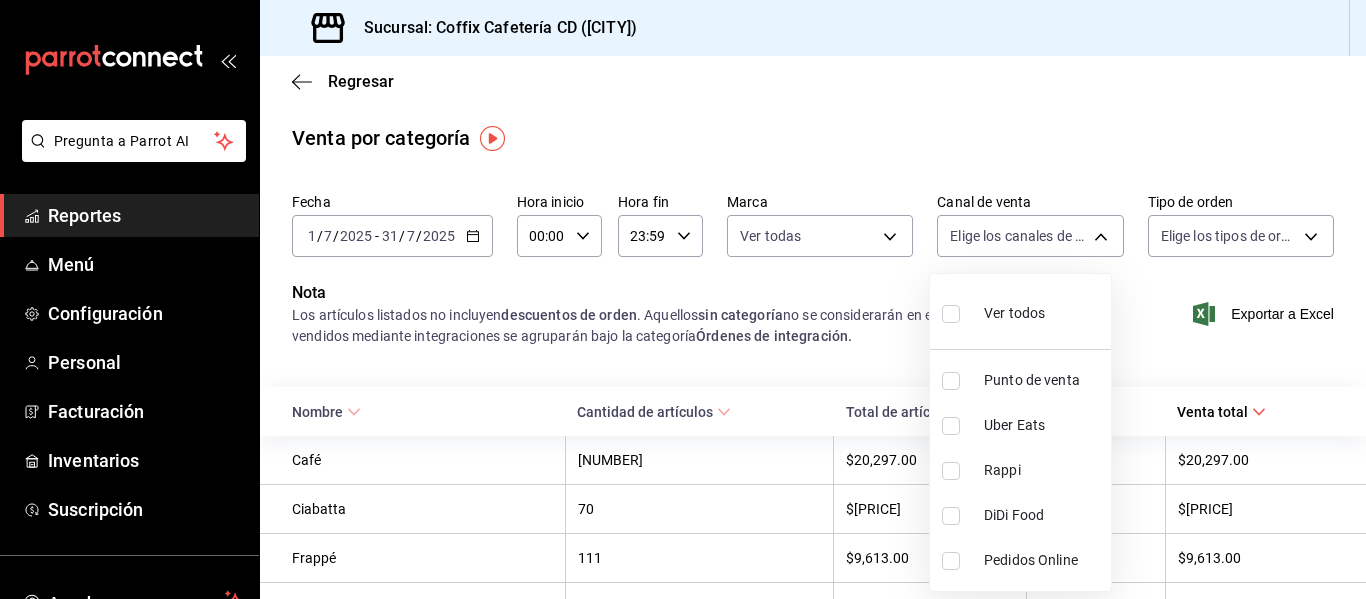 click on "Ver todos" at bounding box center [1014, 313] 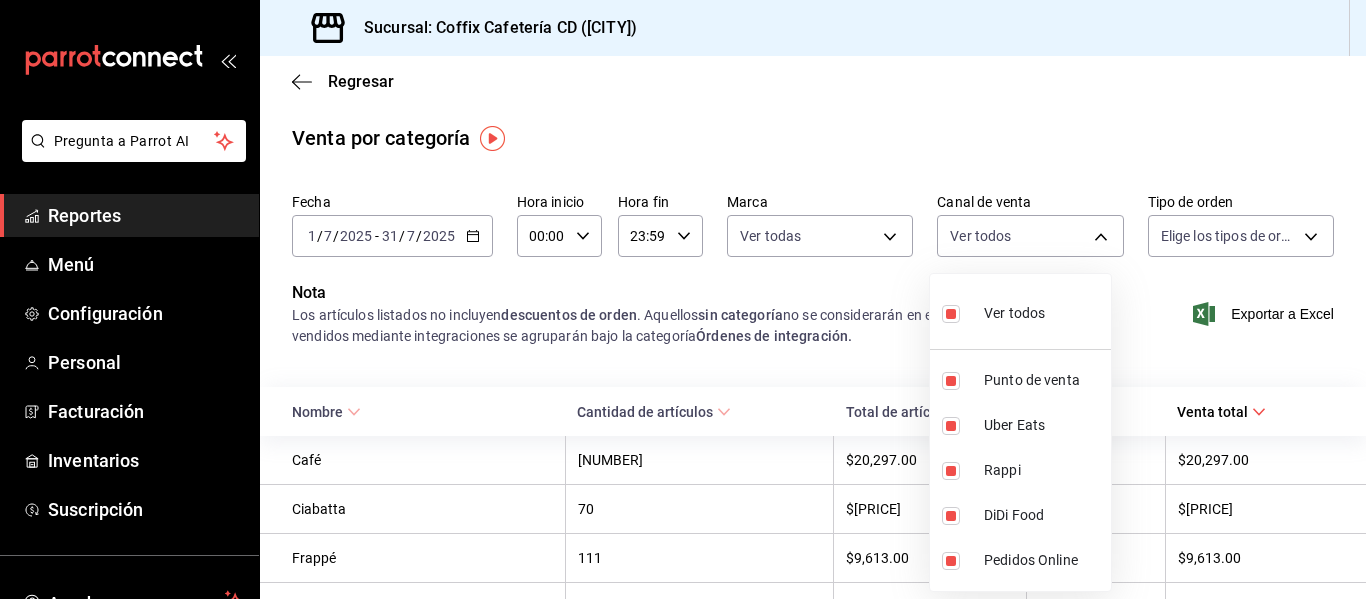 click at bounding box center [683, 299] 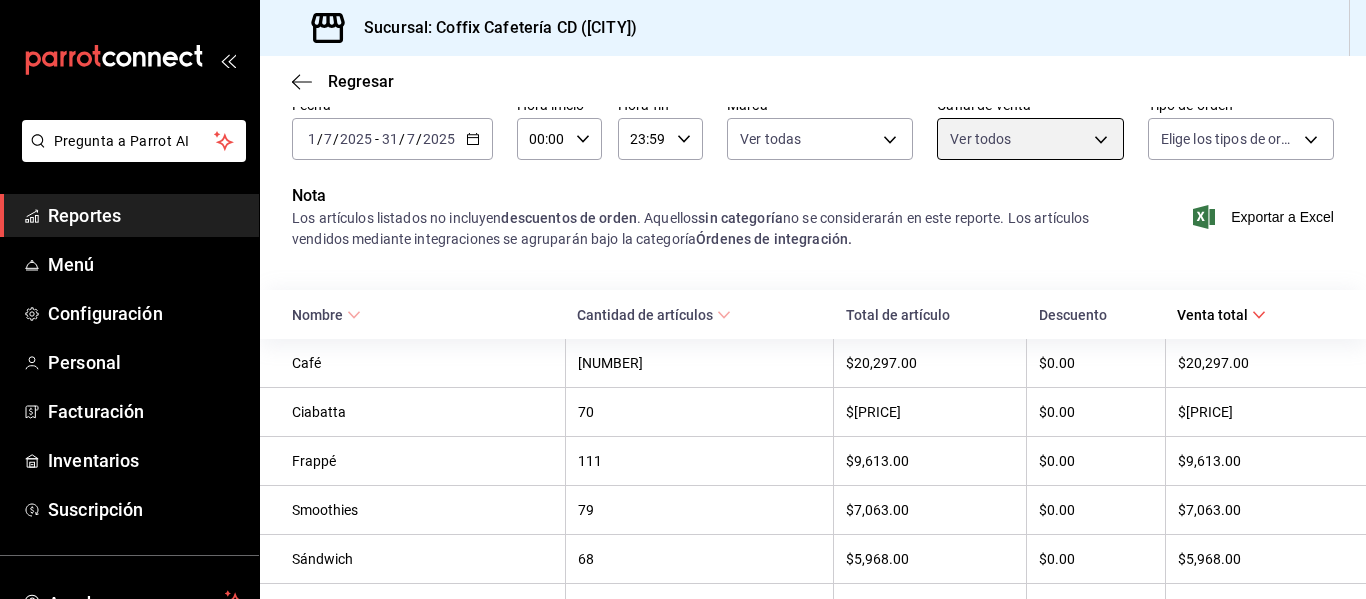 scroll, scrollTop: 124, scrollLeft: 0, axis: vertical 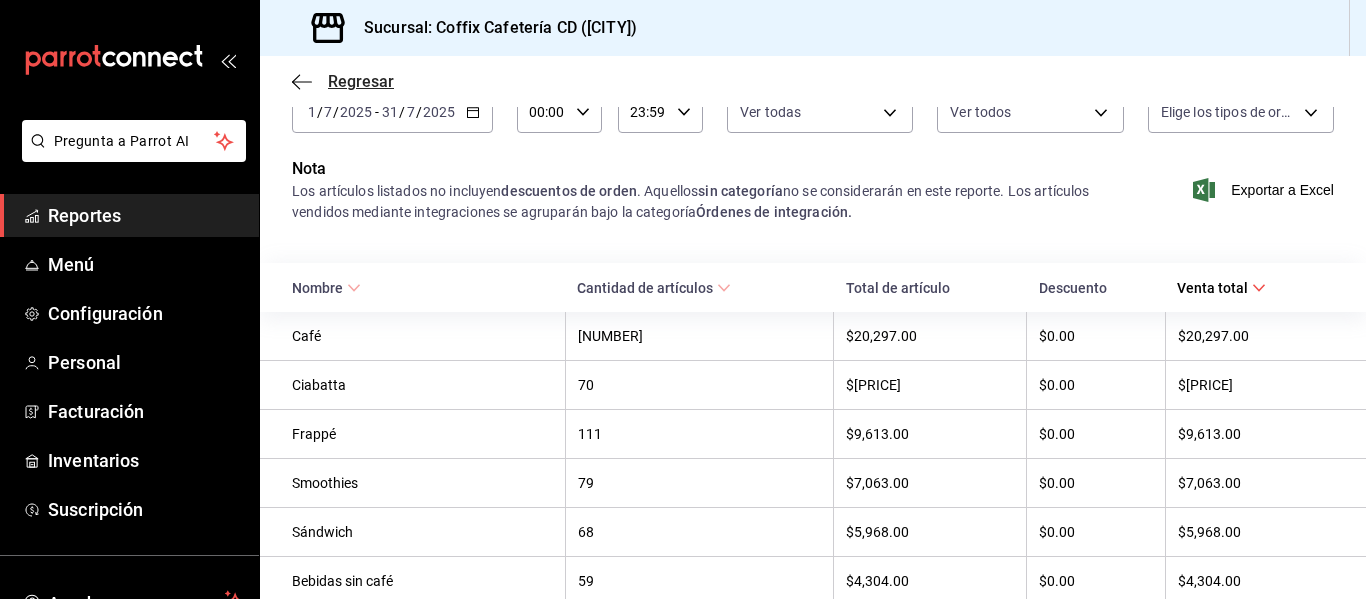 click on "Regresar" at bounding box center [343, 81] 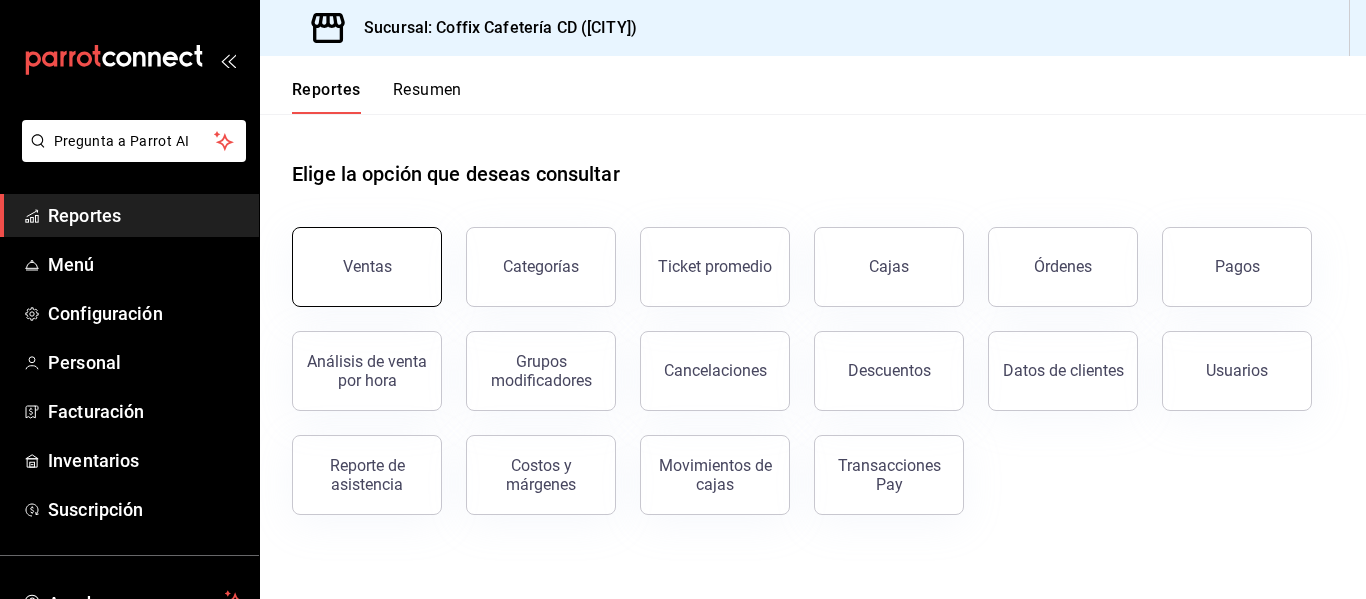 click on "Ventas" at bounding box center [367, 267] 